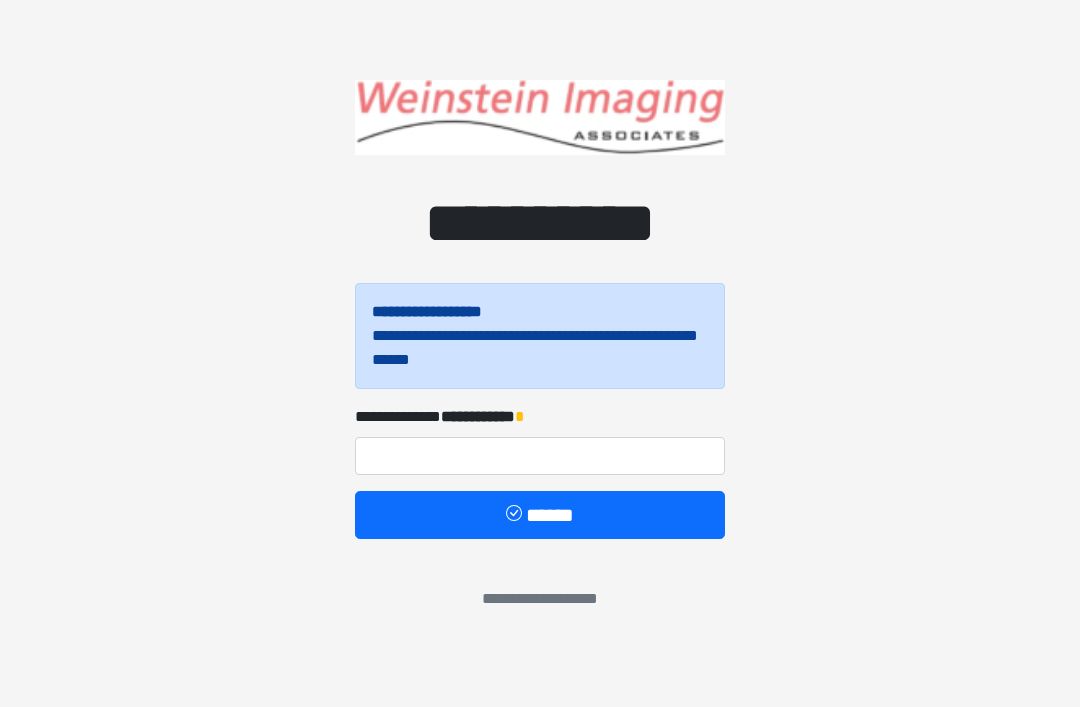 scroll, scrollTop: 0, scrollLeft: 0, axis: both 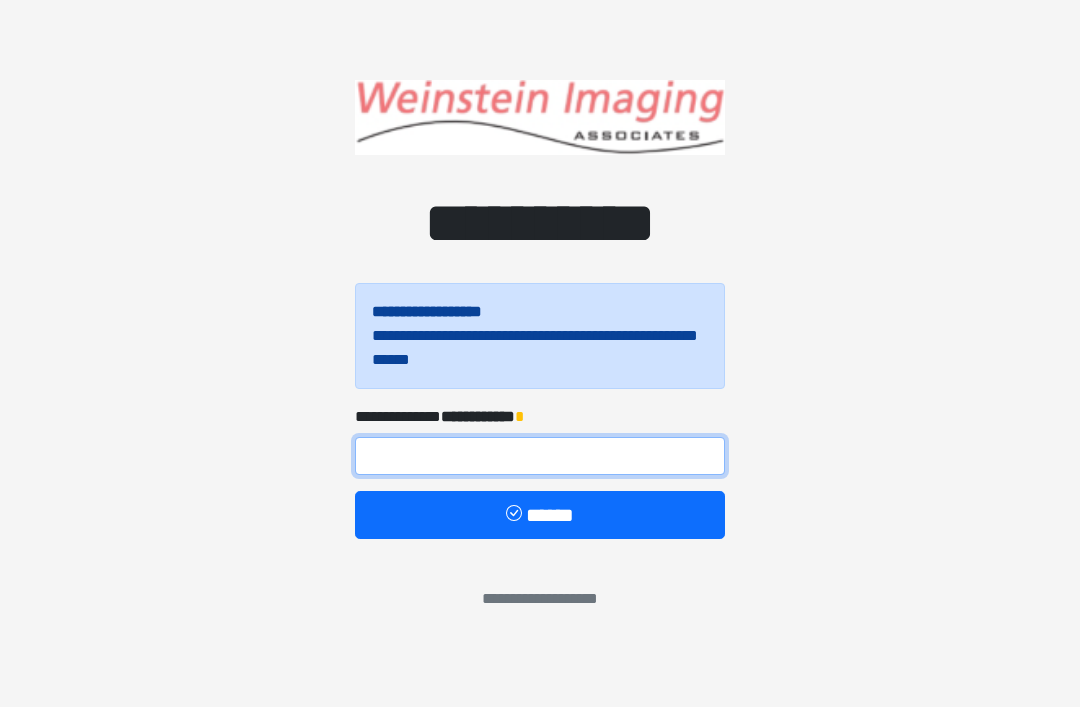 click at bounding box center (540, 456) 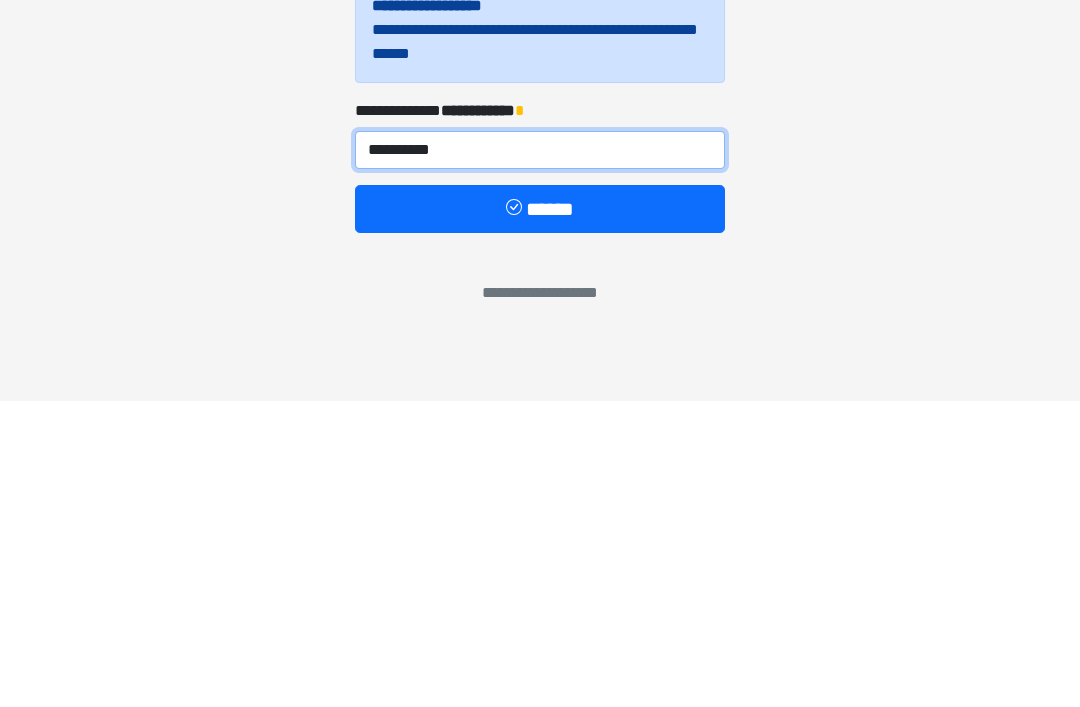 type on "**********" 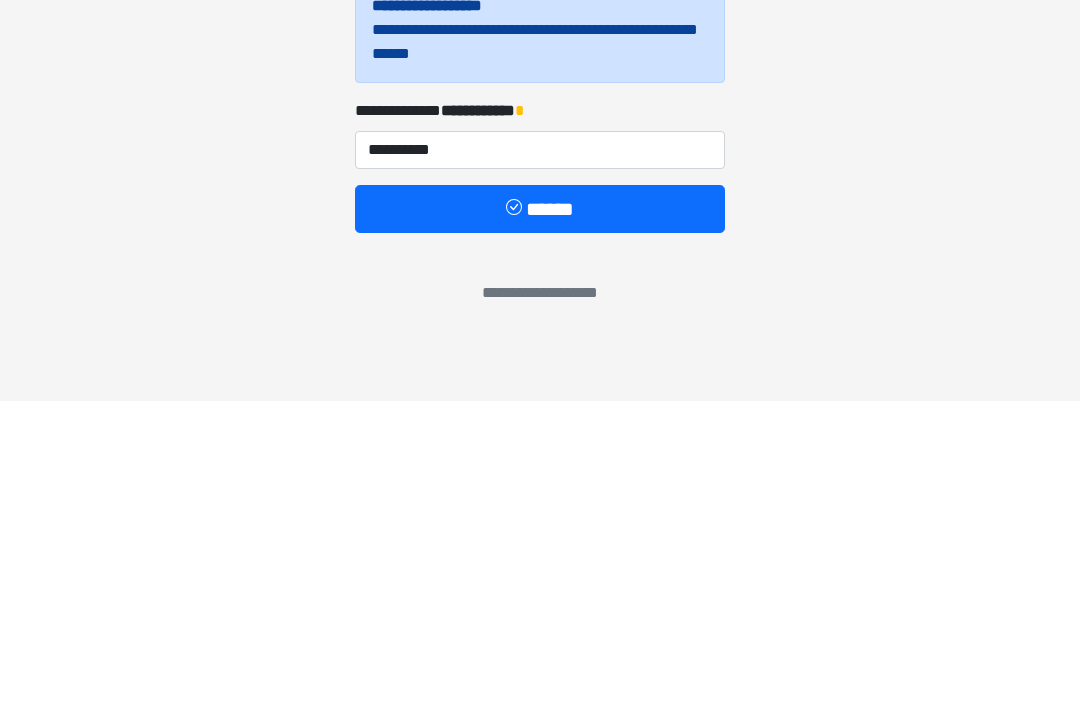 click on "******" at bounding box center [540, 515] 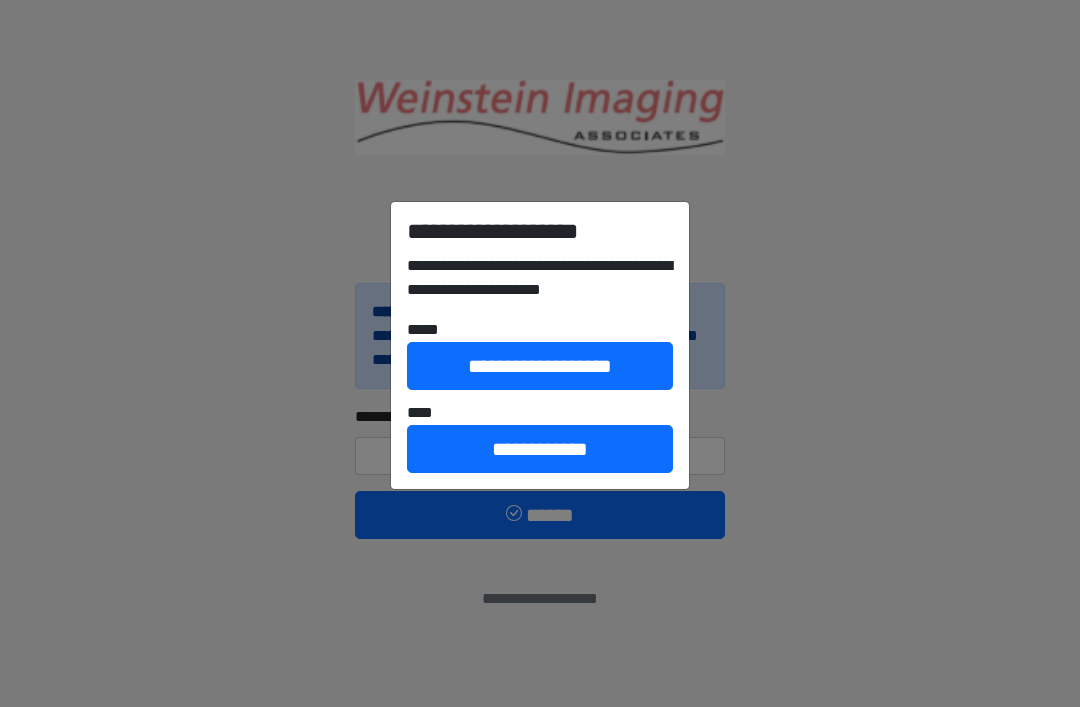 click on "**********" at bounding box center (540, 449) 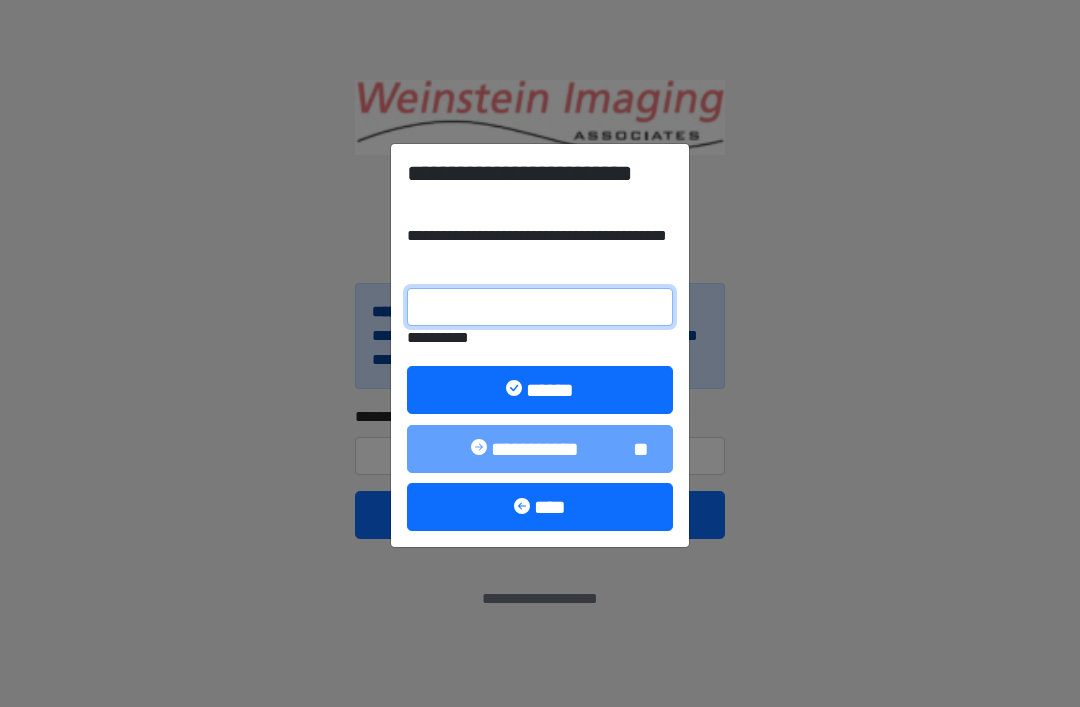 click on "**********" at bounding box center (540, 307) 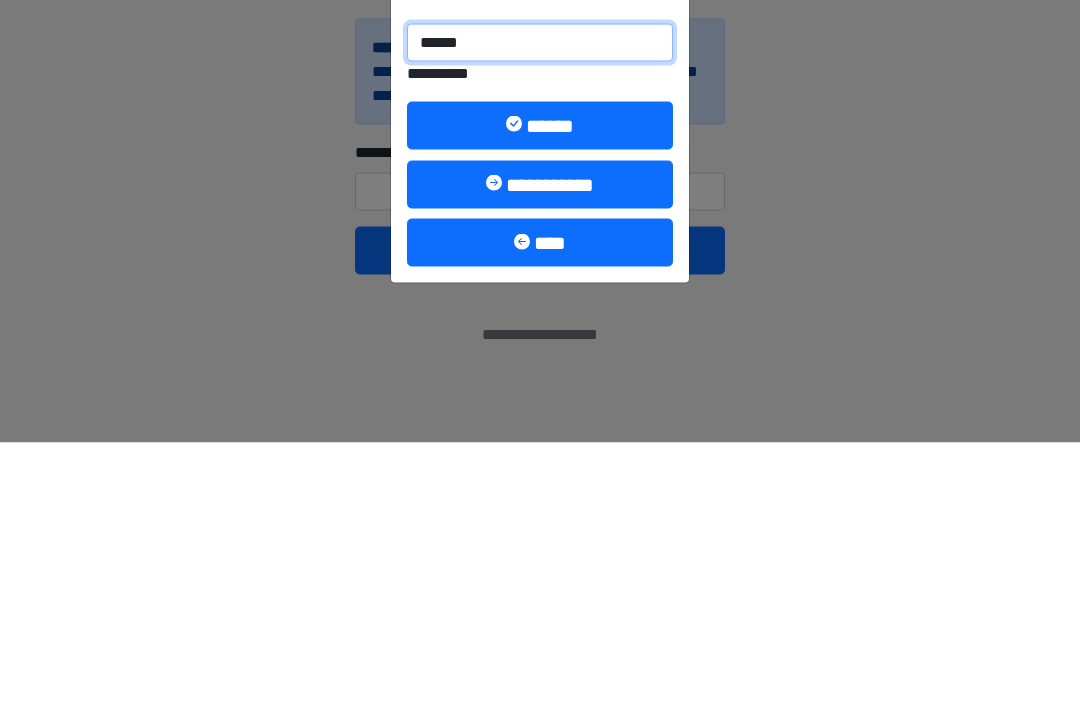 type on "******" 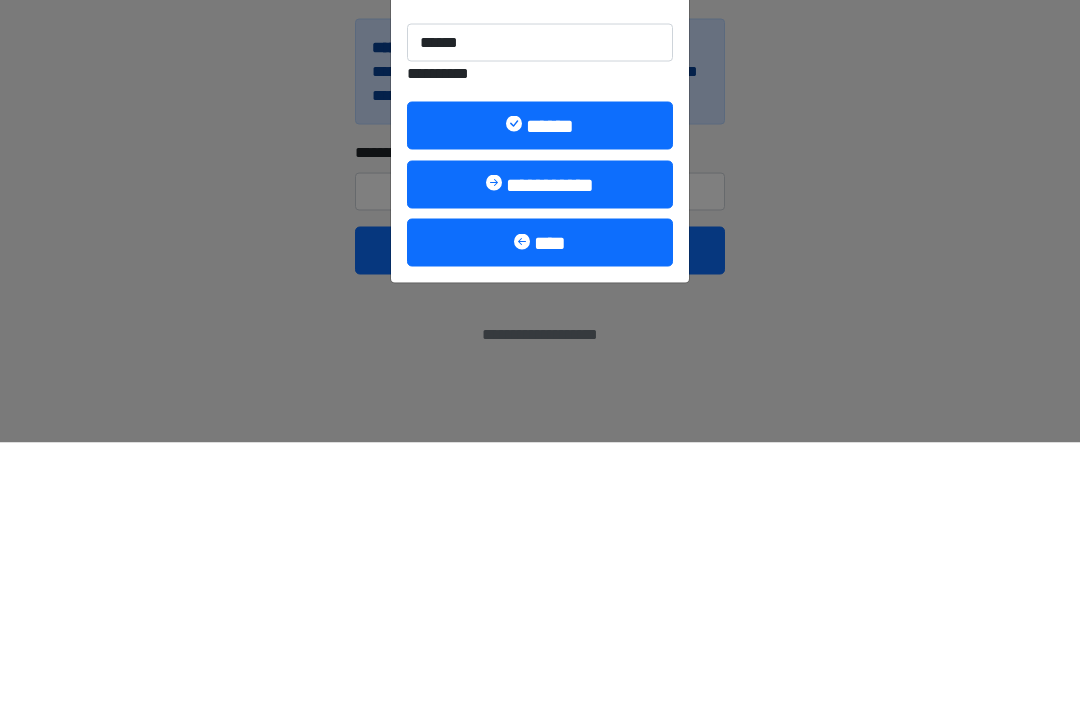 click on "******" at bounding box center (540, 390) 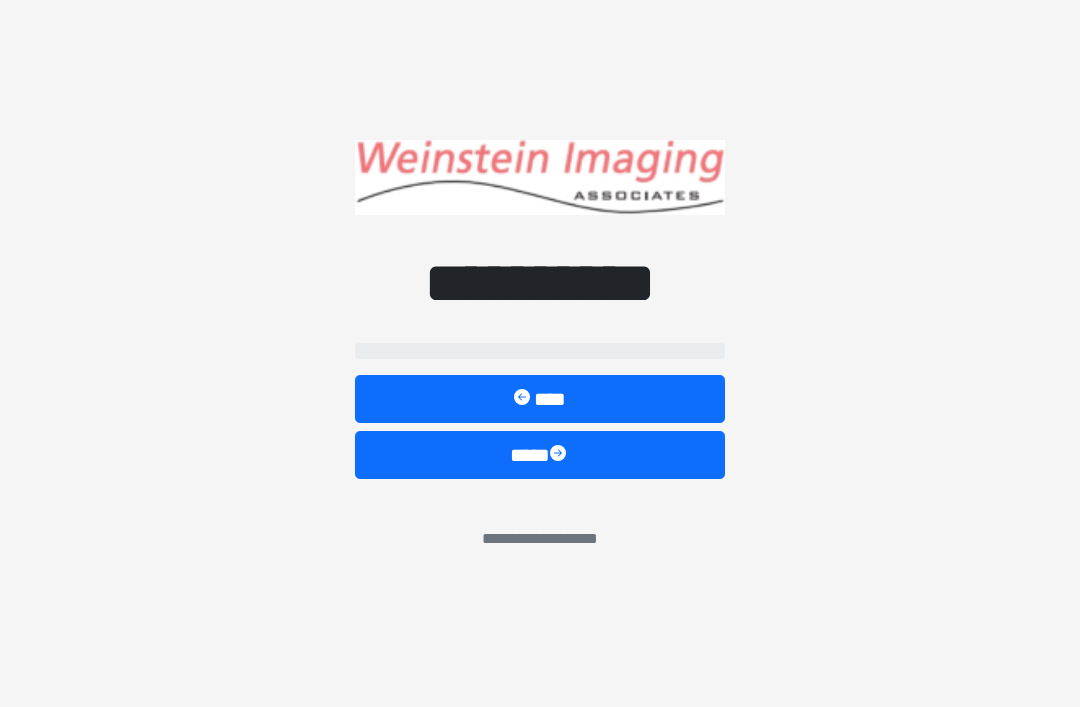 select on "*****" 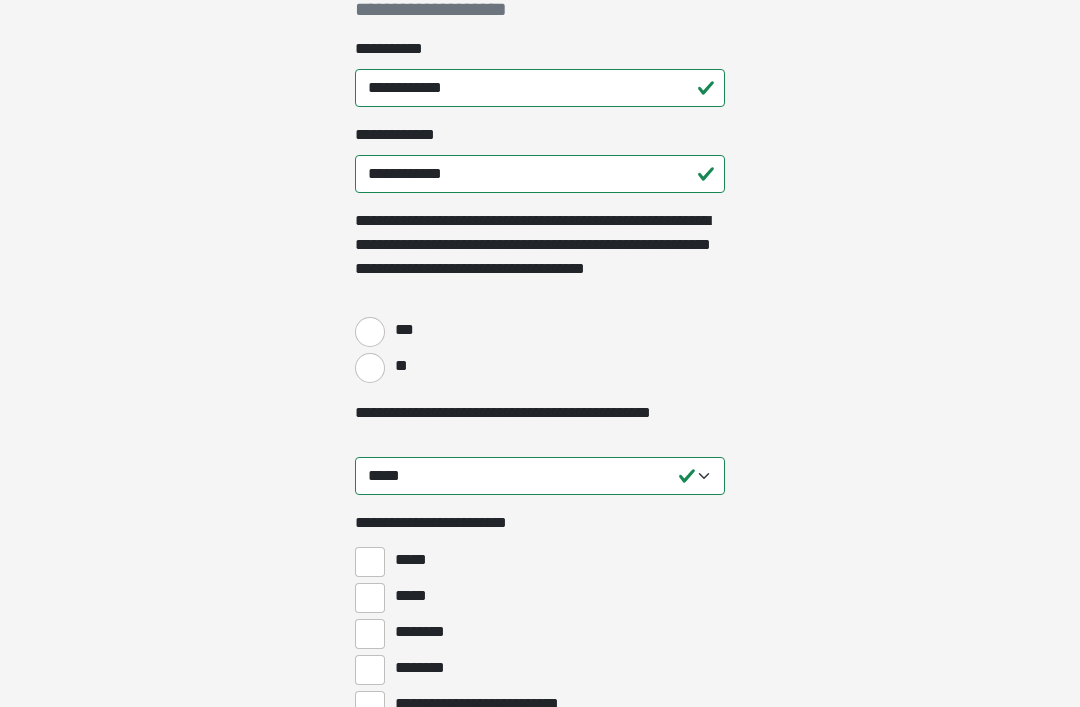 scroll, scrollTop: 325, scrollLeft: 0, axis: vertical 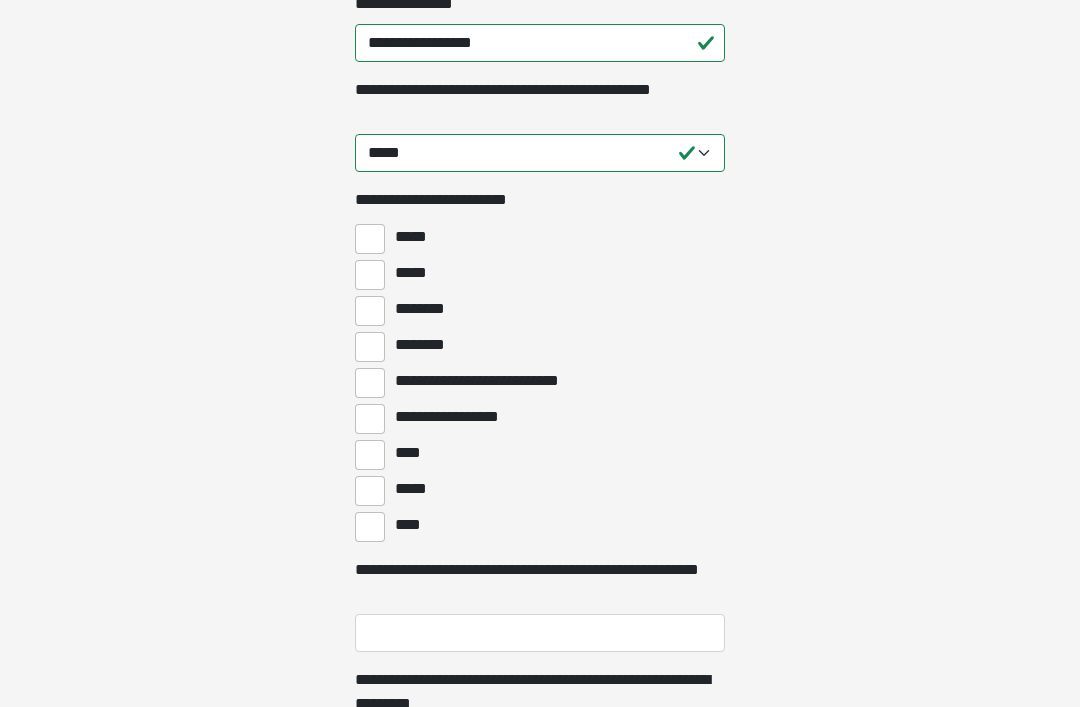 click on "********" at bounding box center (370, 348) 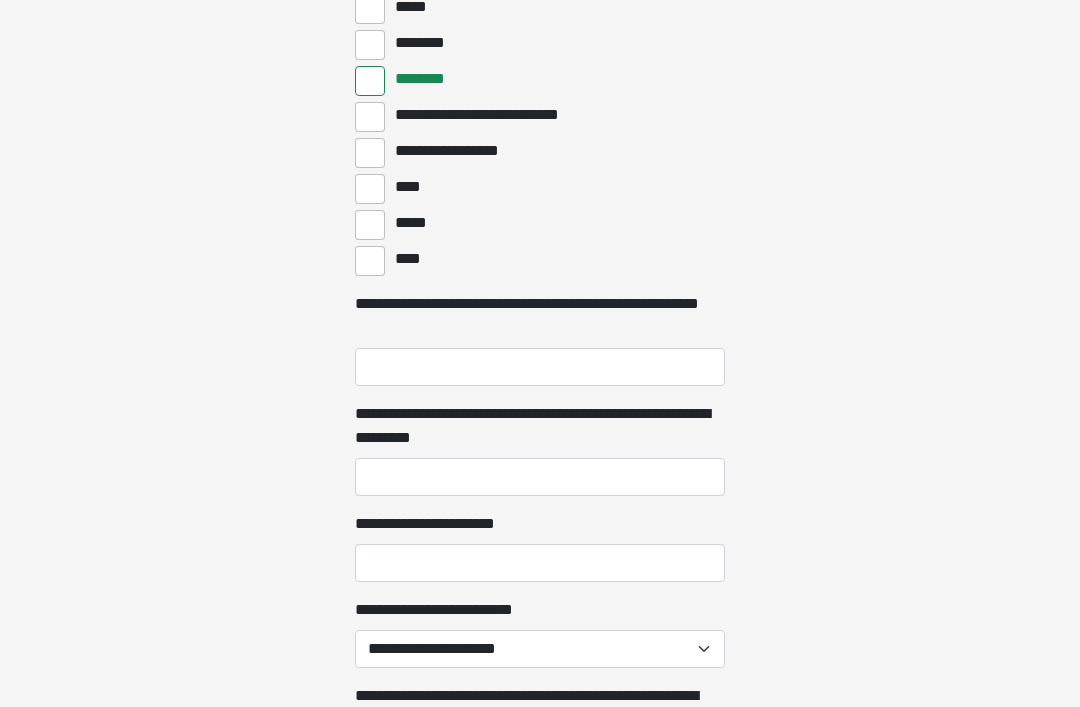 scroll, scrollTop: 1000, scrollLeft: 0, axis: vertical 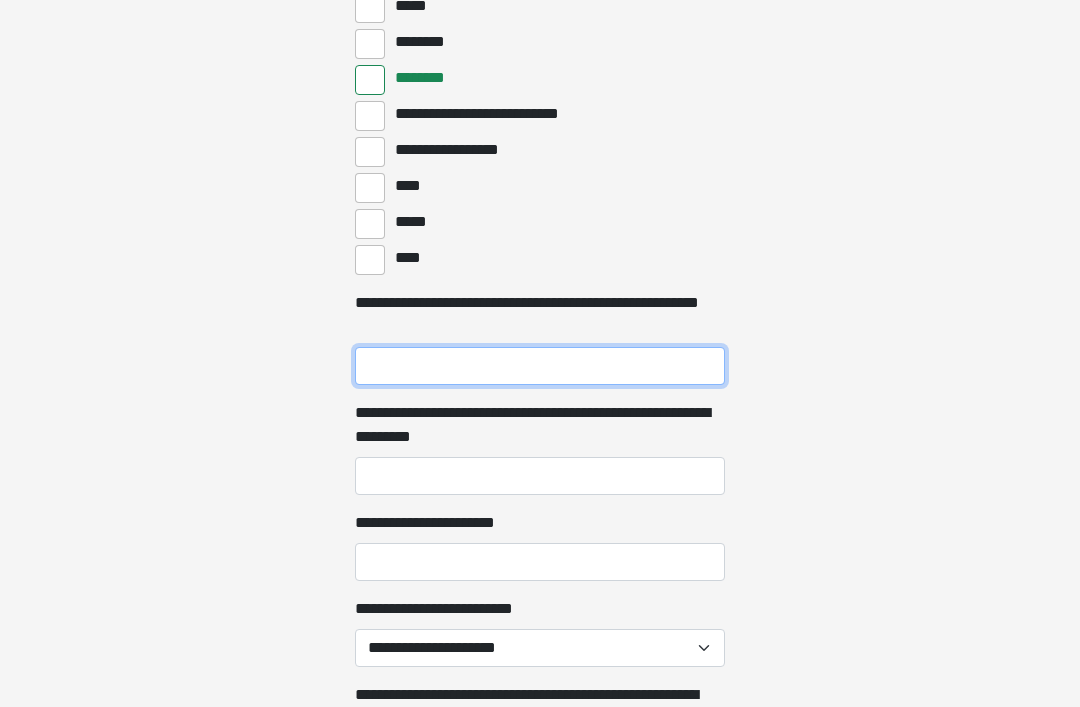 click on "**********" at bounding box center [540, 367] 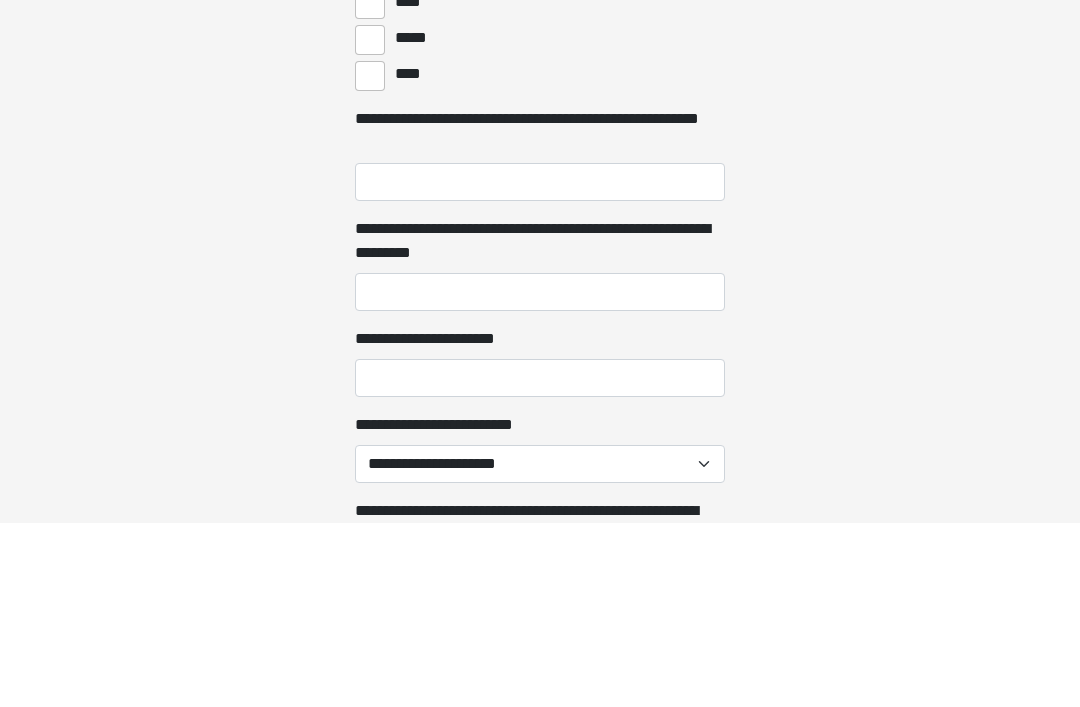 scroll, scrollTop: 1185, scrollLeft: 0, axis: vertical 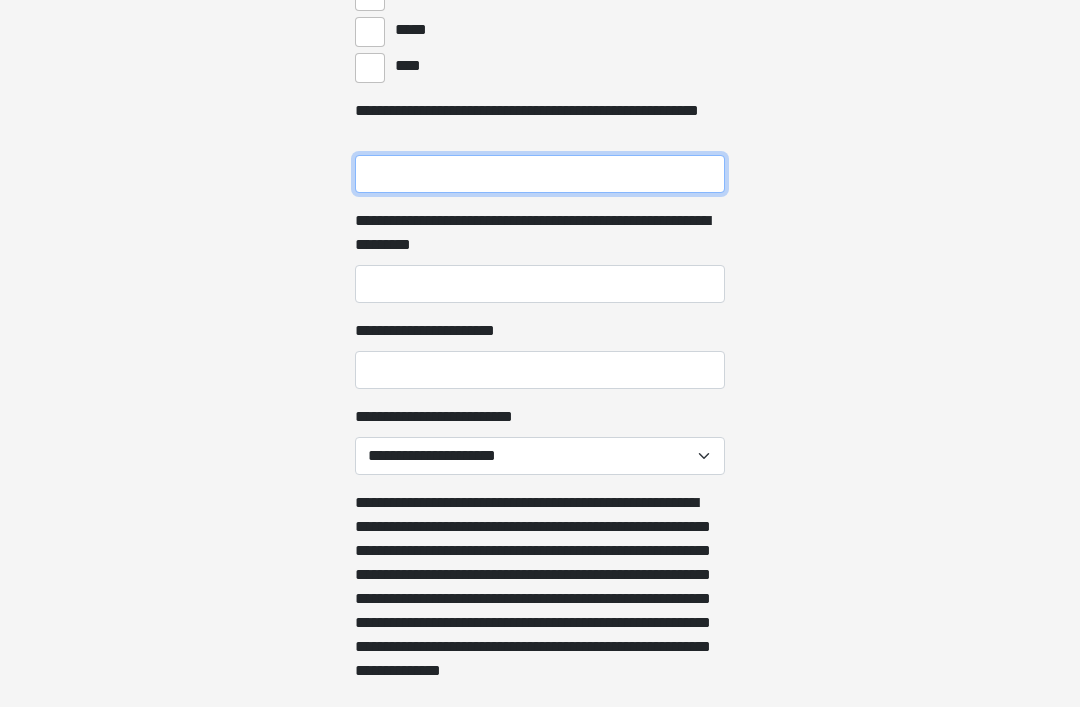 click on "**********" at bounding box center [540, 174] 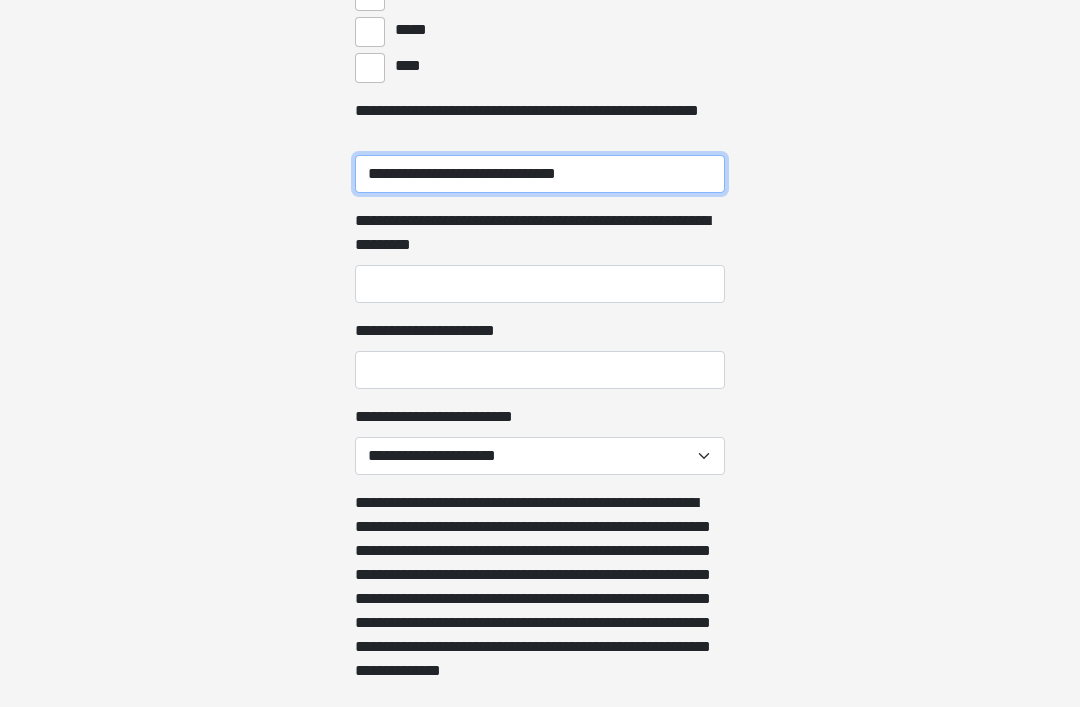 type on "**********" 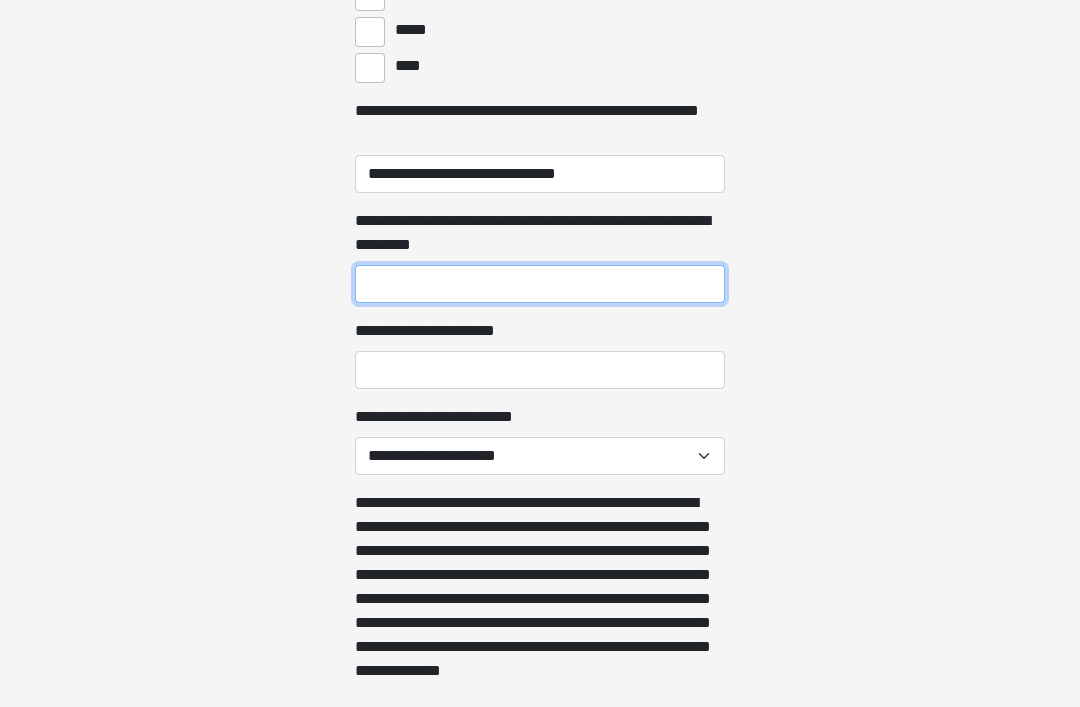 click on "**********" at bounding box center (540, 284) 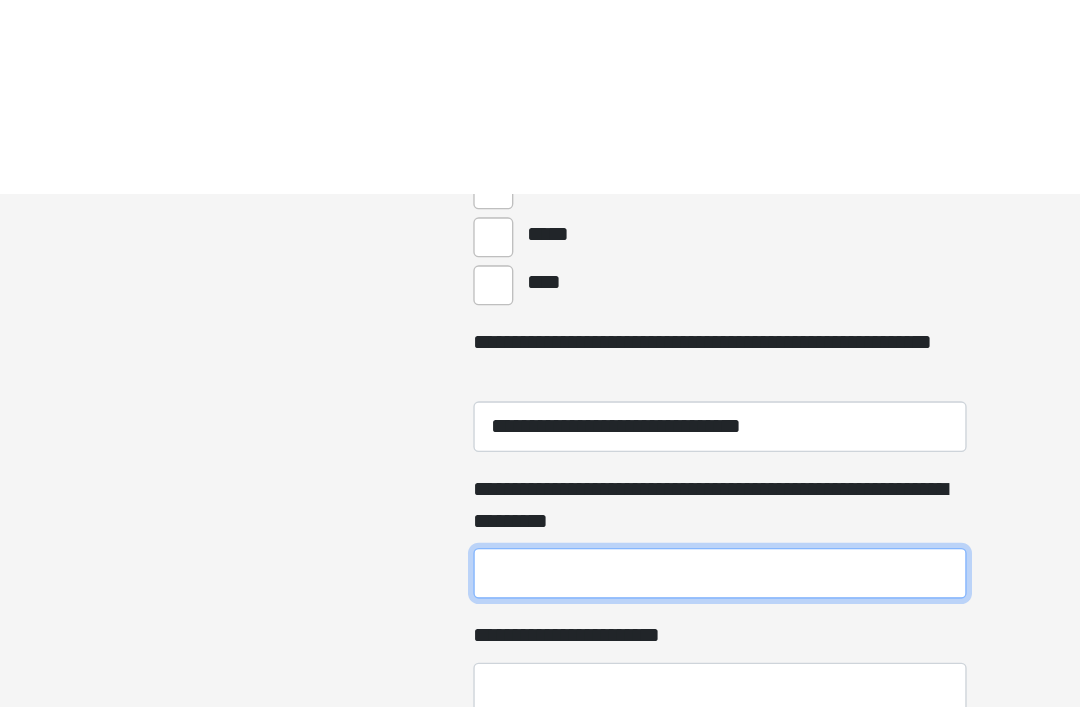 scroll, scrollTop: 1047, scrollLeft: 0, axis: vertical 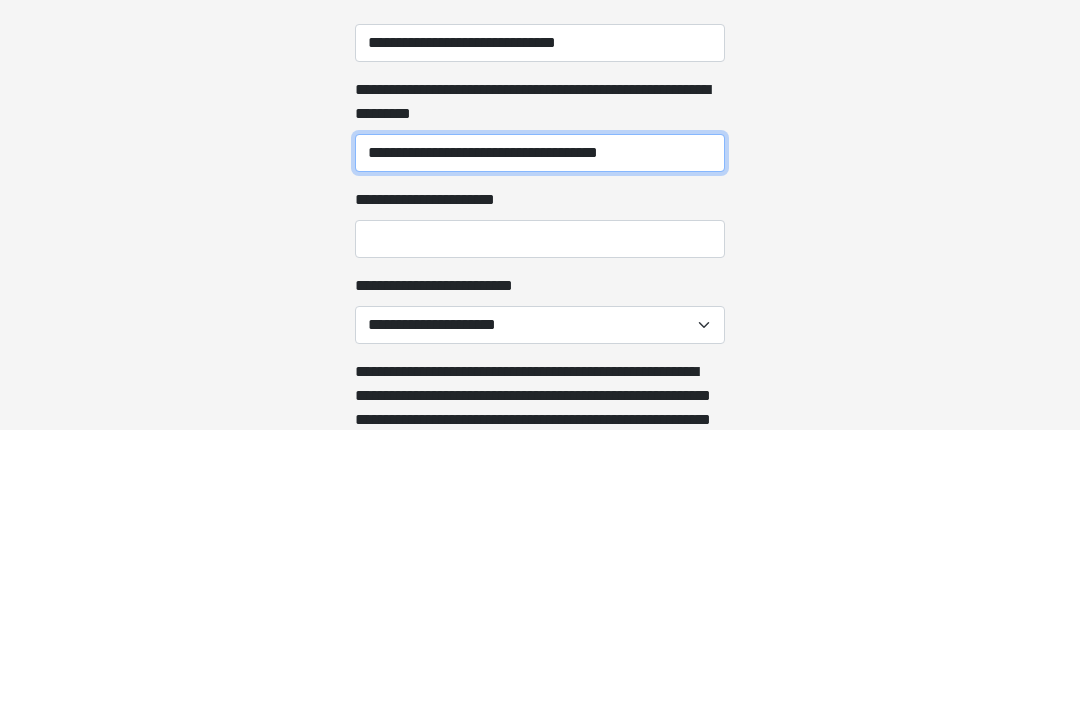 type on "**********" 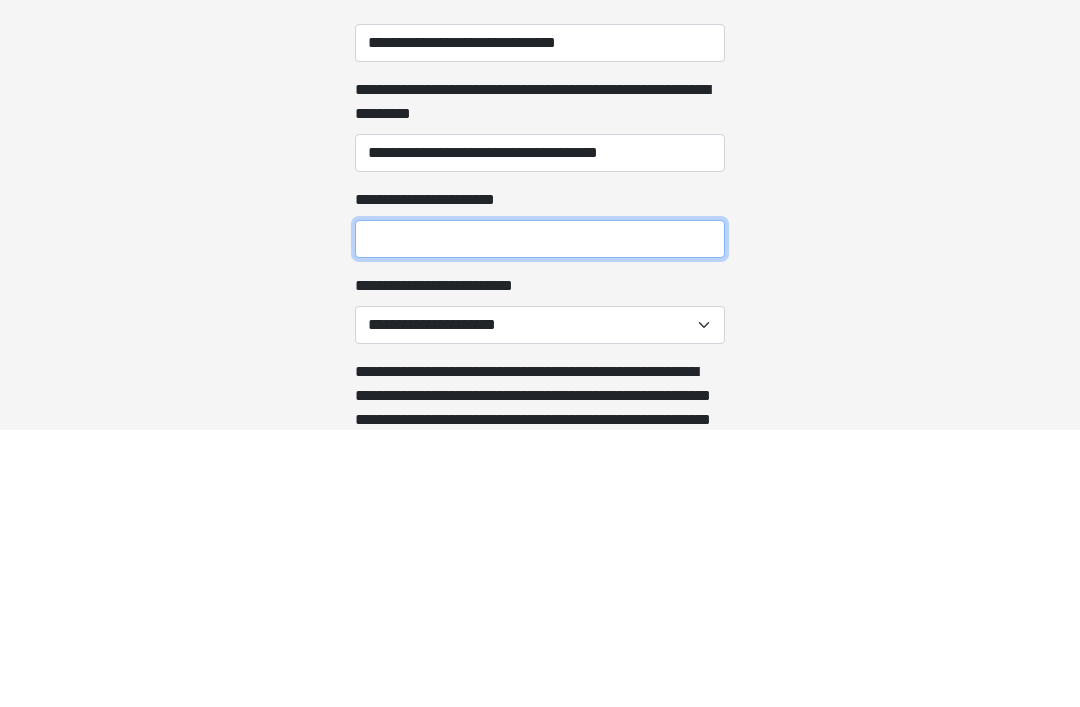 click on "**********" at bounding box center [540, 516] 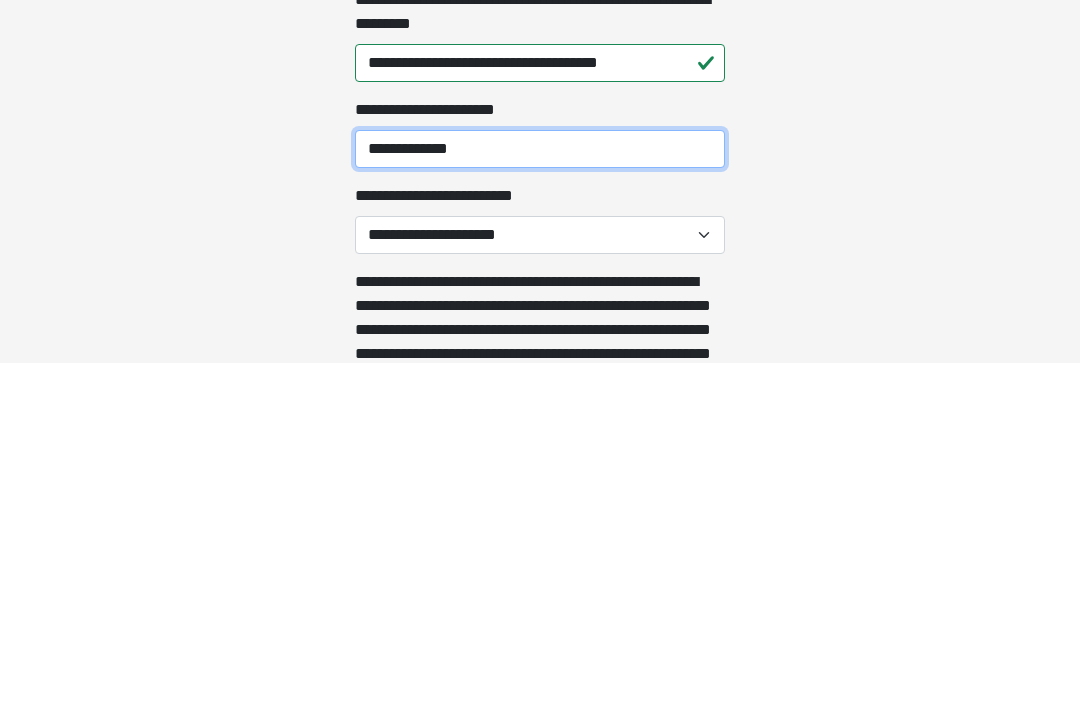 type on "**********" 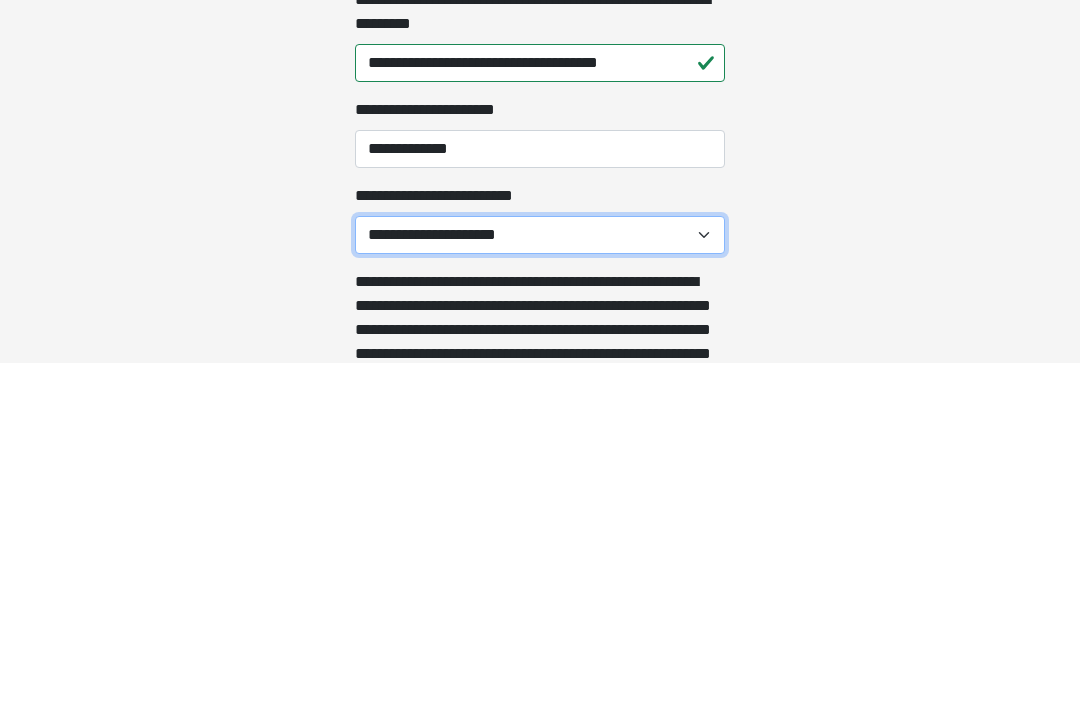 click on "**********" at bounding box center [540, 579] 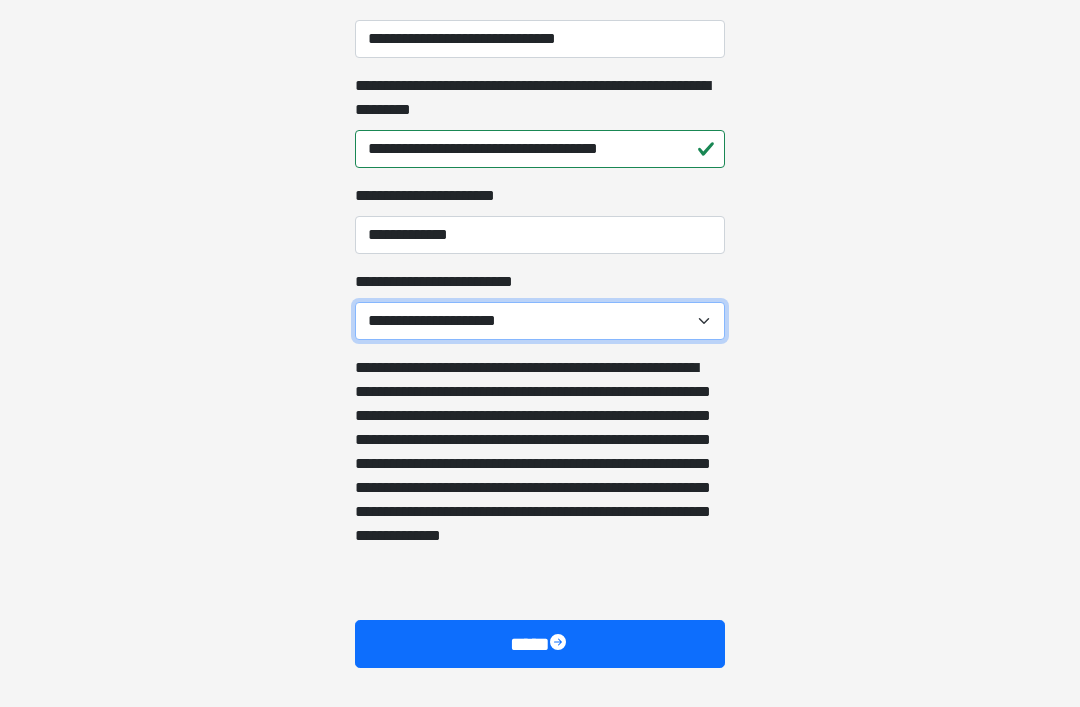 select on "*****" 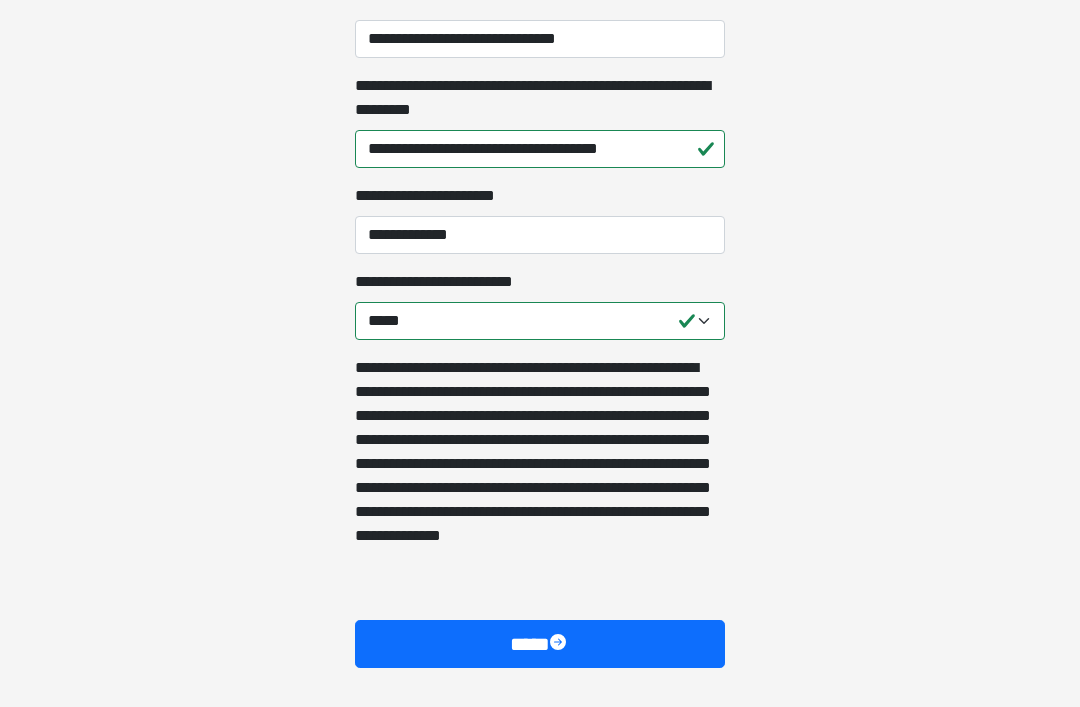 click on "****" at bounding box center (540, 644) 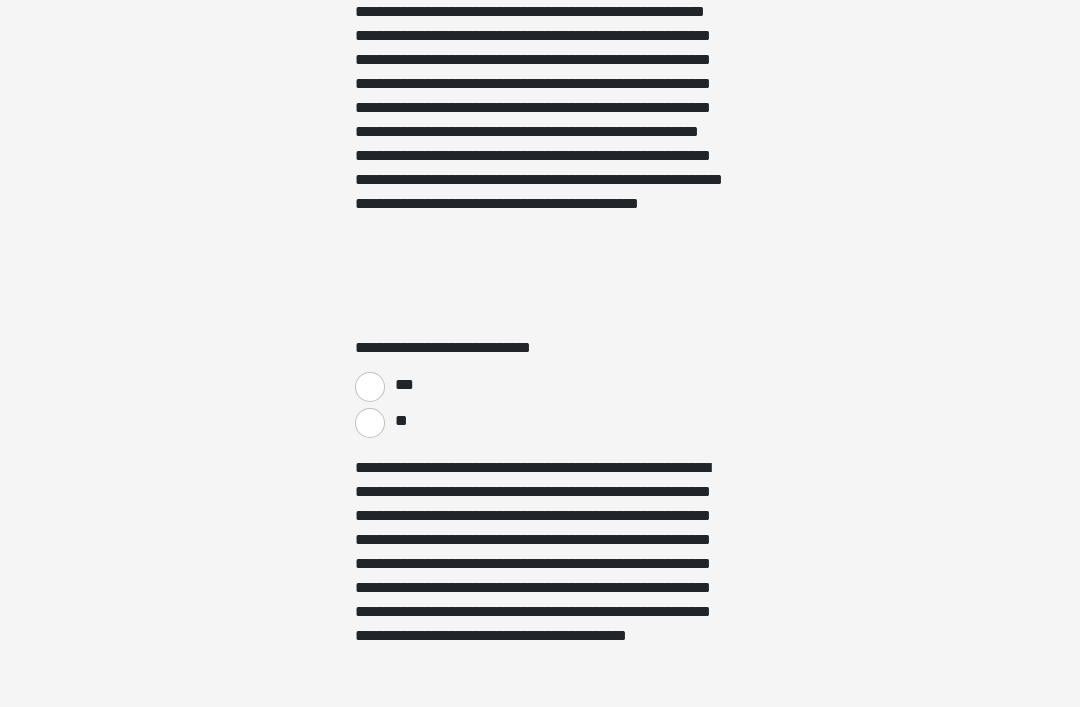scroll, scrollTop: 3321, scrollLeft: 0, axis: vertical 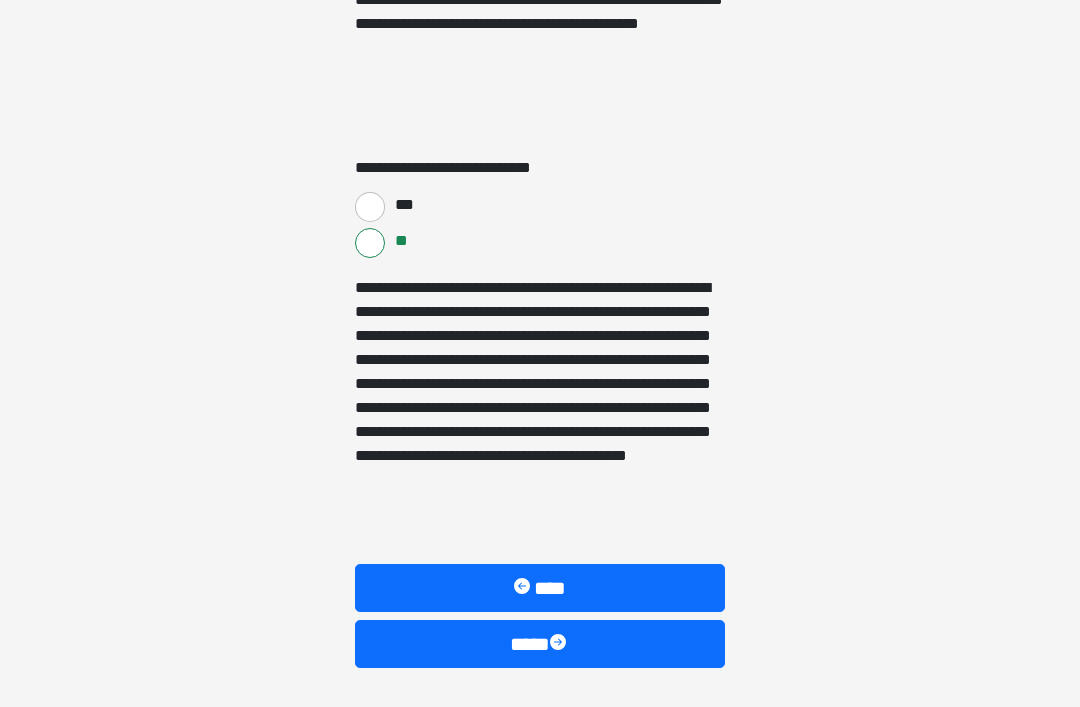 click on "****" at bounding box center [540, 644] 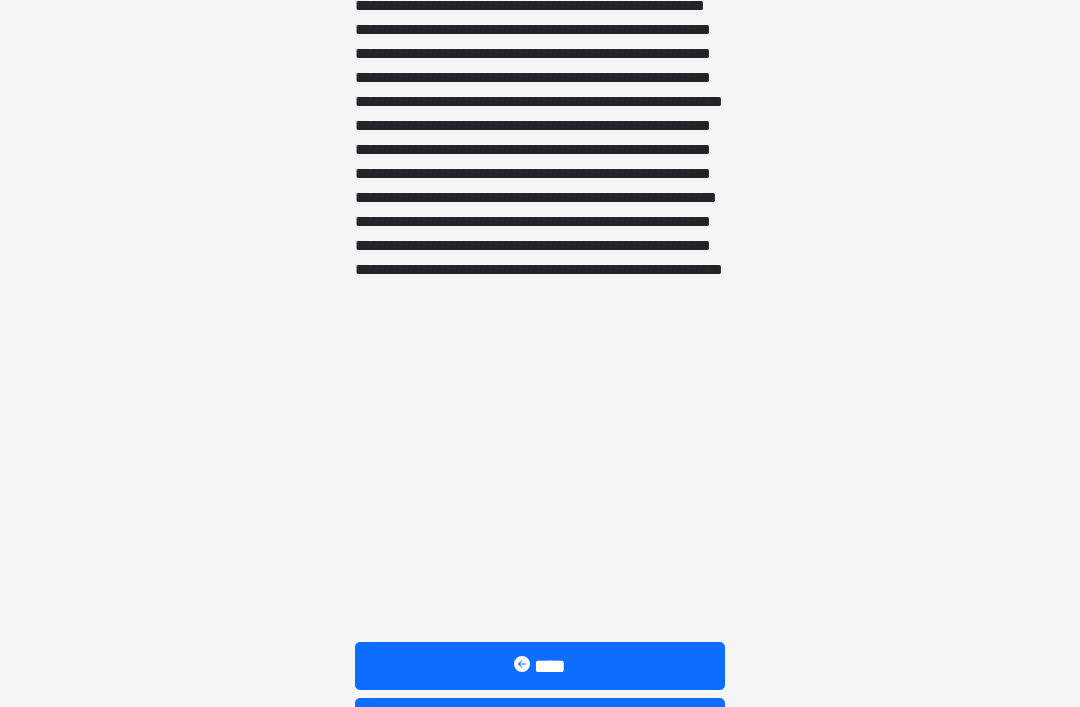 scroll, scrollTop: 1710, scrollLeft: 0, axis: vertical 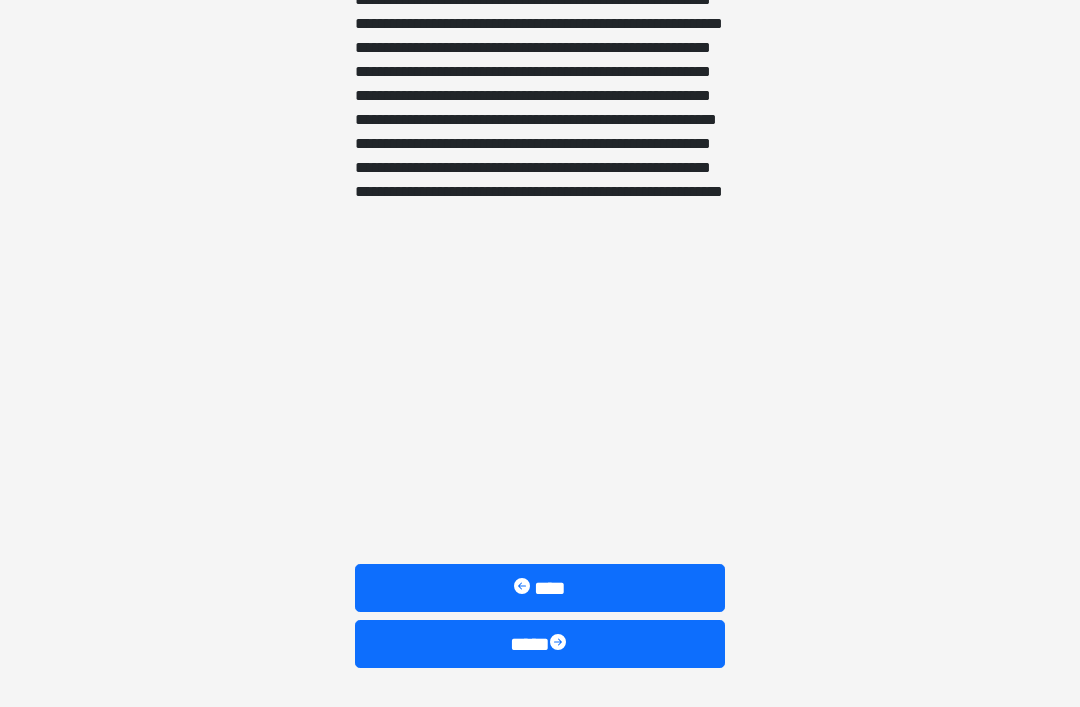 click on "****" at bounding box center [540, 644] 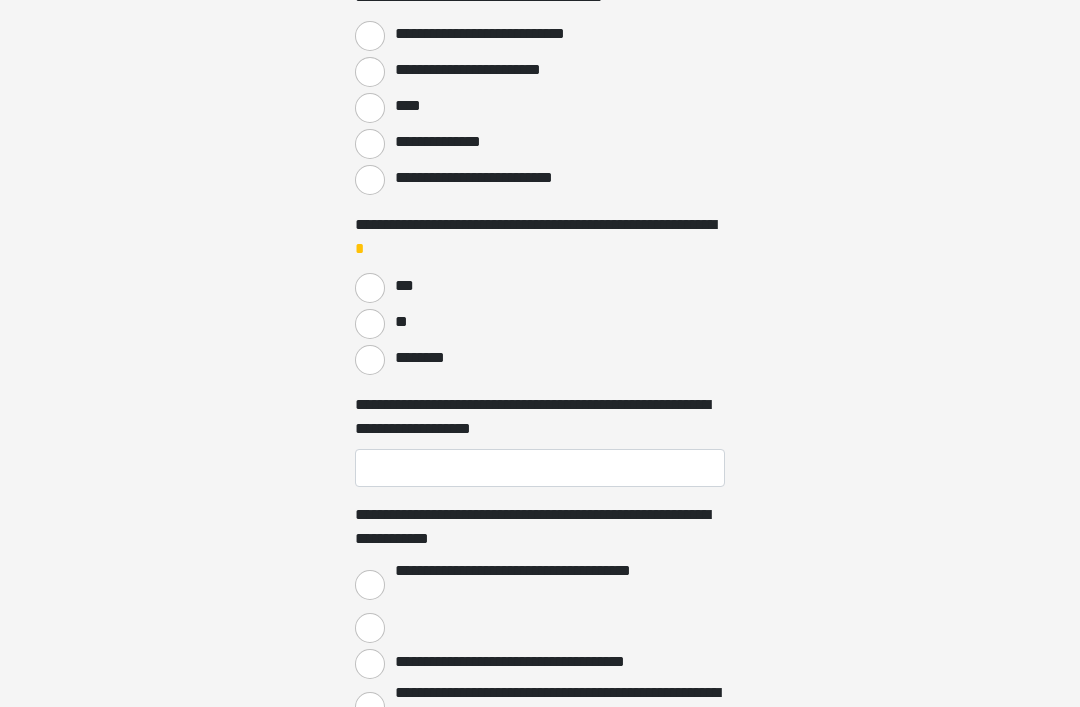 scroll, scrollTop: 0, scrollLeft: 0, axis: both 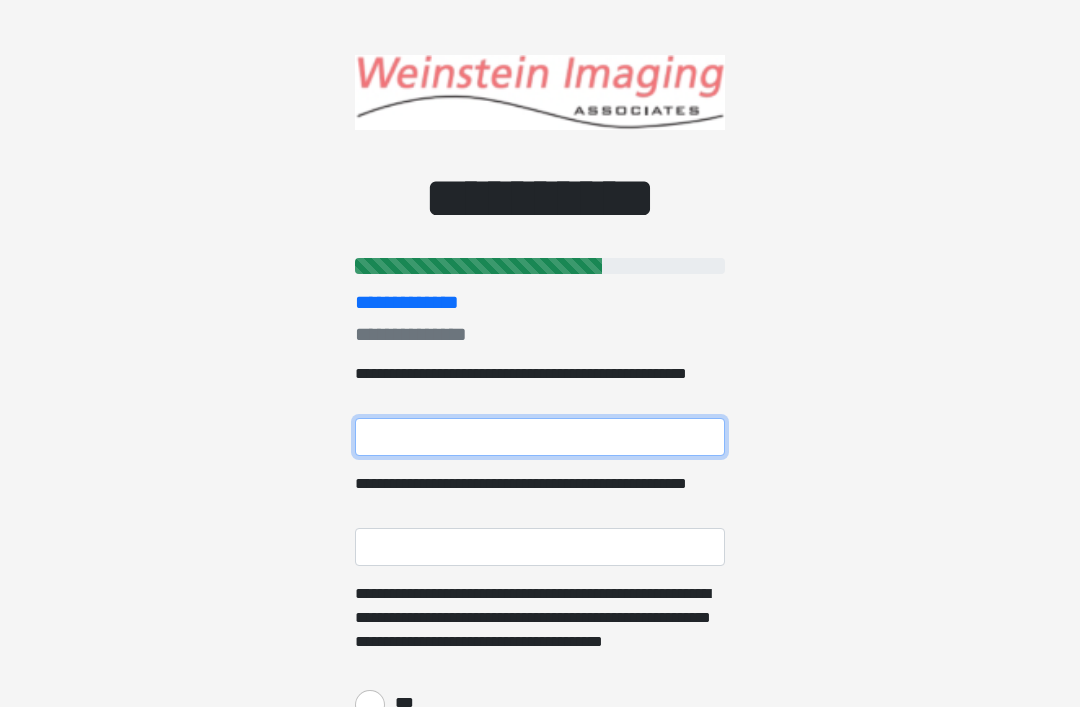 click on "**********" at bounding box center (540, 437) 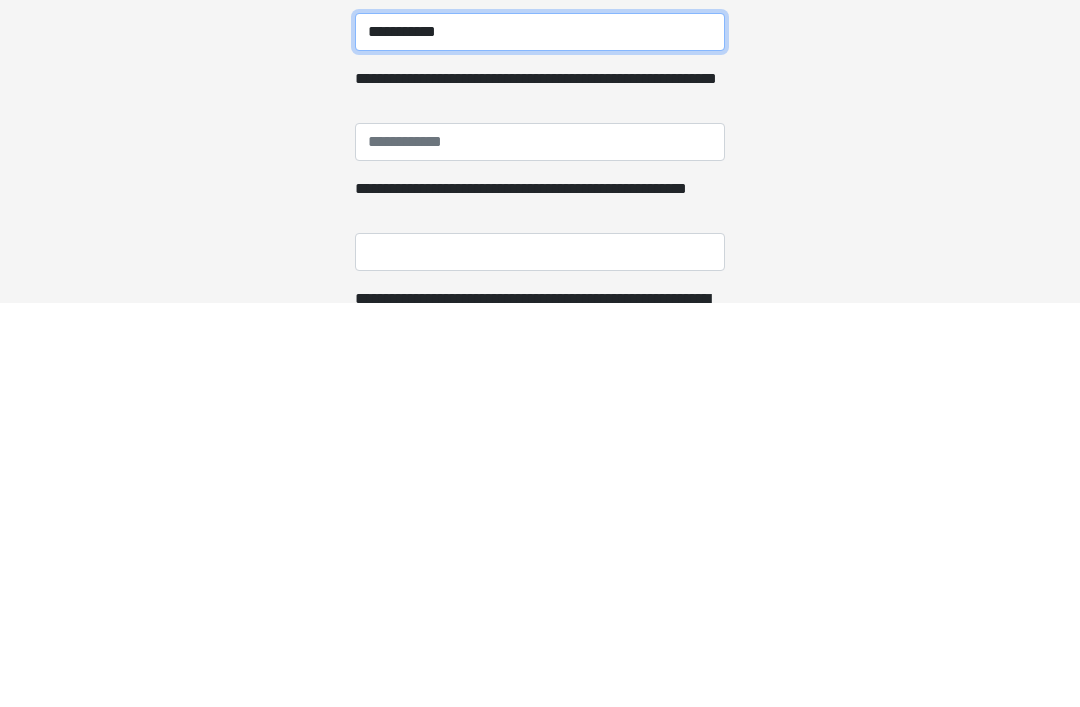 scroll, scrollTop: 405, scrollLeft: 0, axis: vertical 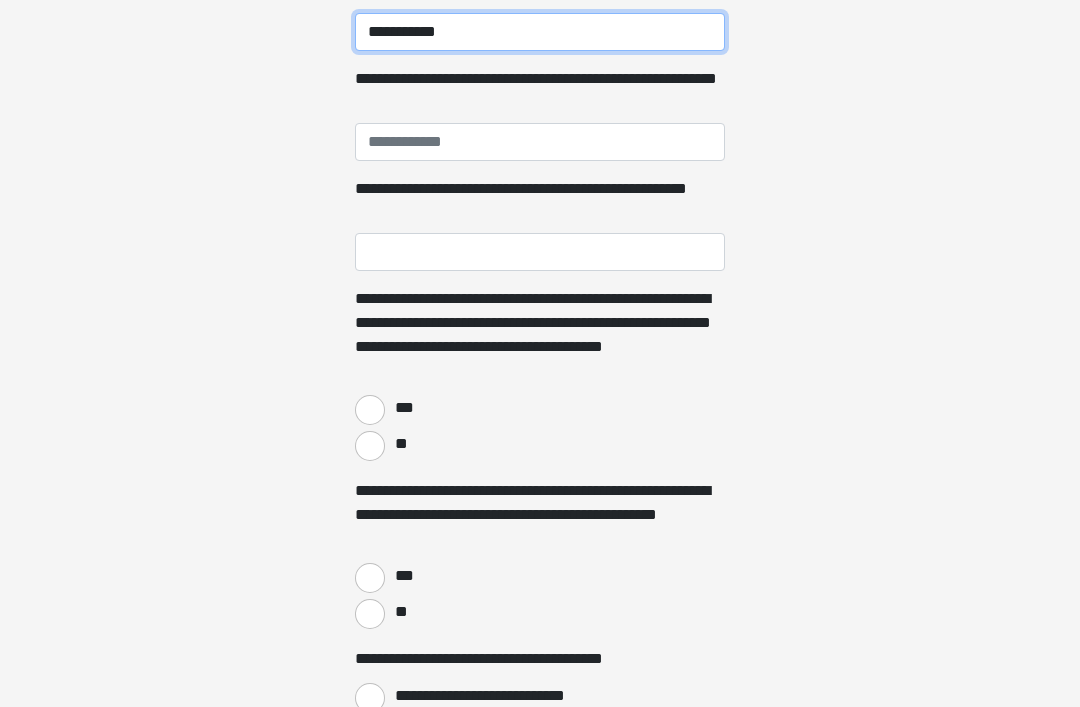 type on "**********" 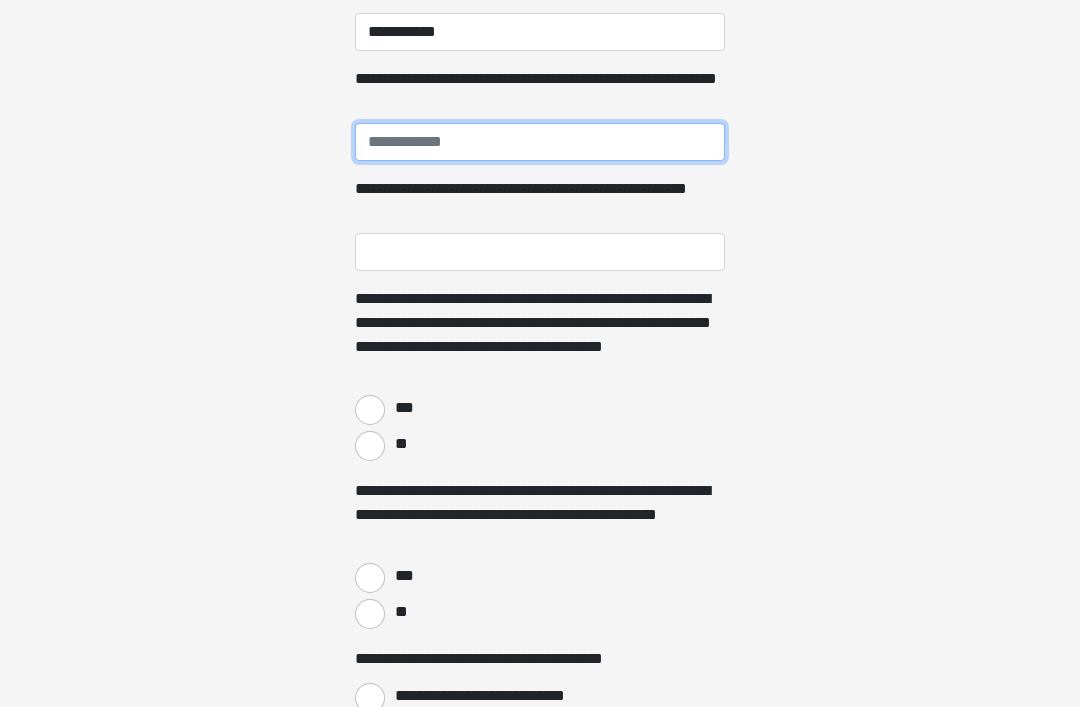 click on "**********" at bounding box center [540, 142] 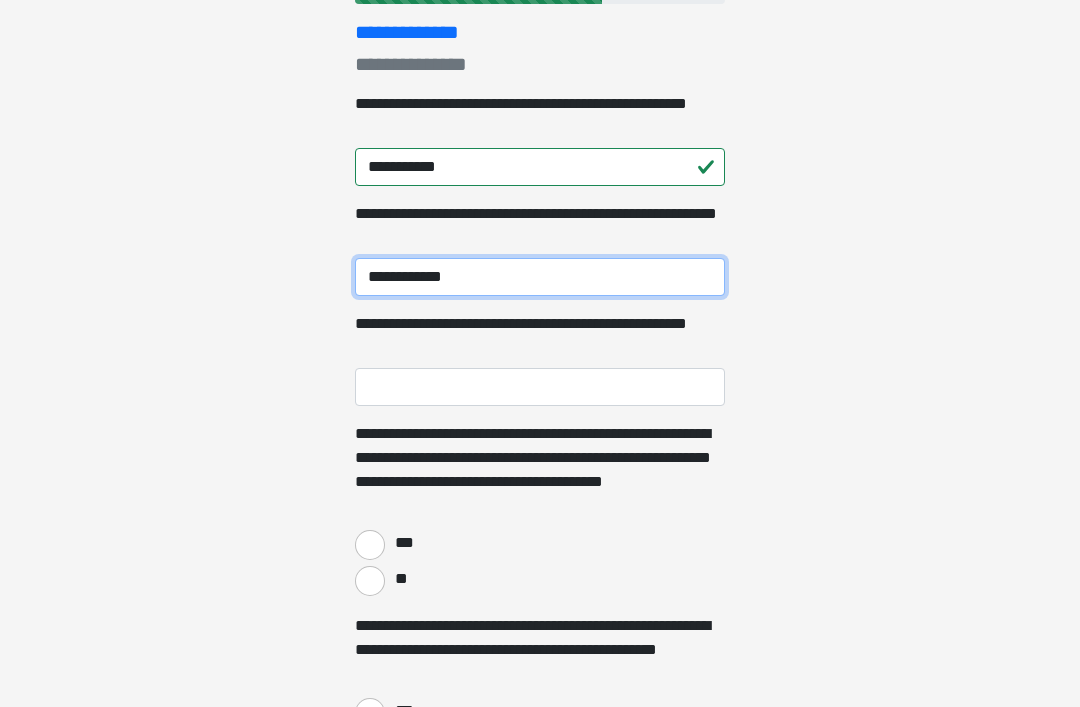 scroll, scrollTop: 270, scrollLeft: 0, axis: vertical 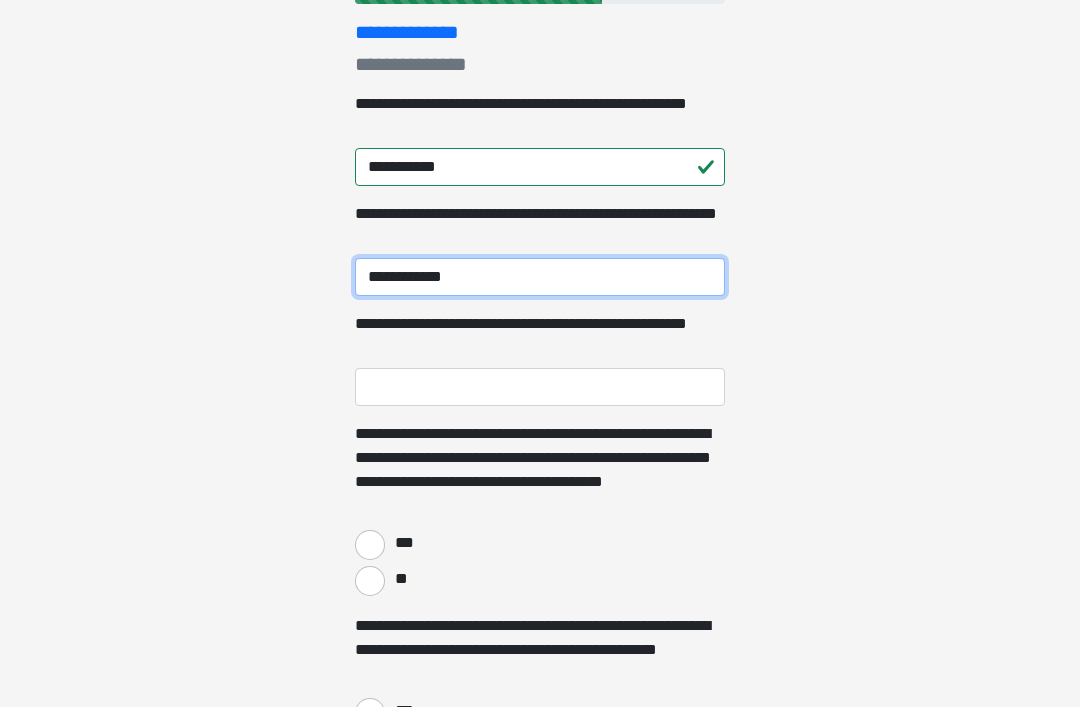 type on "**********" 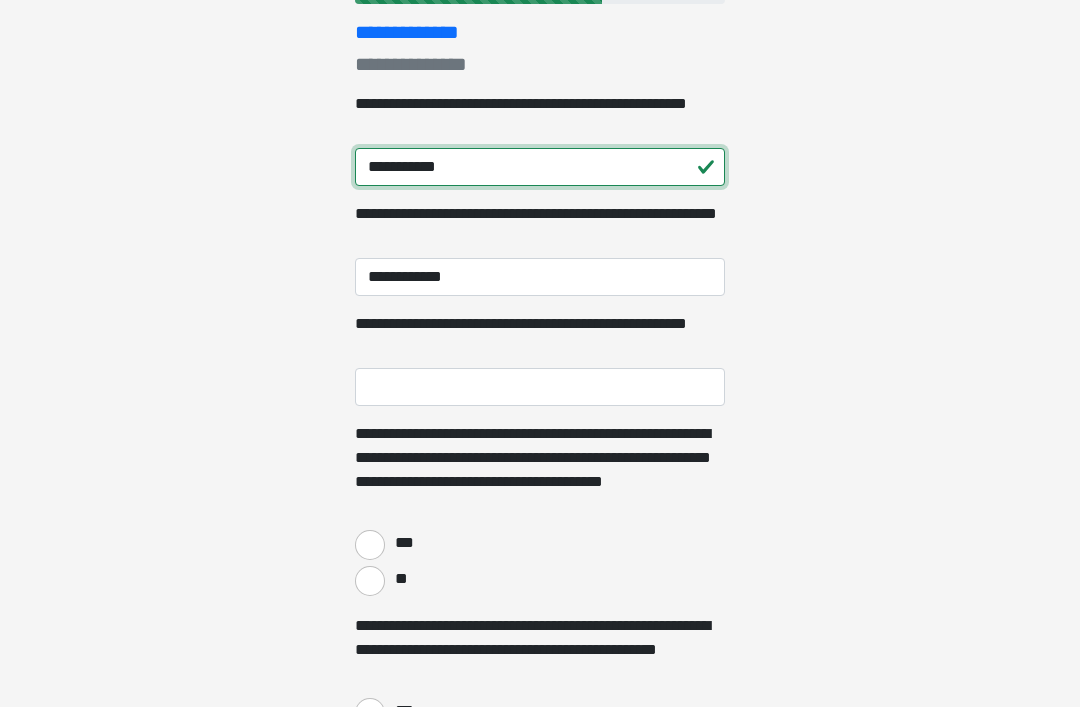 click on "**********" at bounding box center [540, 167] 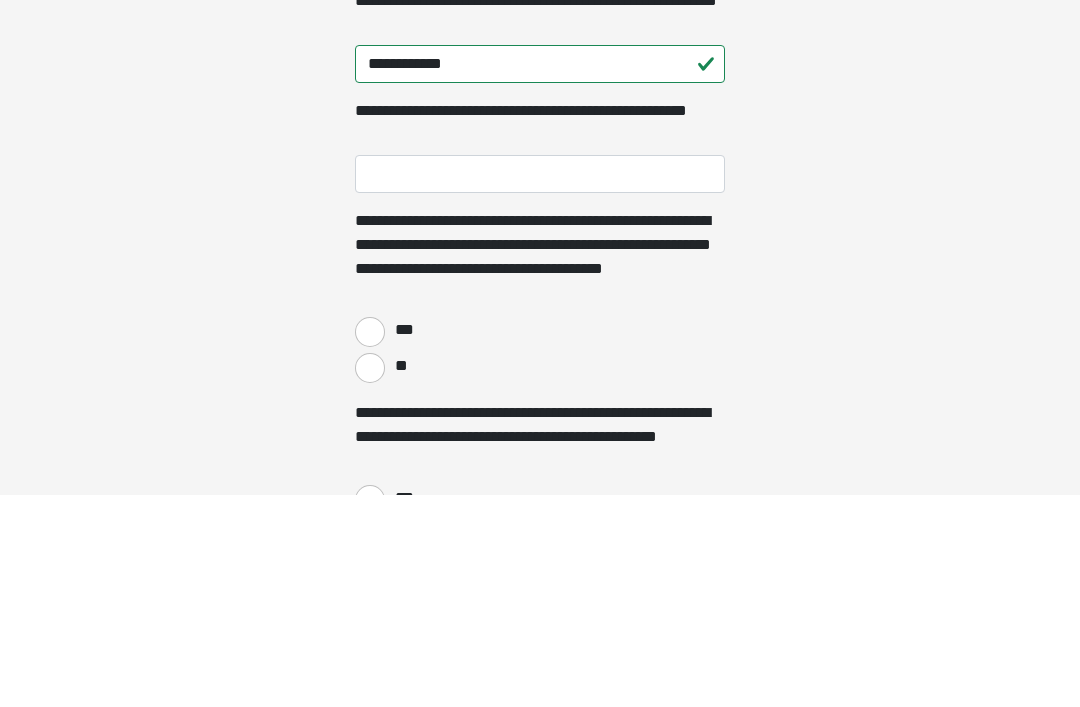 type on "**********" 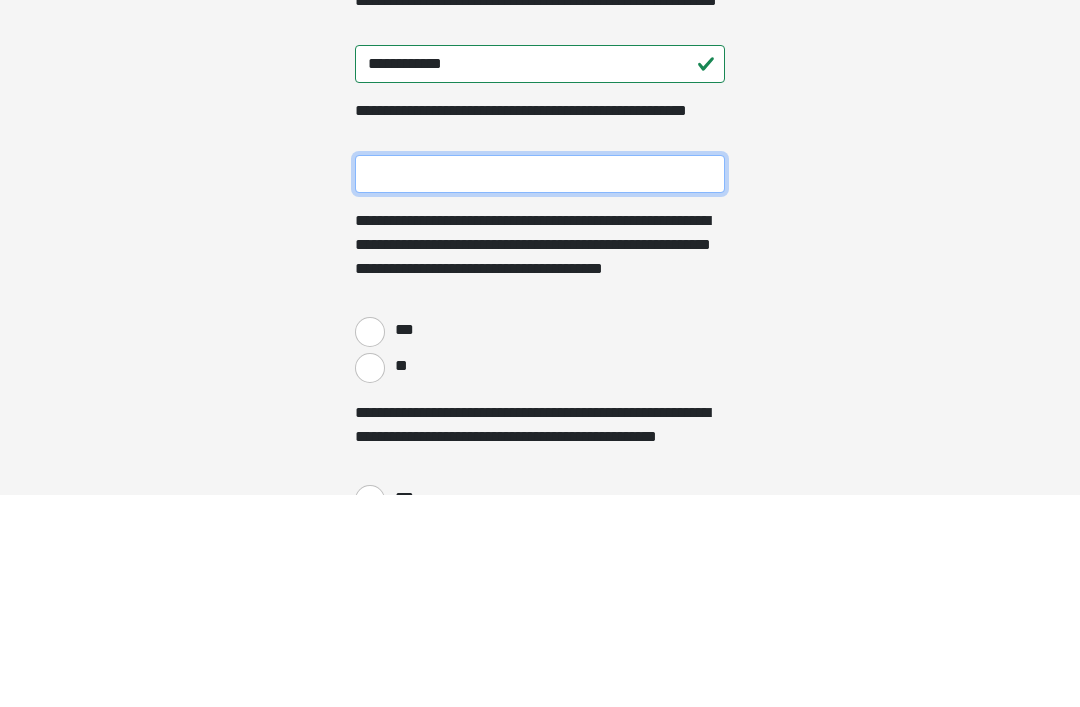 click on "**********" at bounding box center (540, 387) 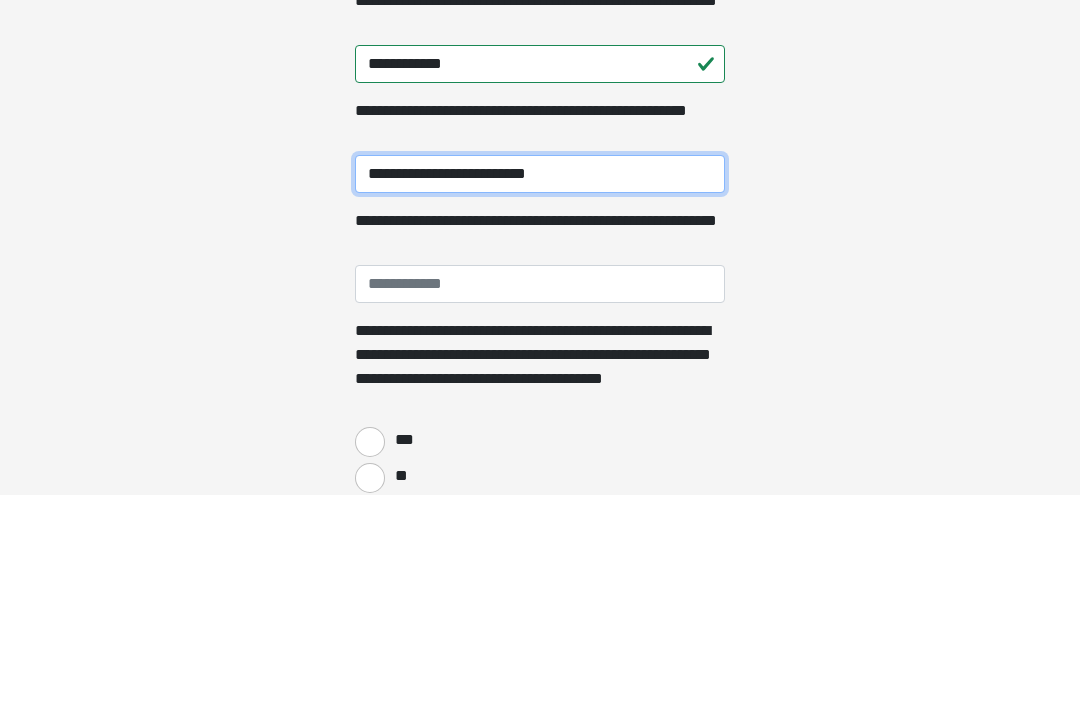 type on "**********" 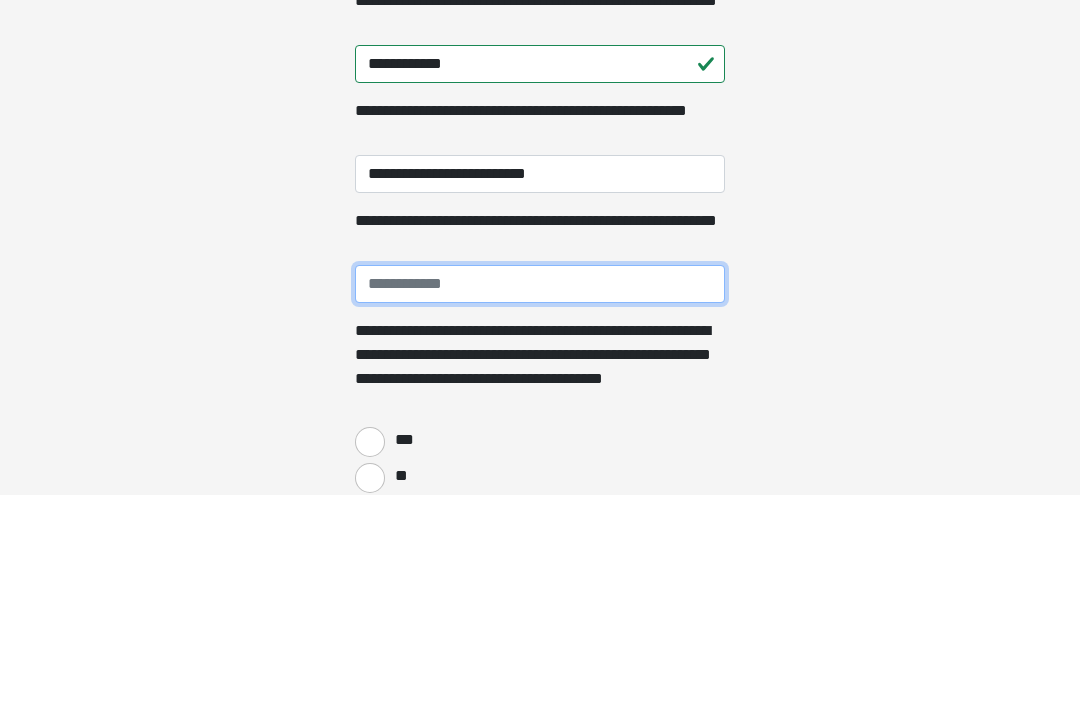 click on "**********" at bounding box center [540, 497] 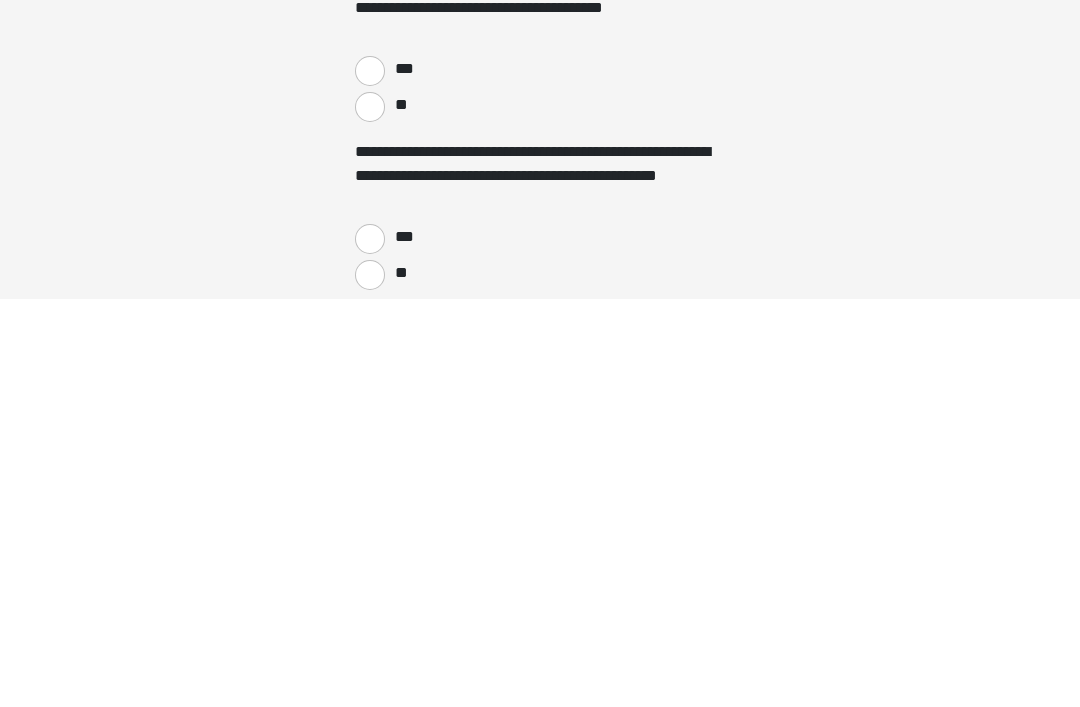 scroll, scrollTop: 448, scrollLeft: 0, axis: vertical 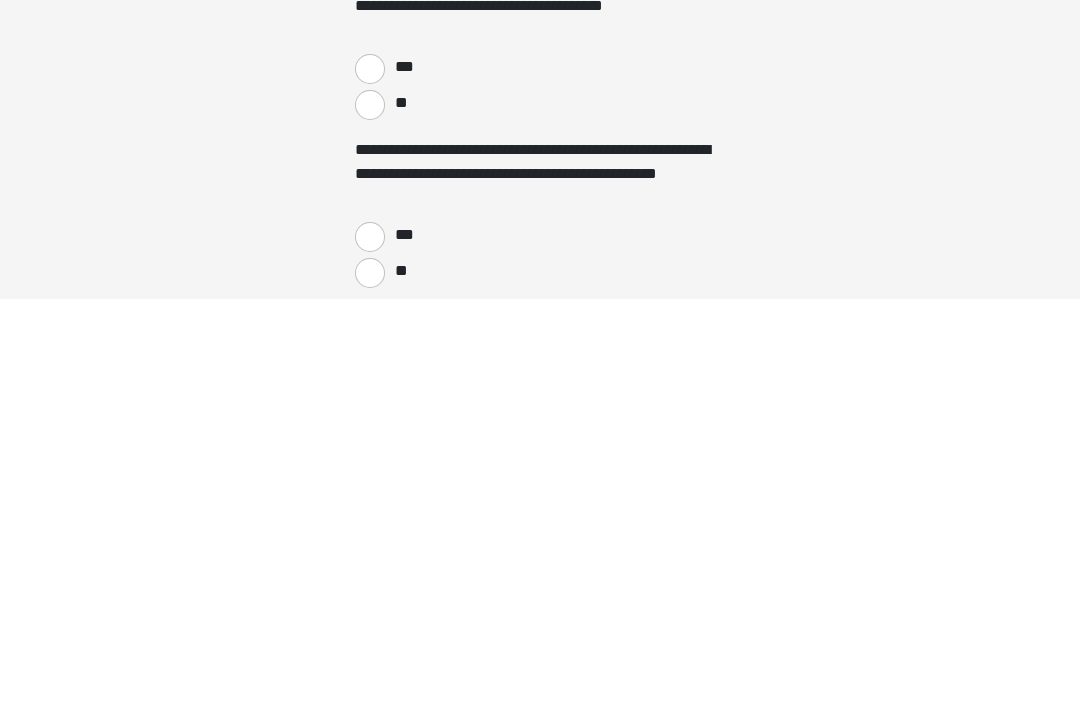 type on "**********" 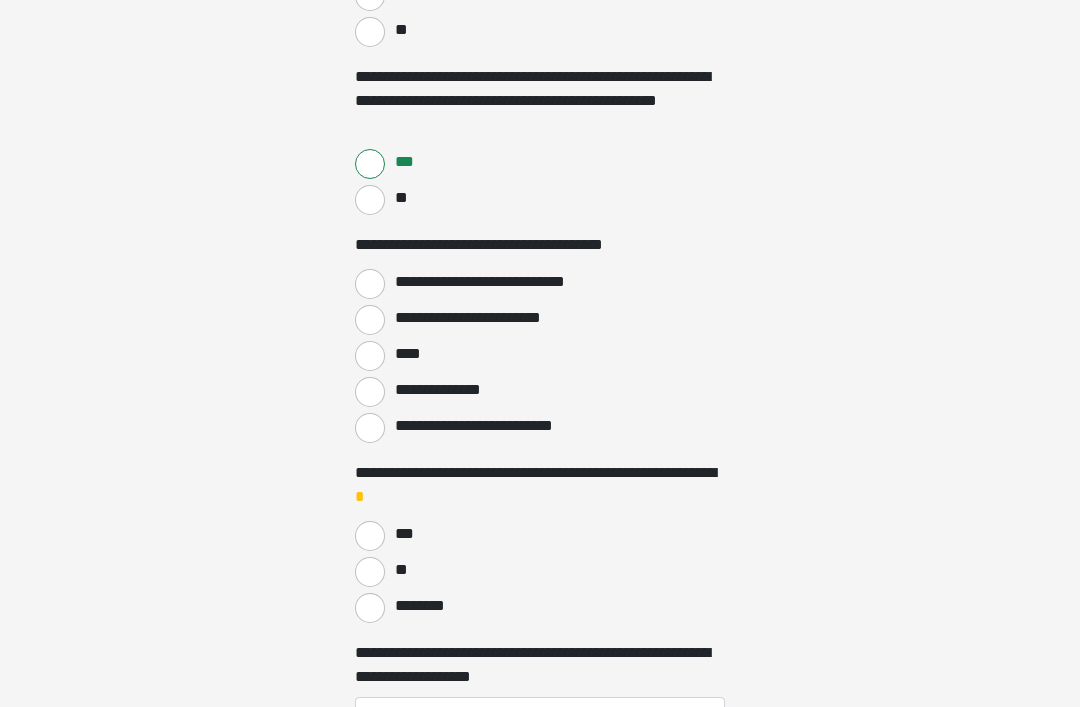 scroll, scrollTop: 932, scrollLeft: 0, axis: vertical 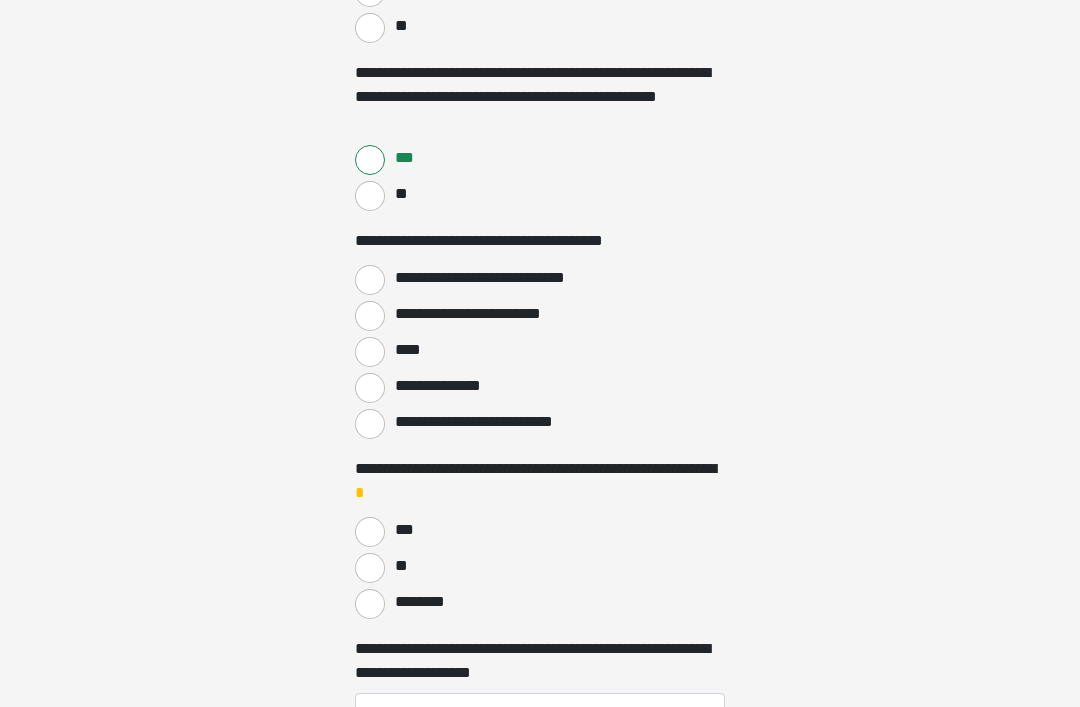 click on "**********" at bounding box center (370, 280) 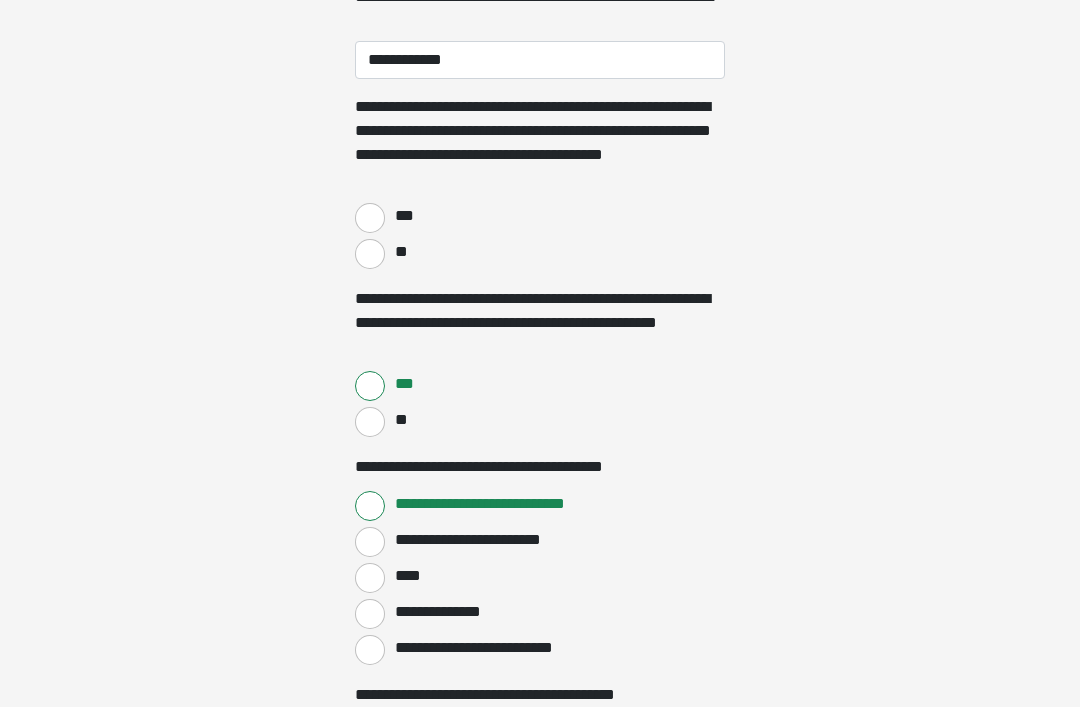 scroll, scrollTop: 703, scrollLeft: 0, axis: vertical 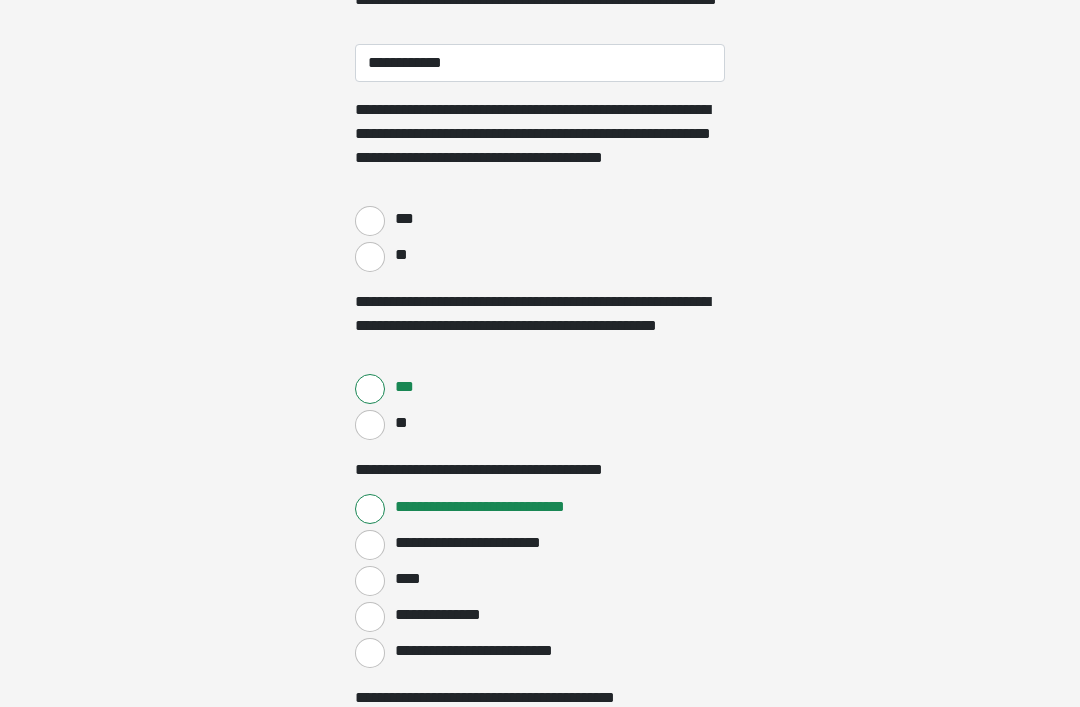click on "**" at bounding box center (370, 257) 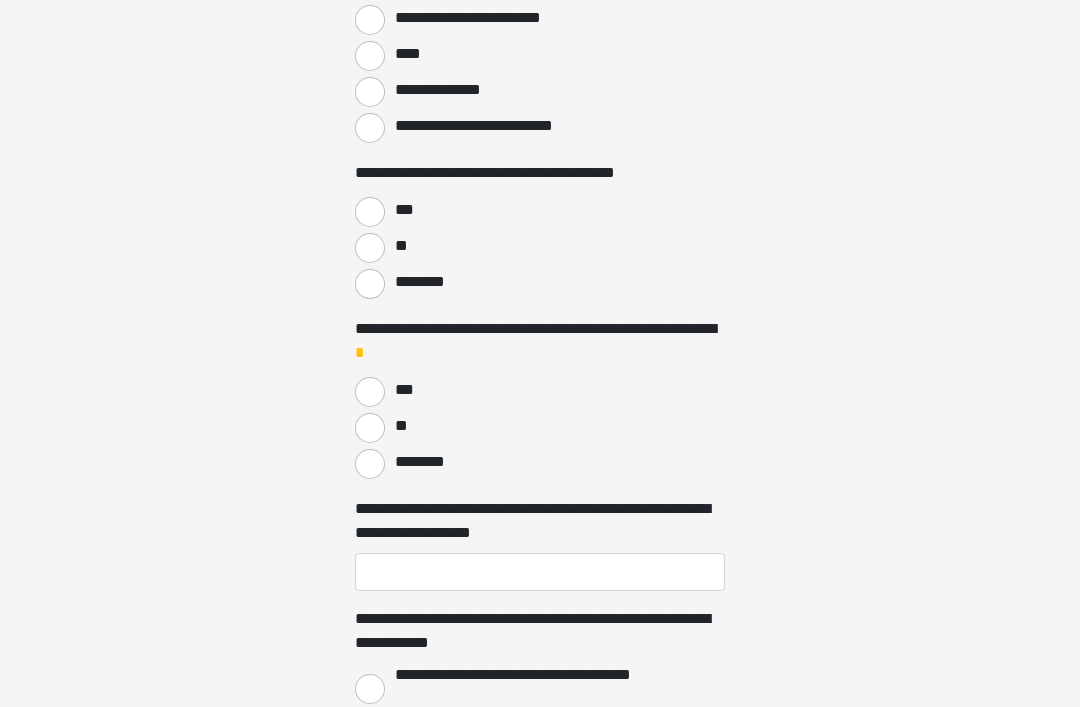 scroll, scrollTop: 1229, scrollLeft: 0, axis: vertical 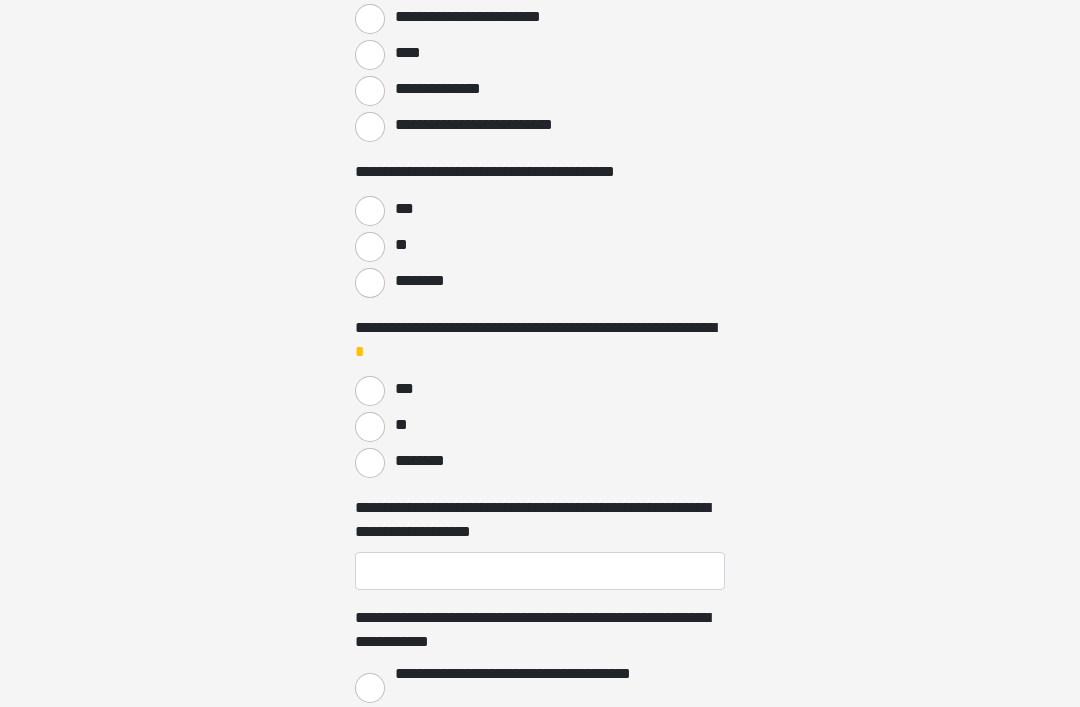 click on "***" at bounding box center (370, 212) 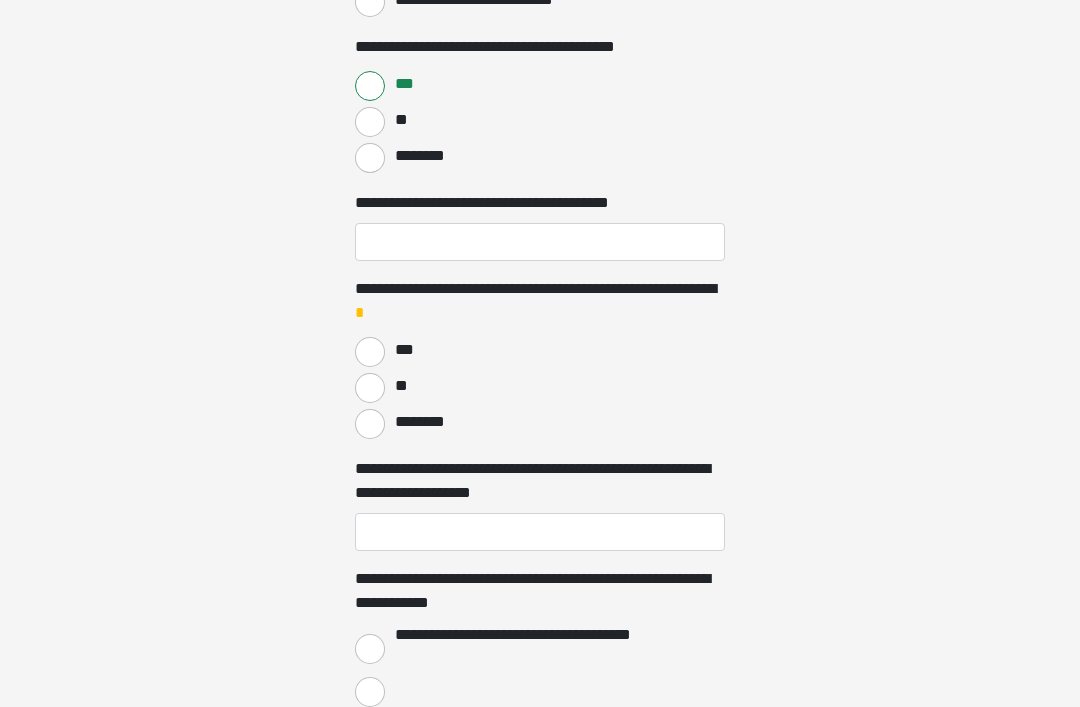 scroll, scrollTop: 1362, scrollLeft: 0, axis: vertical 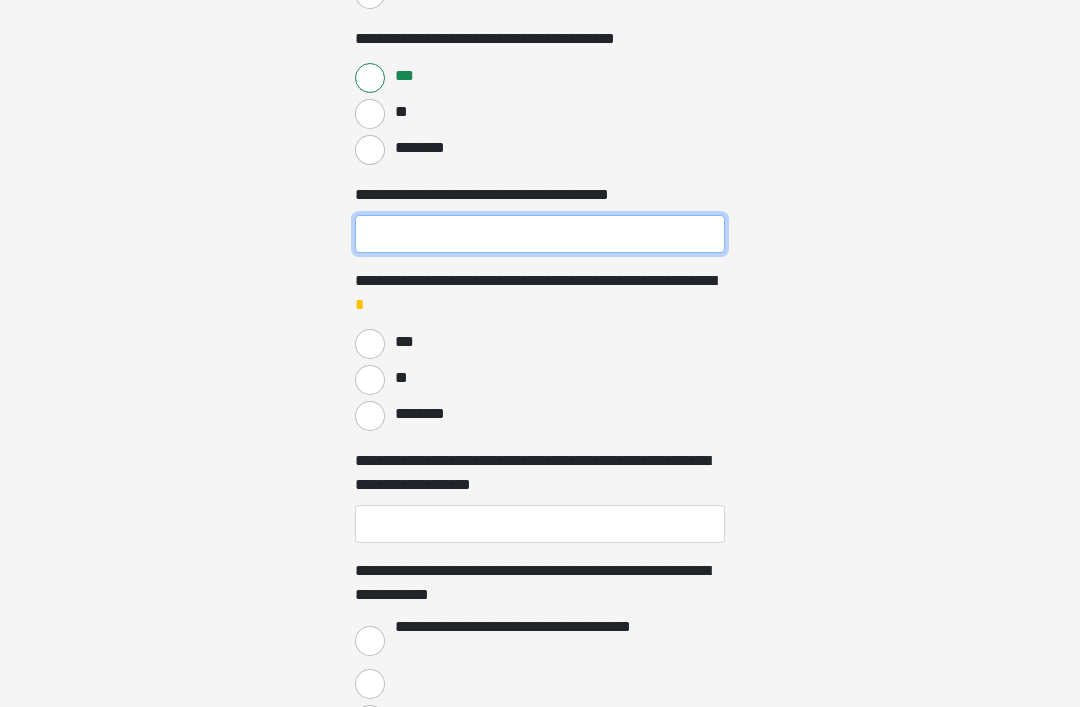 click on "**********" at bounding box center (540, 235) 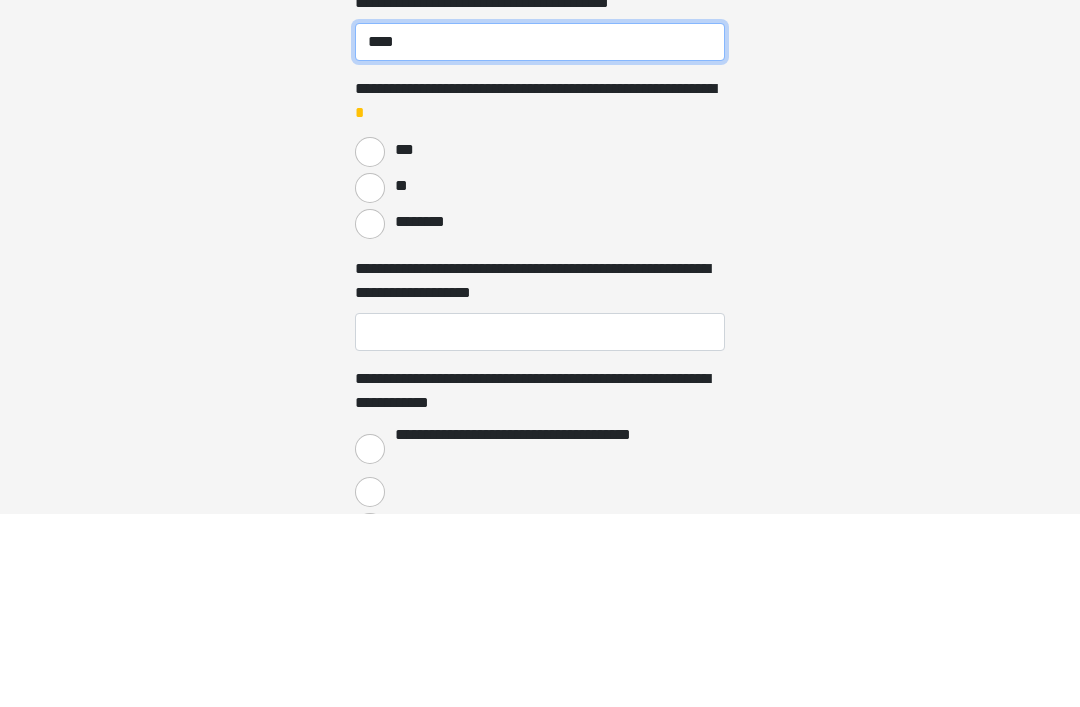 type on "****" 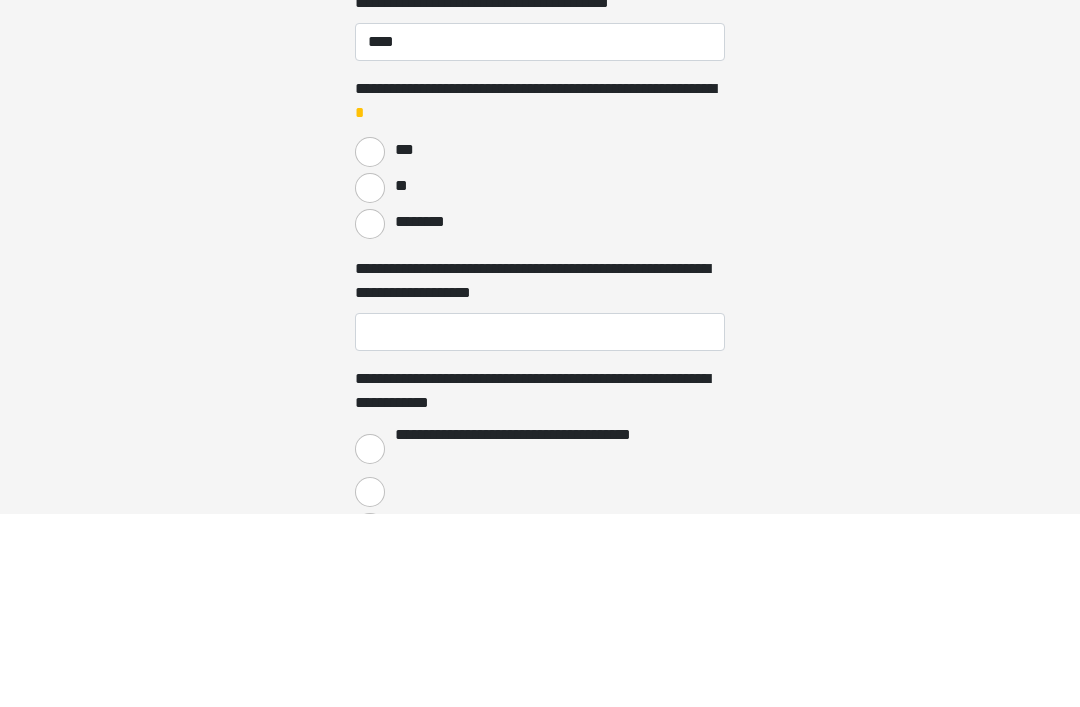 click on "********" at bounding box center (370, 417) 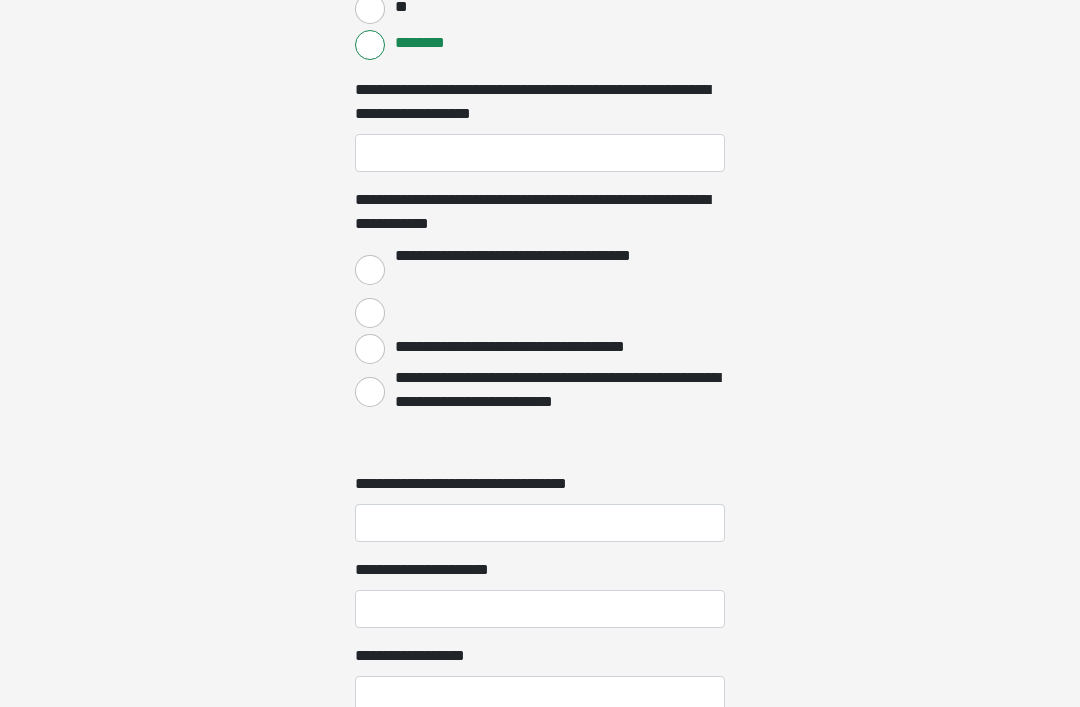 scroll, scrollTop: 1735, scrollLeft: 0, axis: vertical 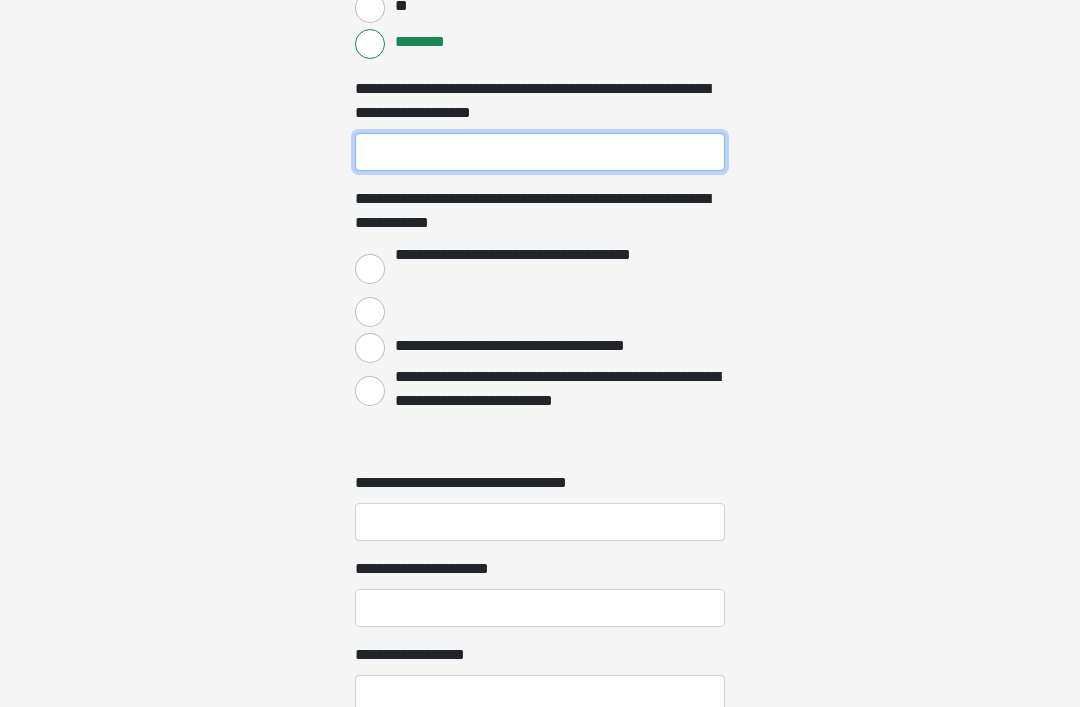 click on "**********" at bounding box center [540, 152] 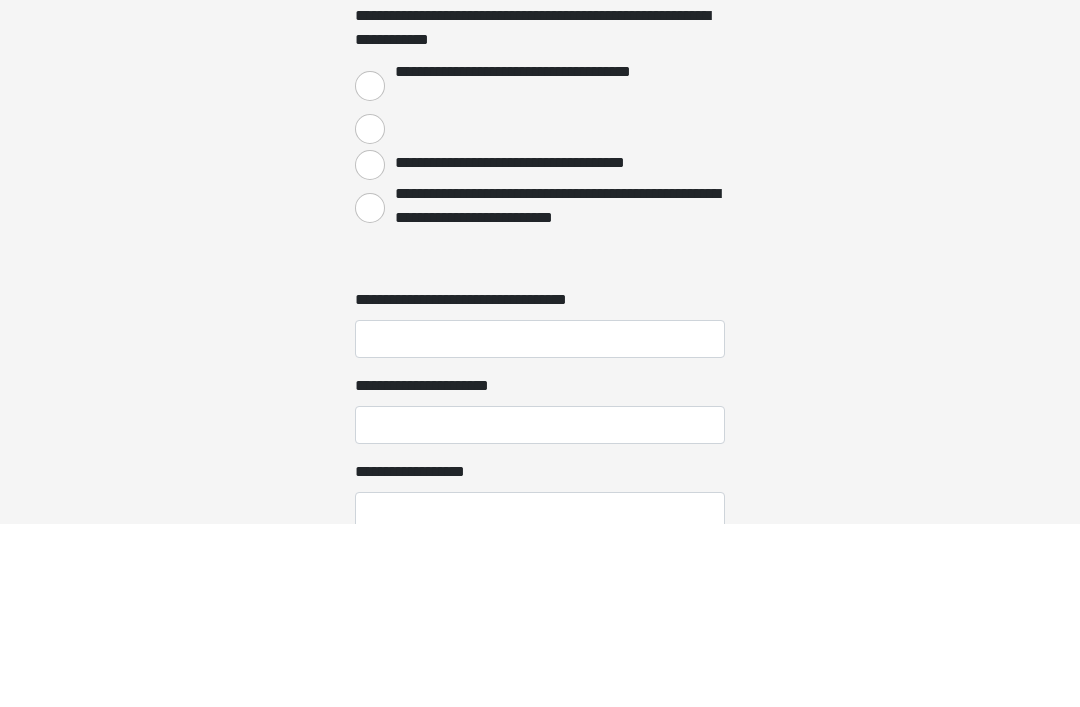 type on "***" 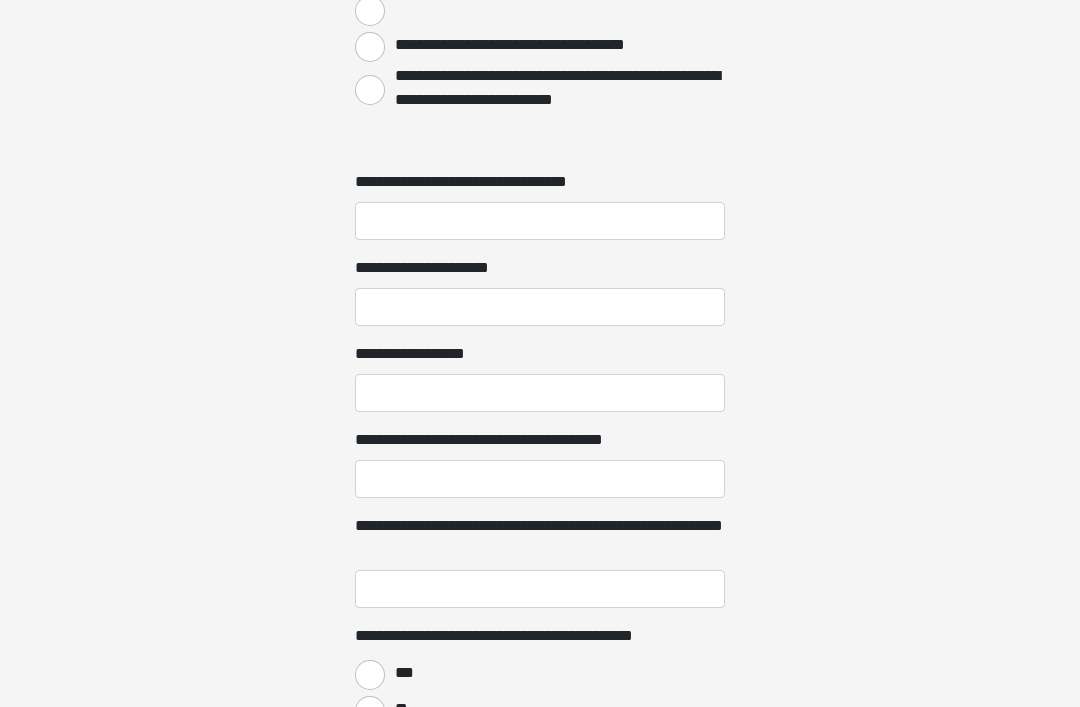 scroll, scrollTop: 2053, scrollLeft: 0, axis: vertical 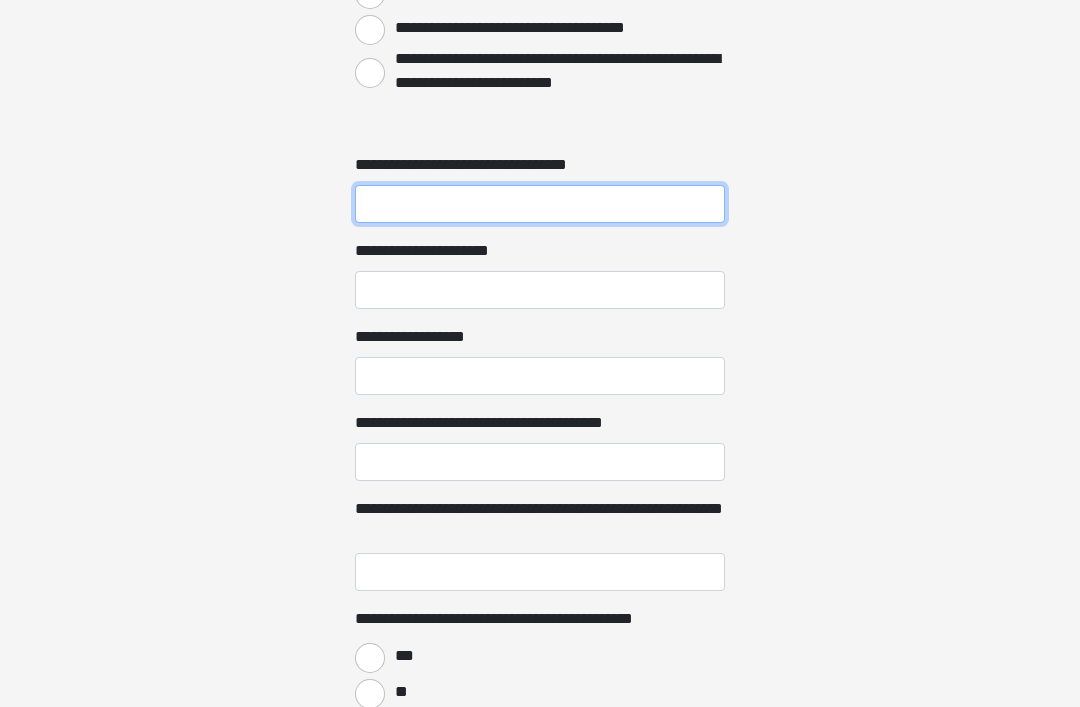 click on "**********" at bounding box center (540, 204) 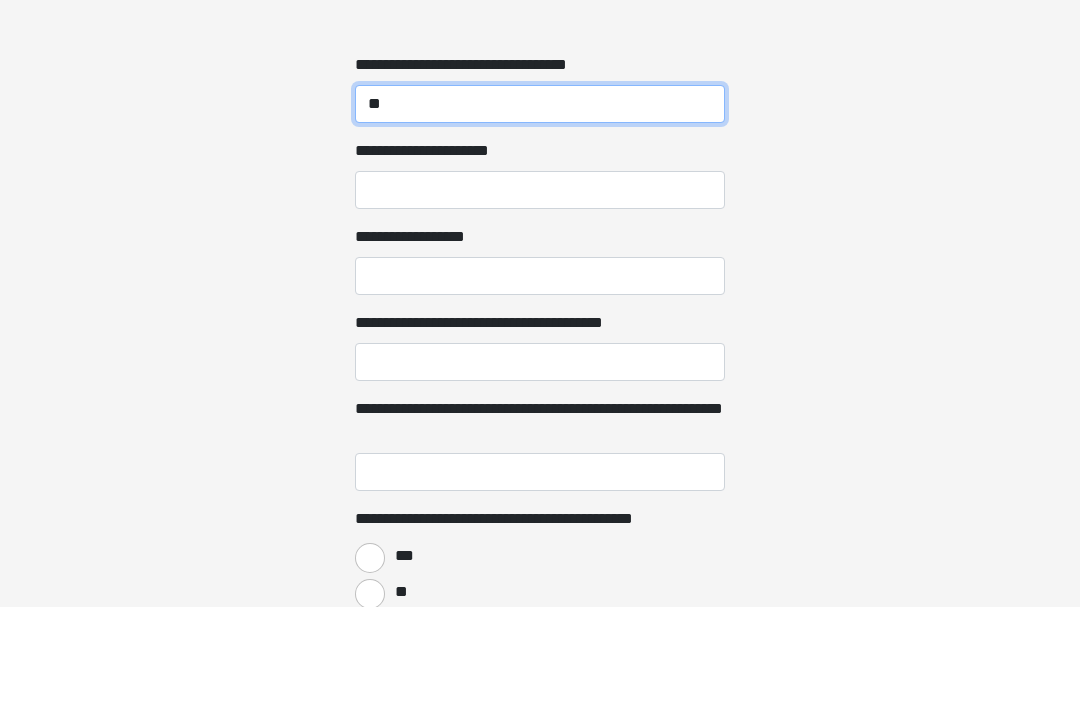 type on "**" 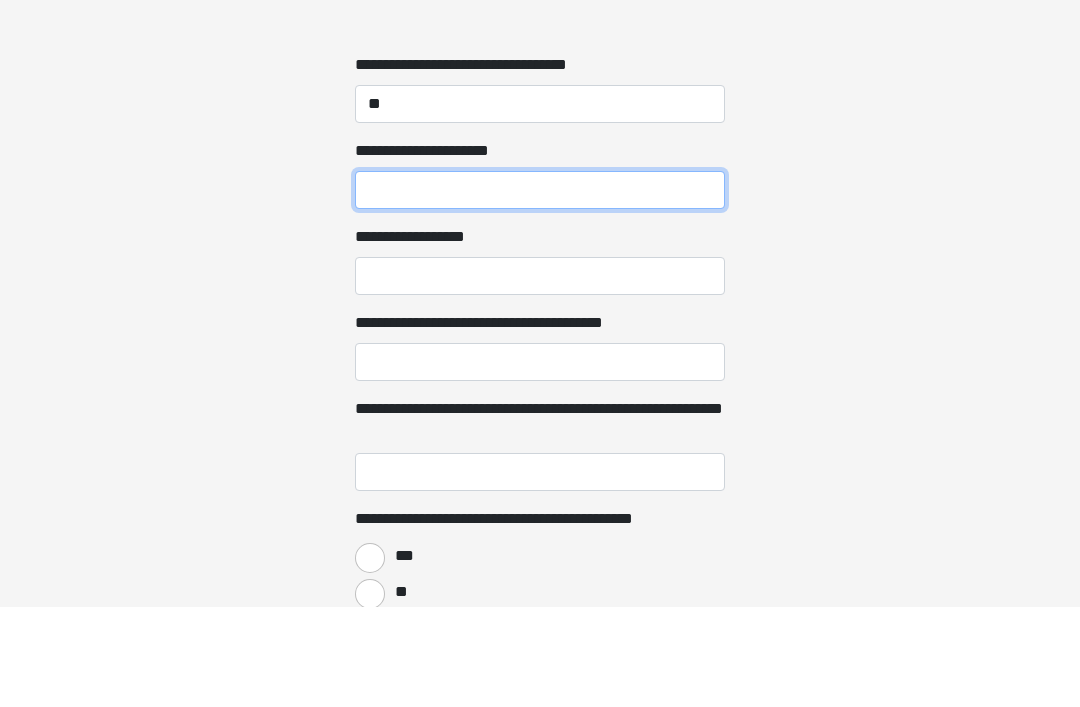click on "**********" at bounding box center (540, 290) 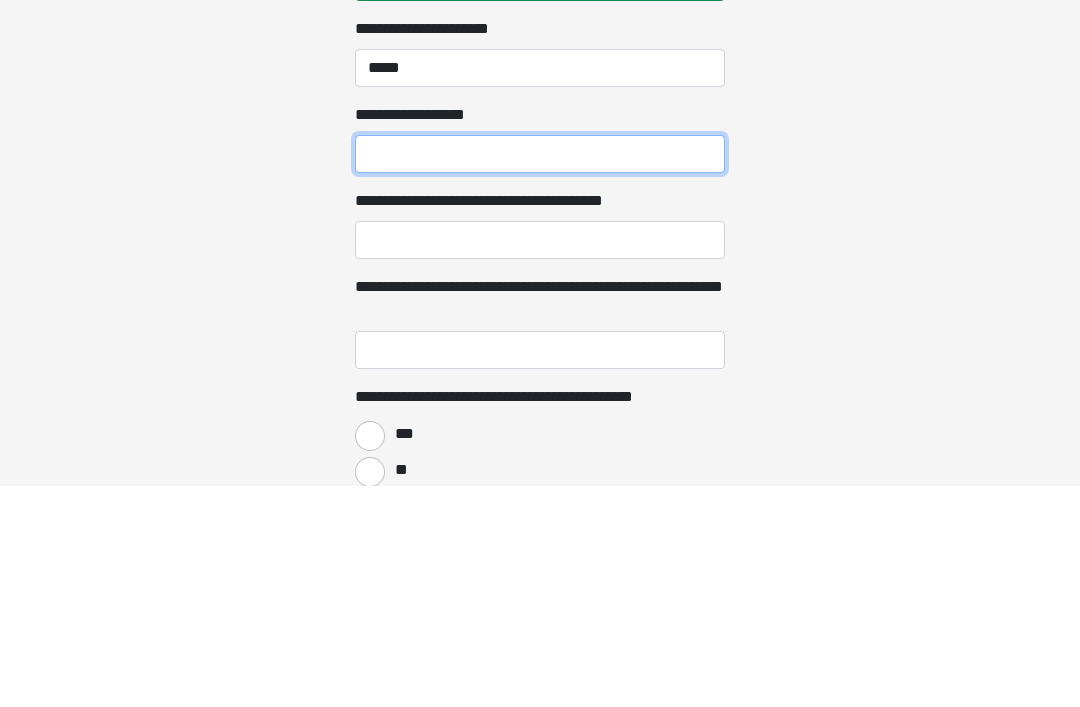 click on "**********" at bounding box center (540, 376) 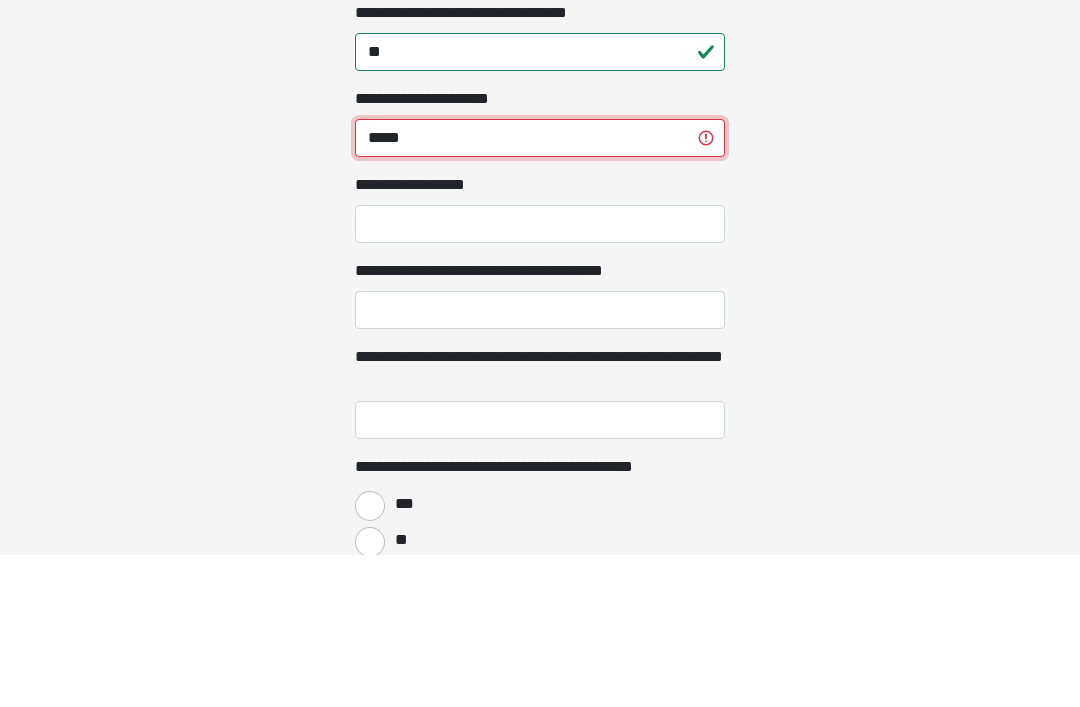 click on "*****" at bounding box center [540, 290] 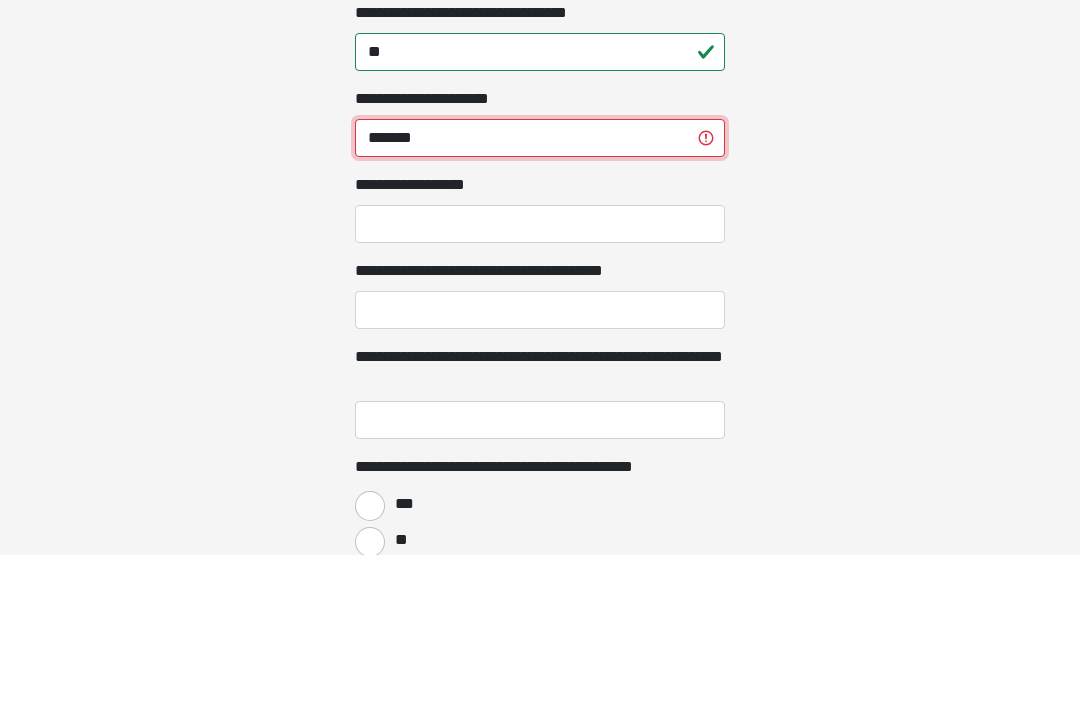 type on "*******" 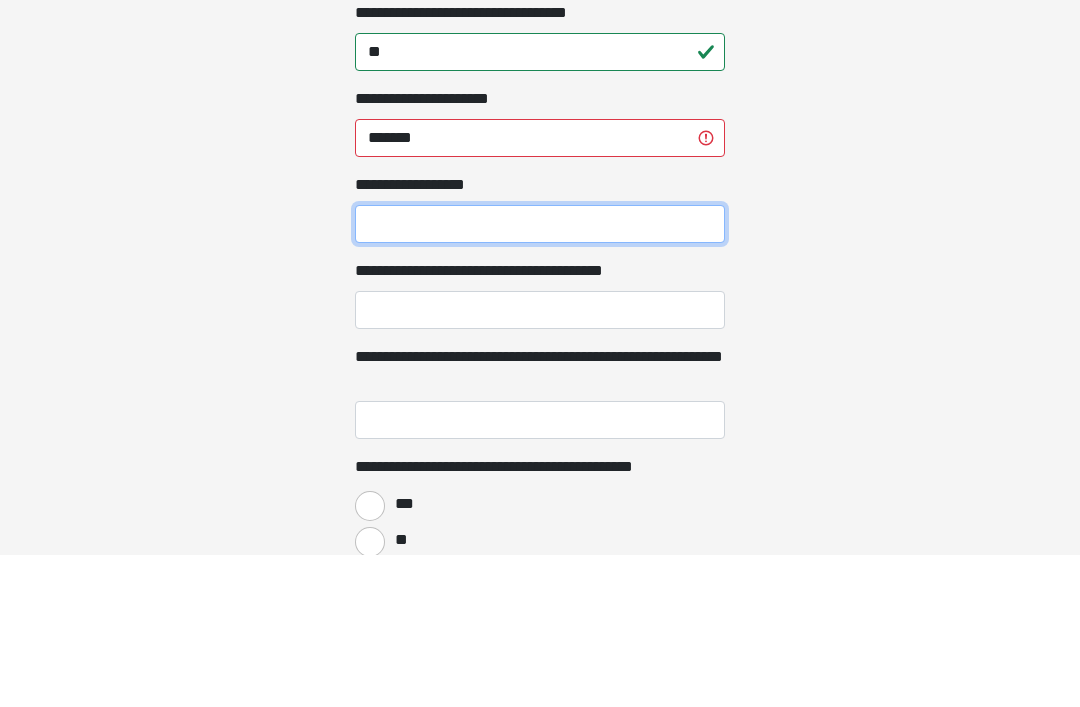 click on "**********" at bounding box center [540, 376] 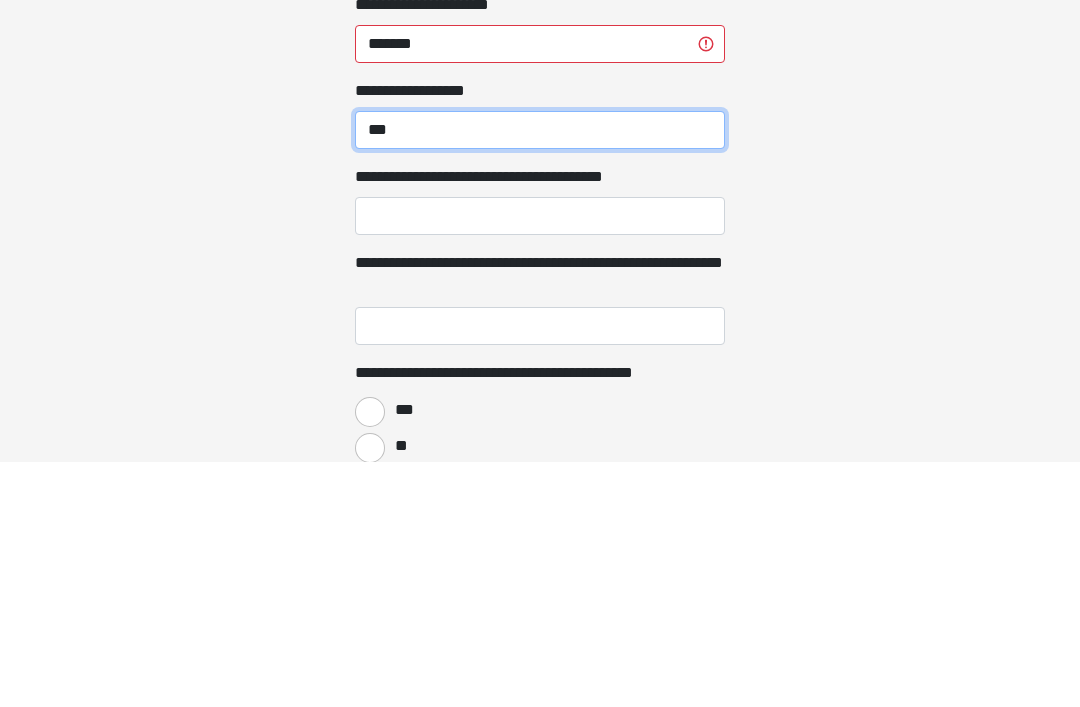 type on "***" 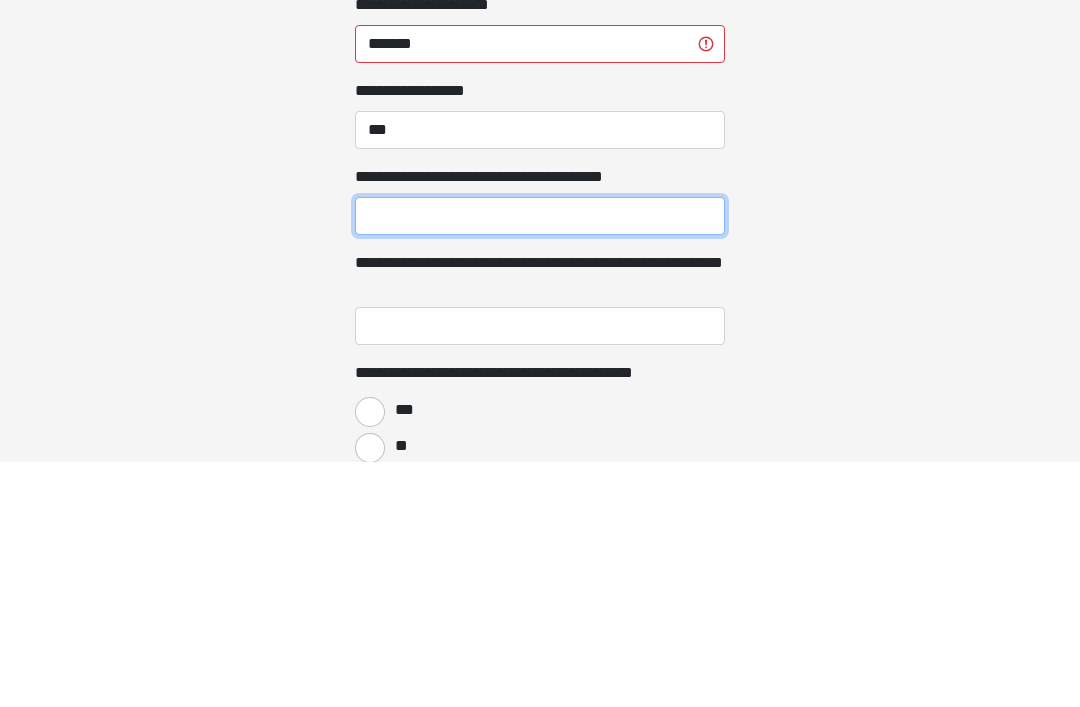 click on "**********" at bounding box center [540, 462] 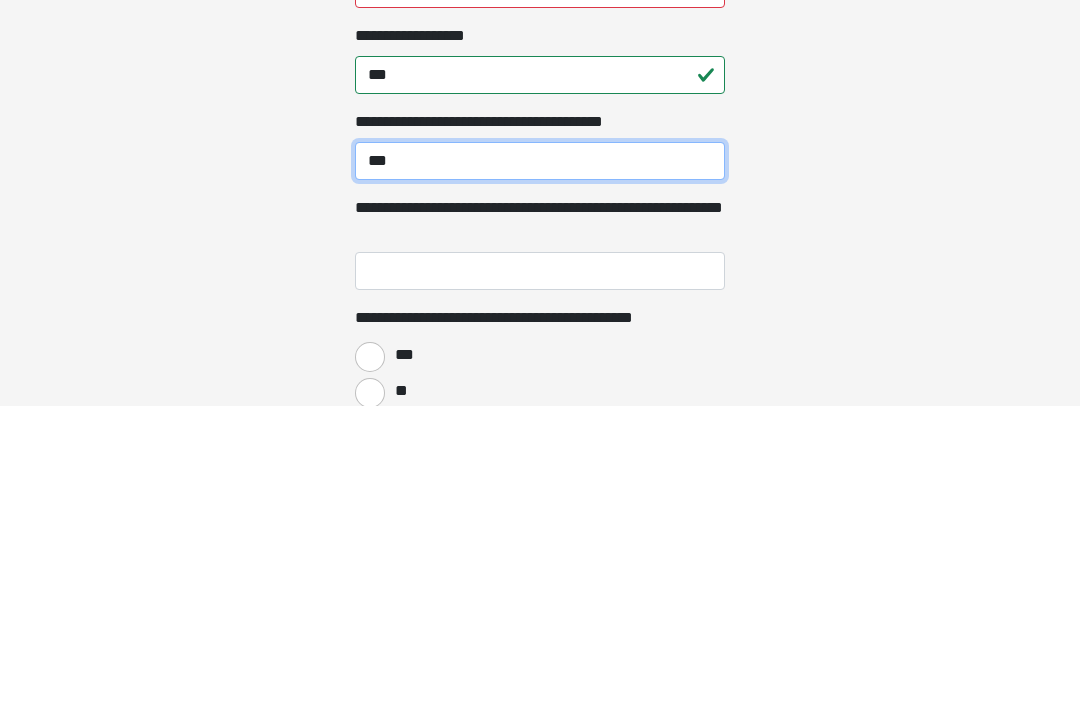 type on "***" 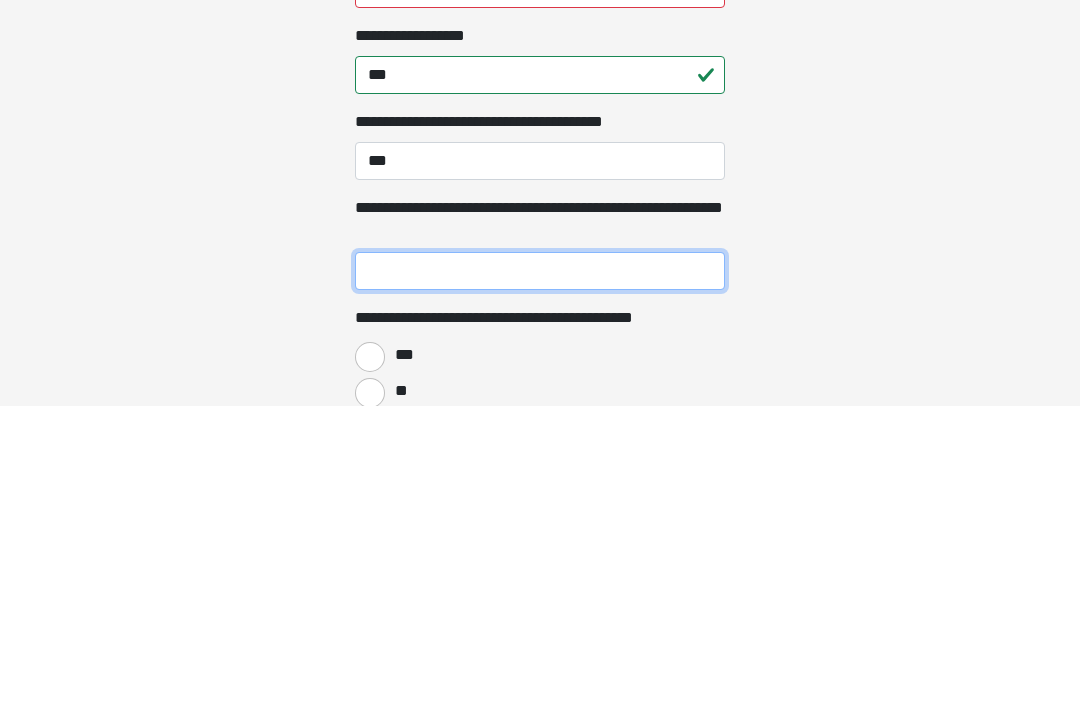 click on "**********" at bounding box center [540, 572] 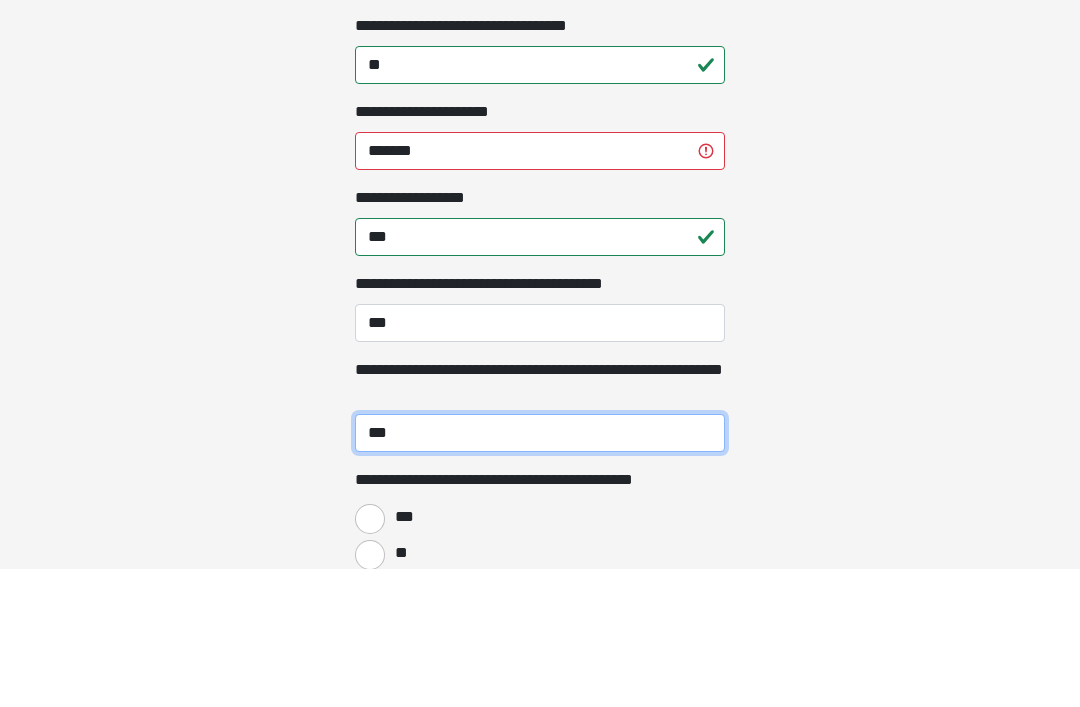 type on "***" 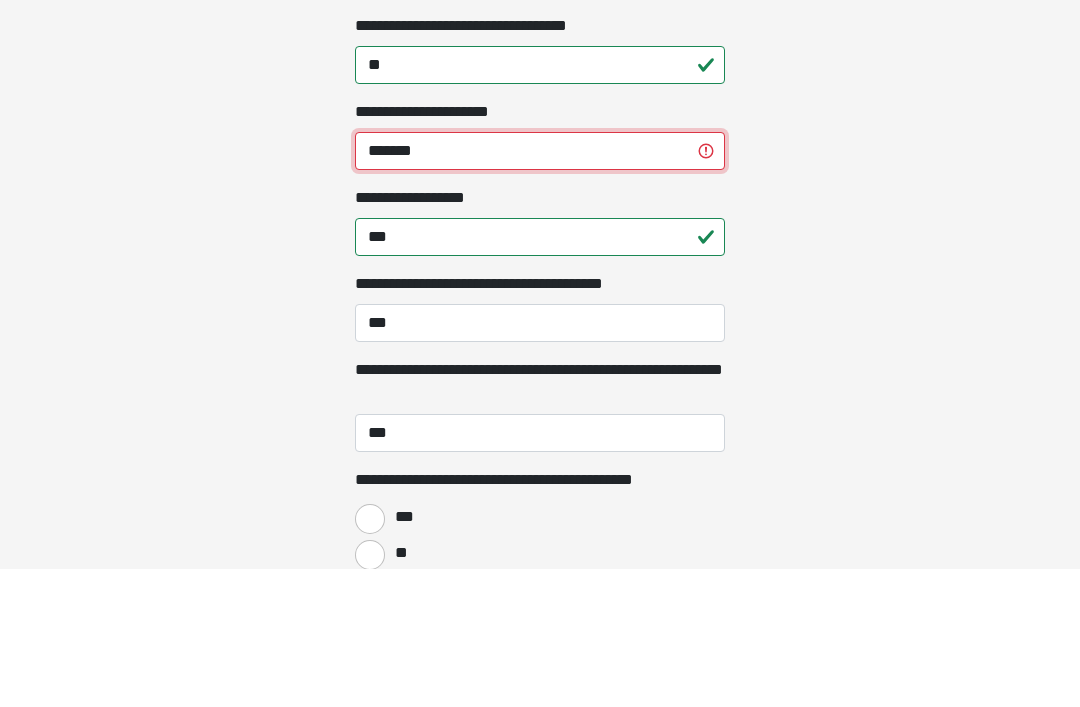 click on "*******" at bounding box center (540, 290) 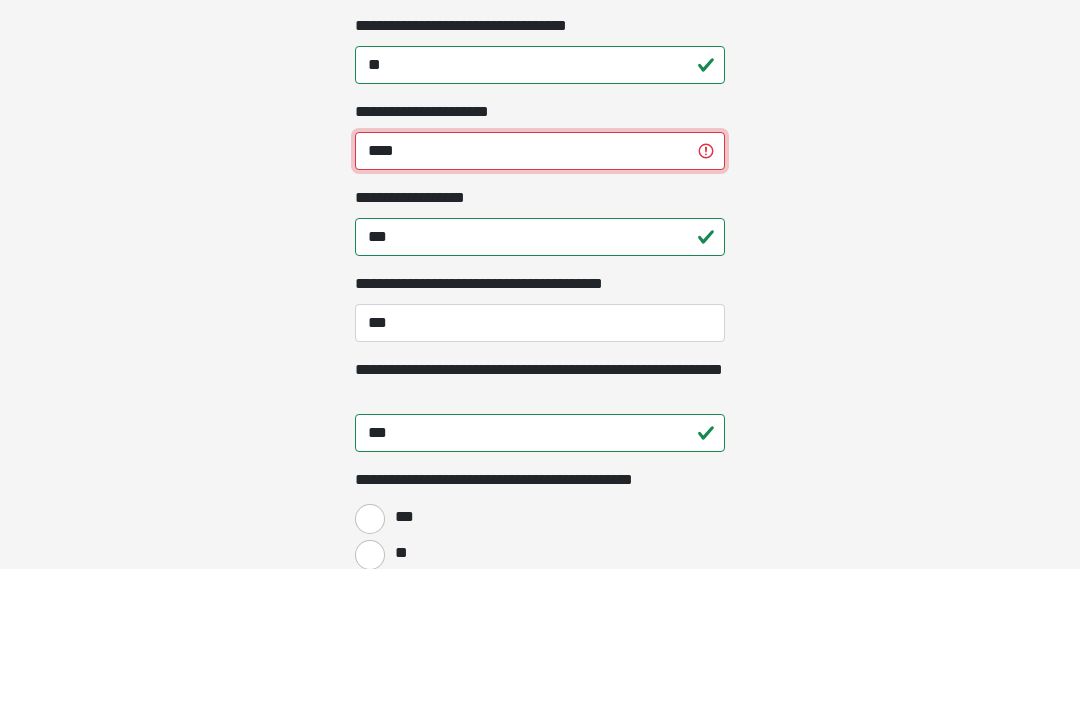 type on "****" 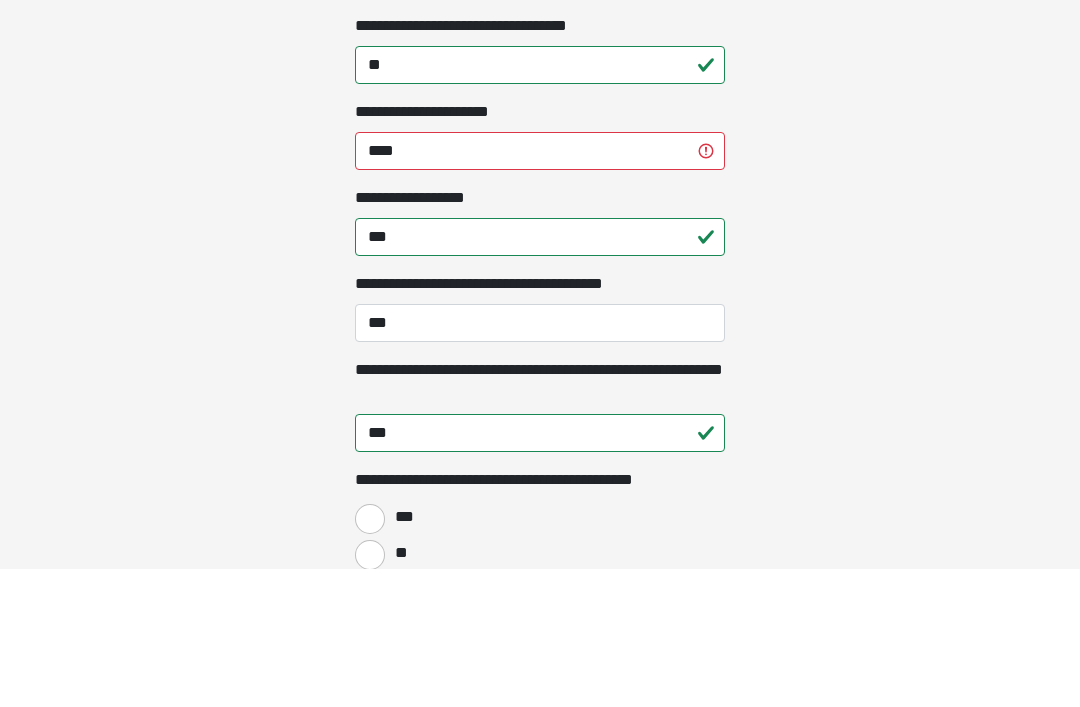 click on "**********" at bounding box center [540, -1700] 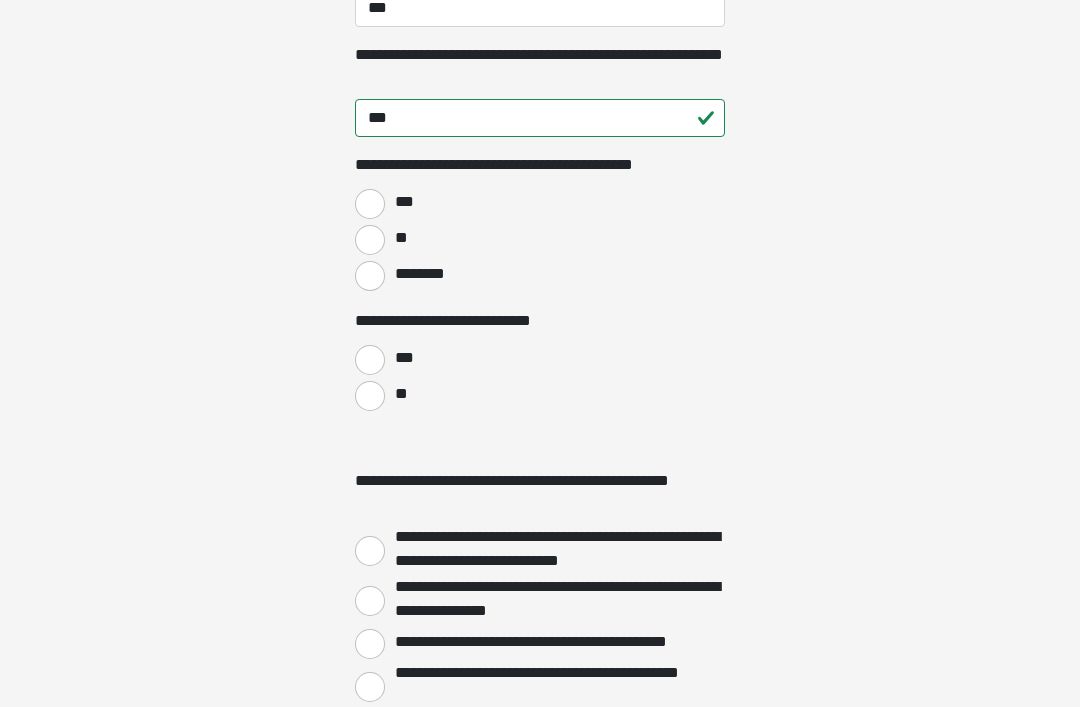 scroll, scrollTop: 2508, scrollLeft: 0, axis: vertical 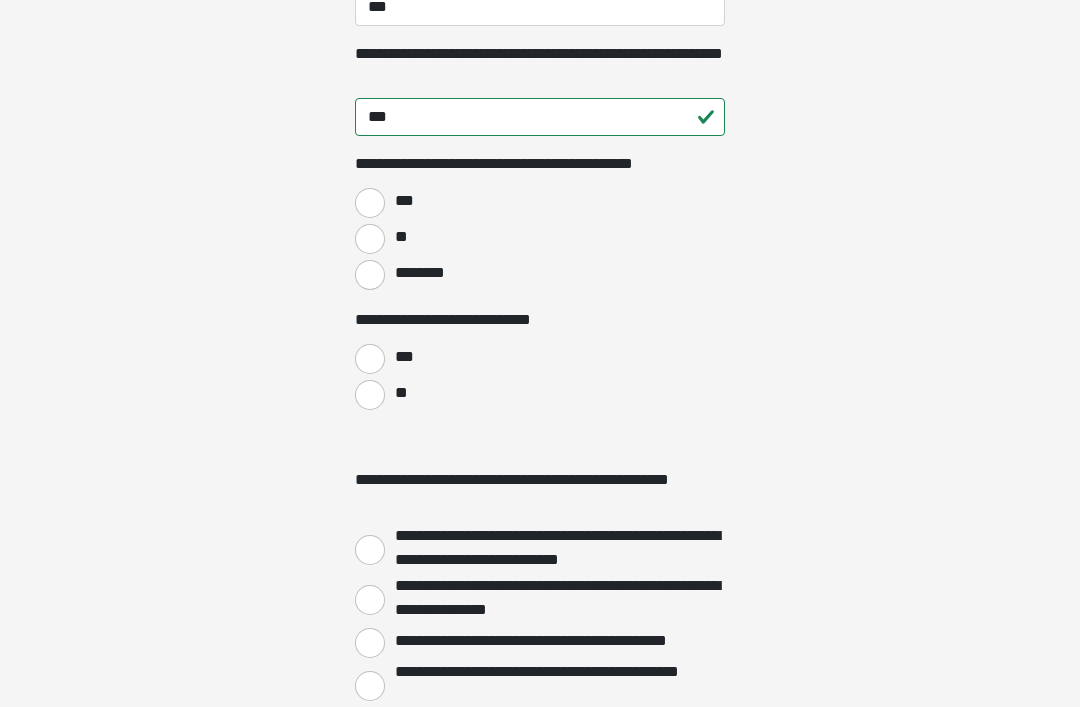 click on "**" at bounding box center [370, 239] 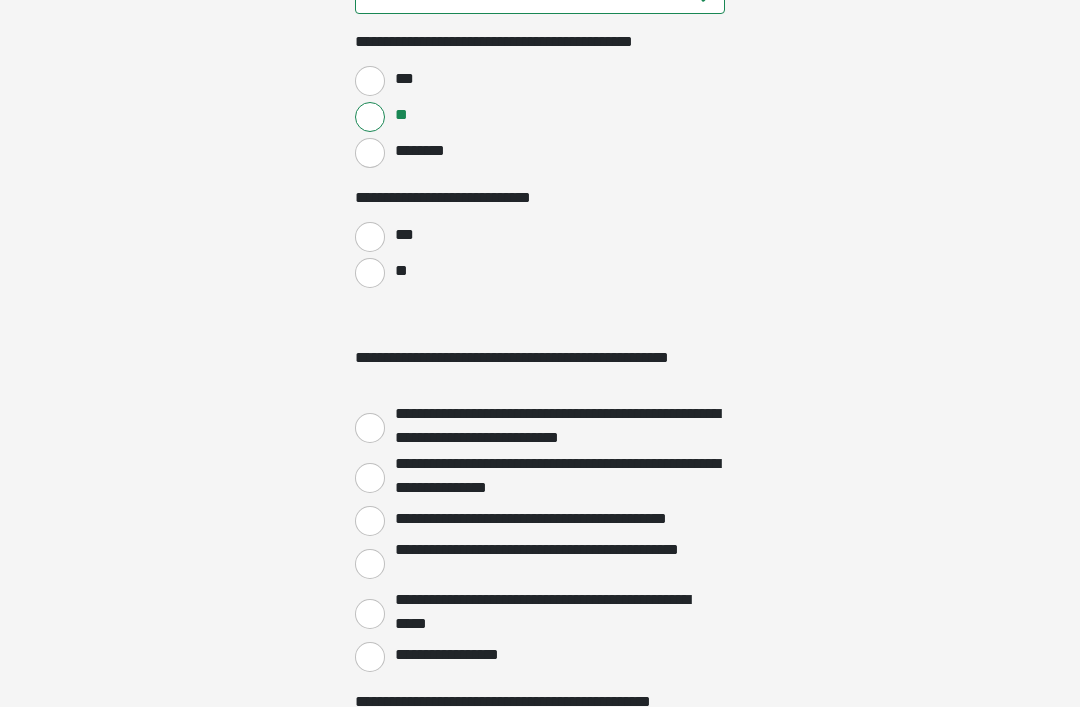 click on "**" at bounding box center (370, 273) 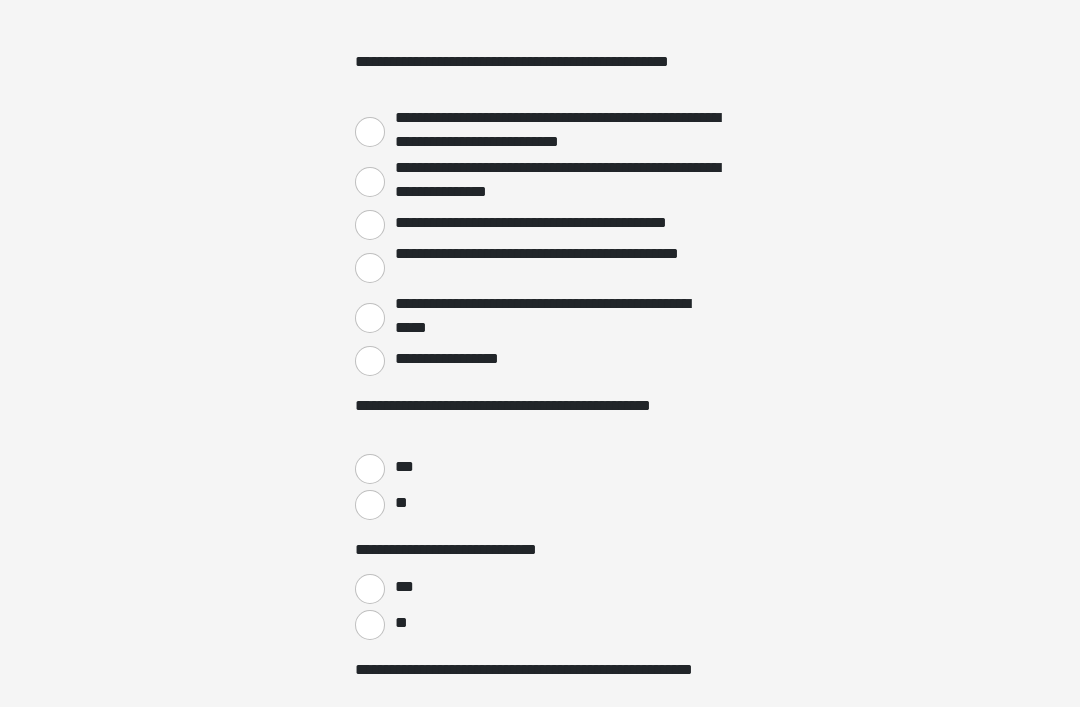 scroll, scrollTop: 2924, scrollLeft: 0, axis: vertical 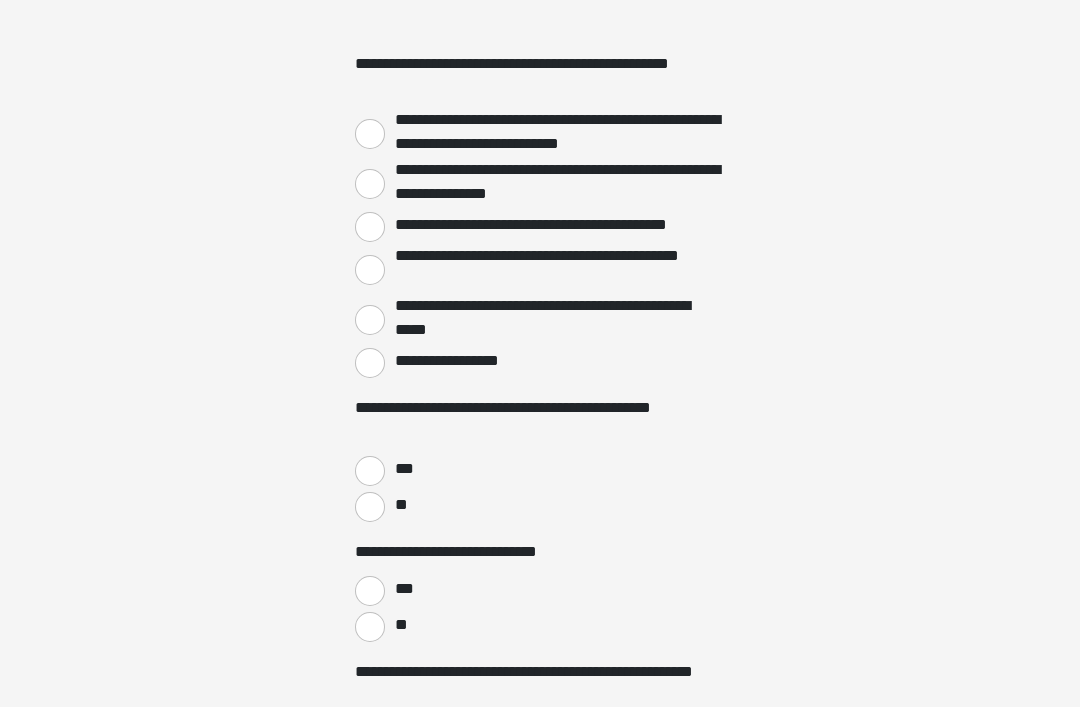 click on "***" at bounding box center [370, 471] 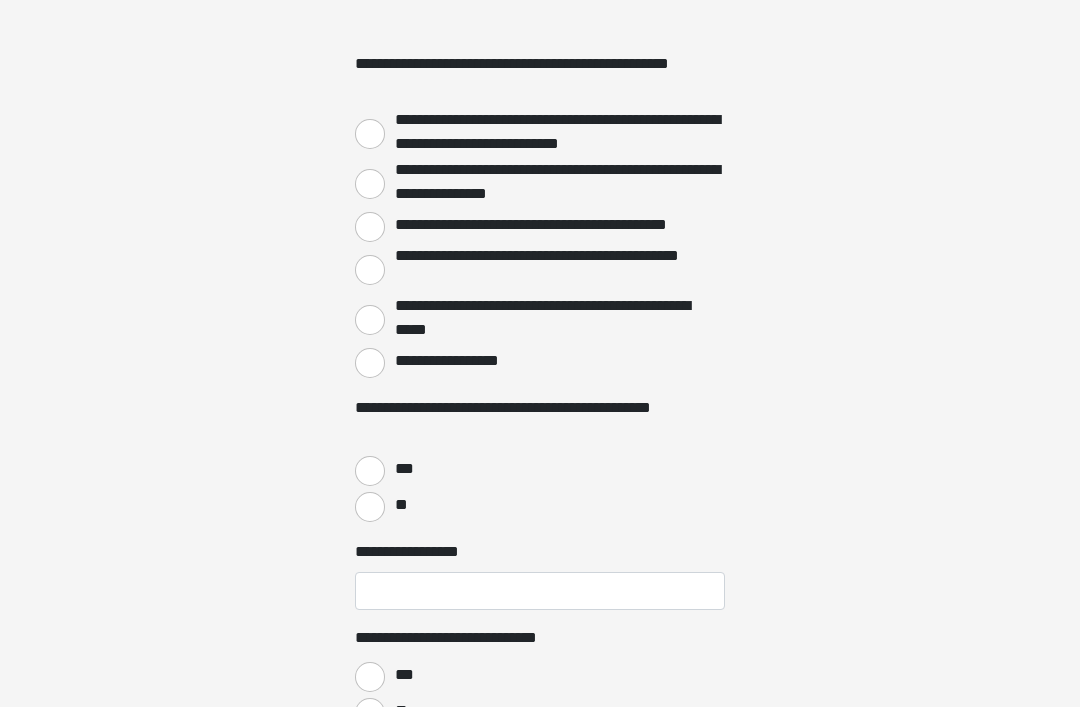 click on "**********" at bounding box center [370, 363] 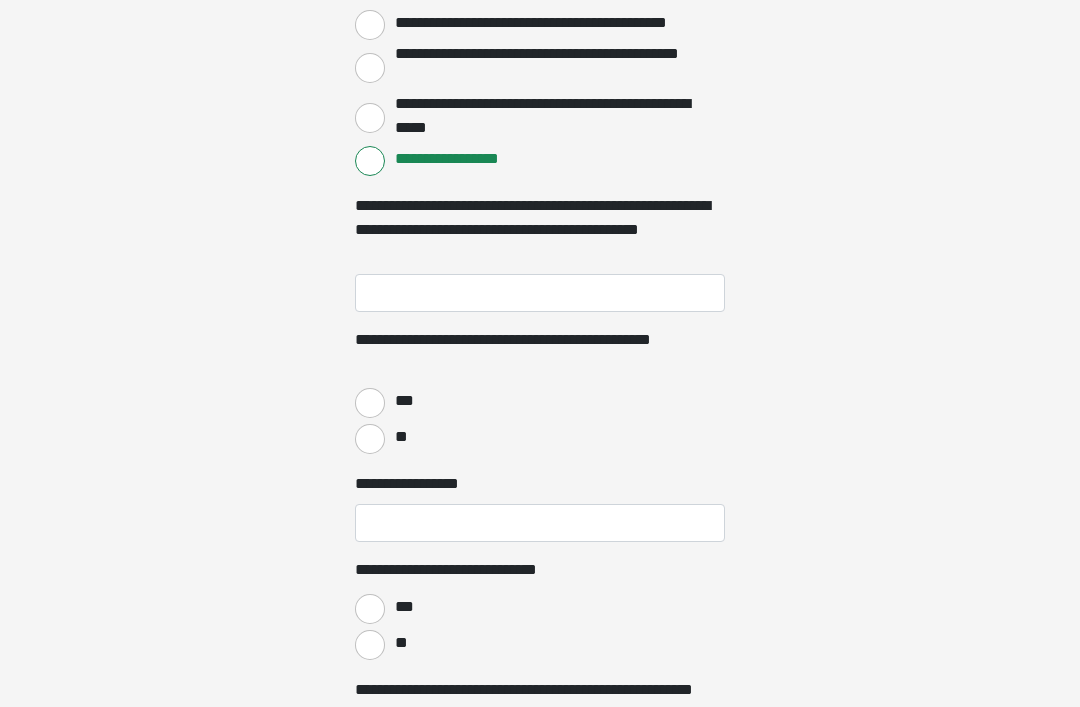 scroll, scrollTop: 3123, scrollLeft: 0, axis: vertical 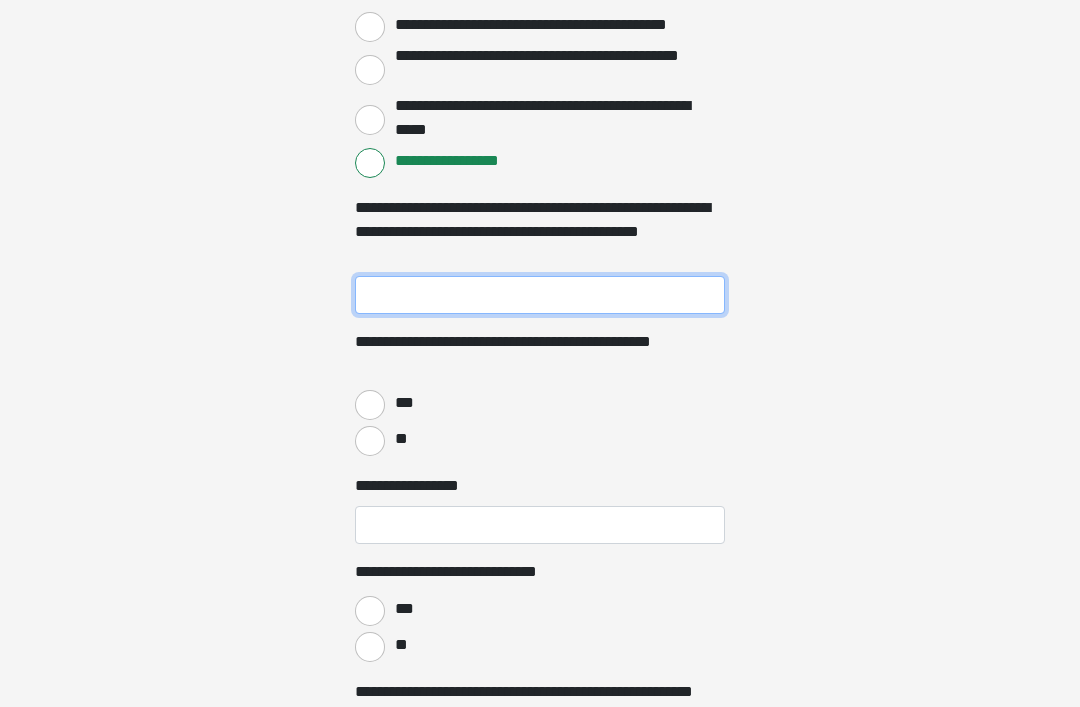 click on "**********" at bounding box center (540, 296) 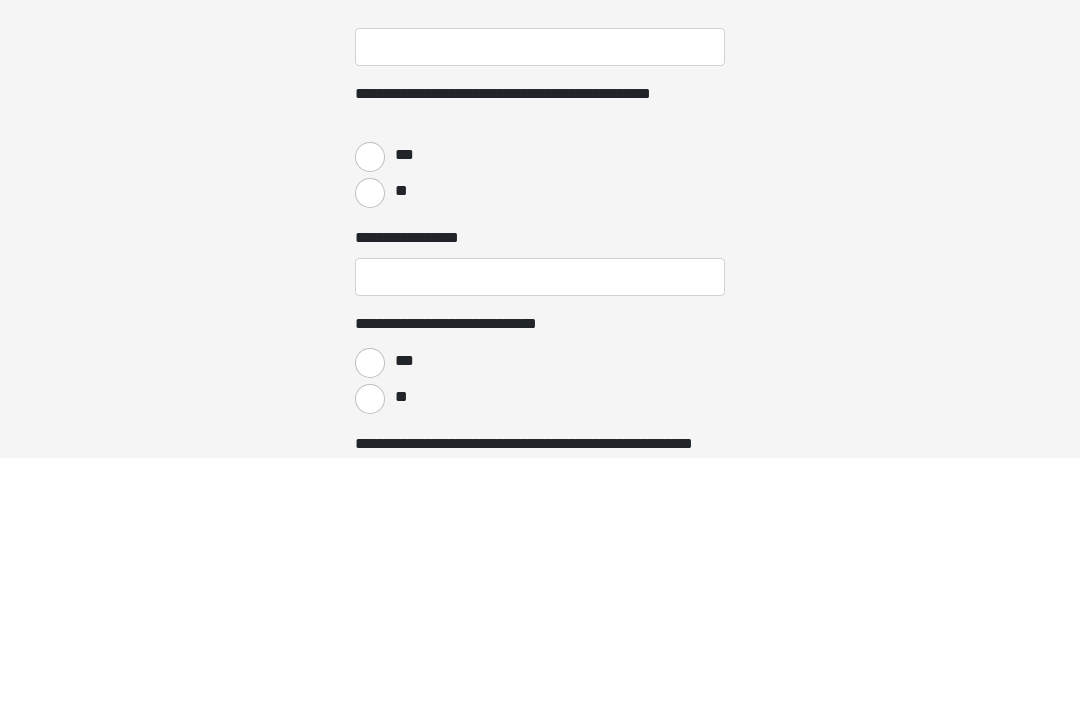 click on "**********" at bounding box center (540, -2770) 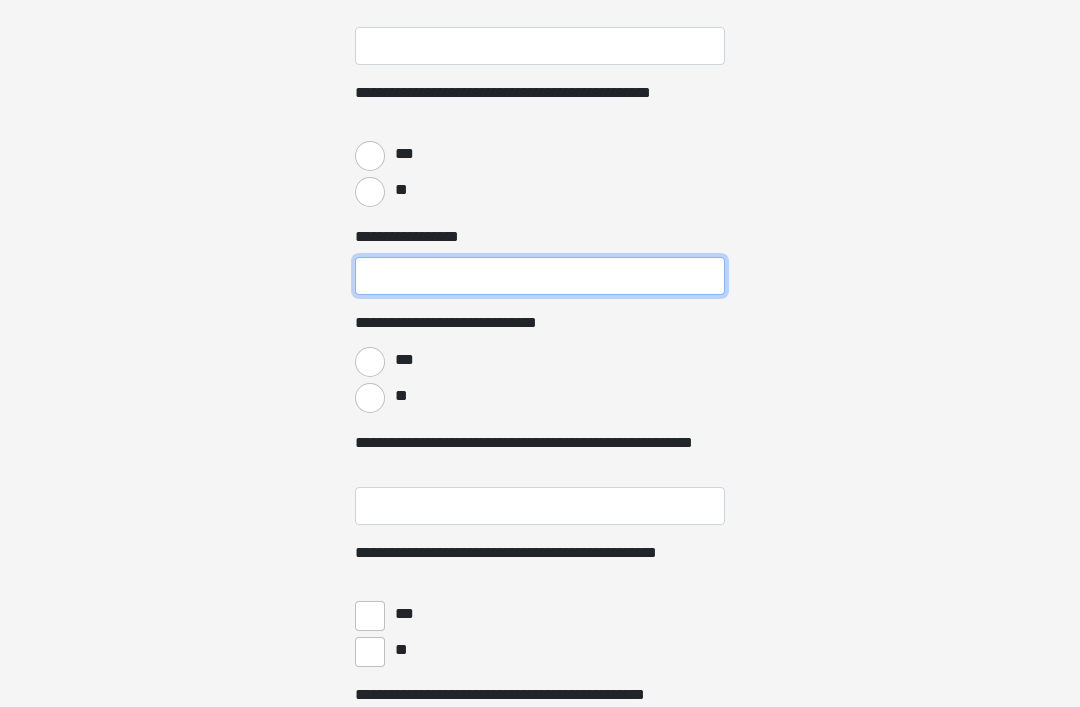 click on "**********" at bounding box center (540, 276) 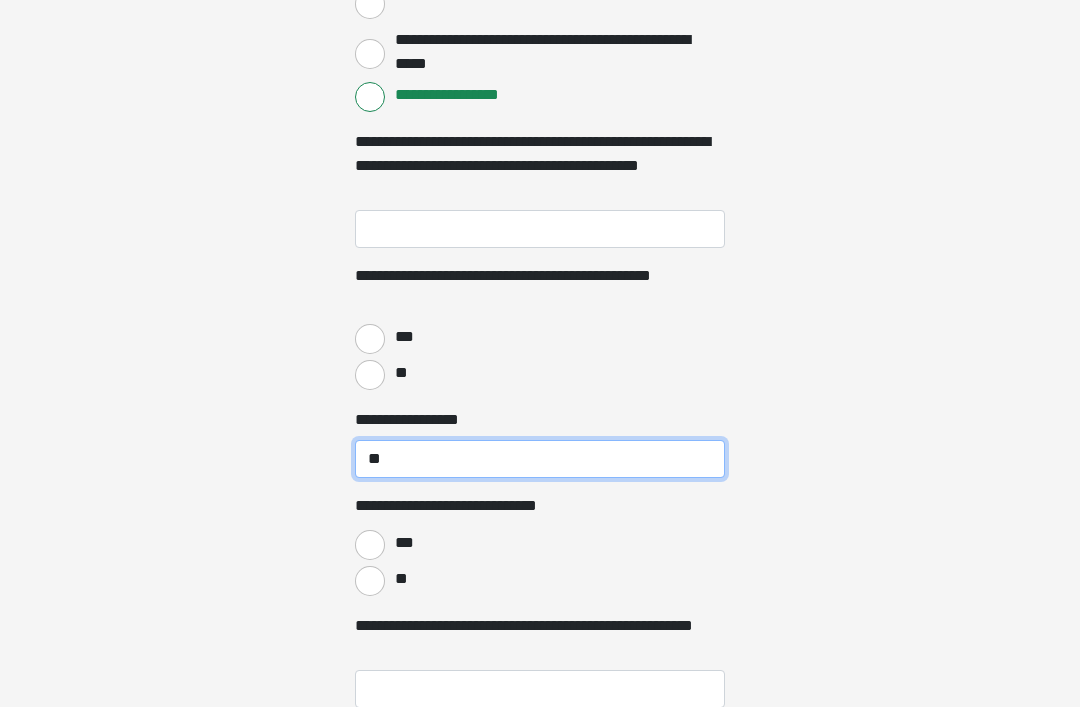 scroll, scrollTop: 3140, scrollLeft: 0, axis: vertical 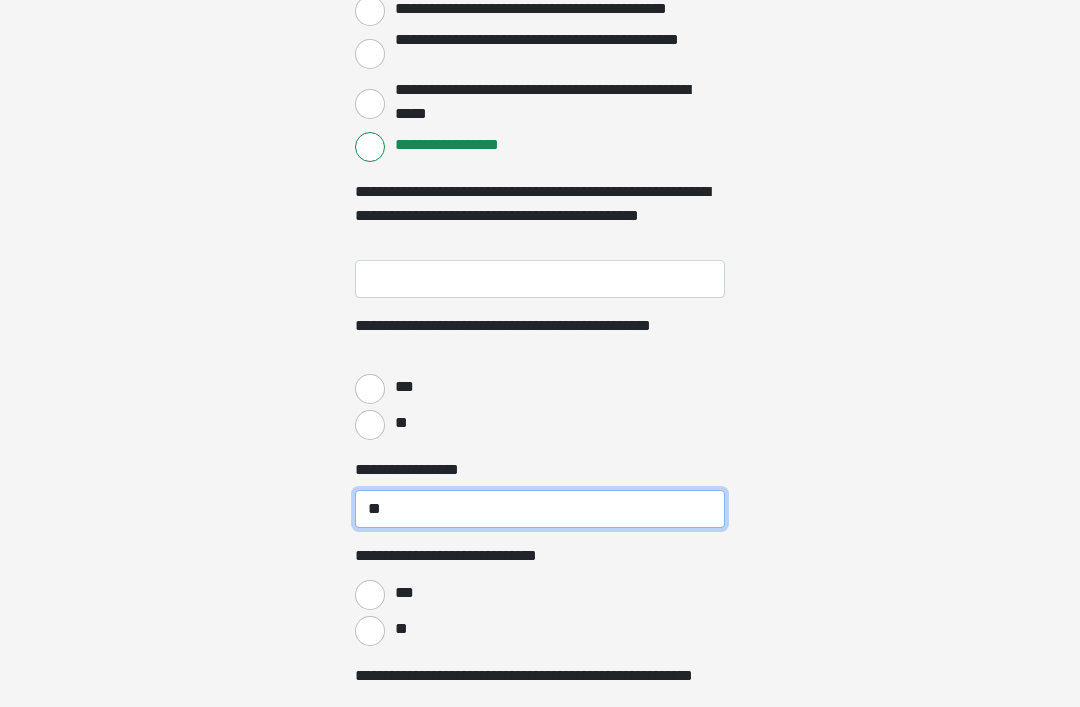 type on "**" 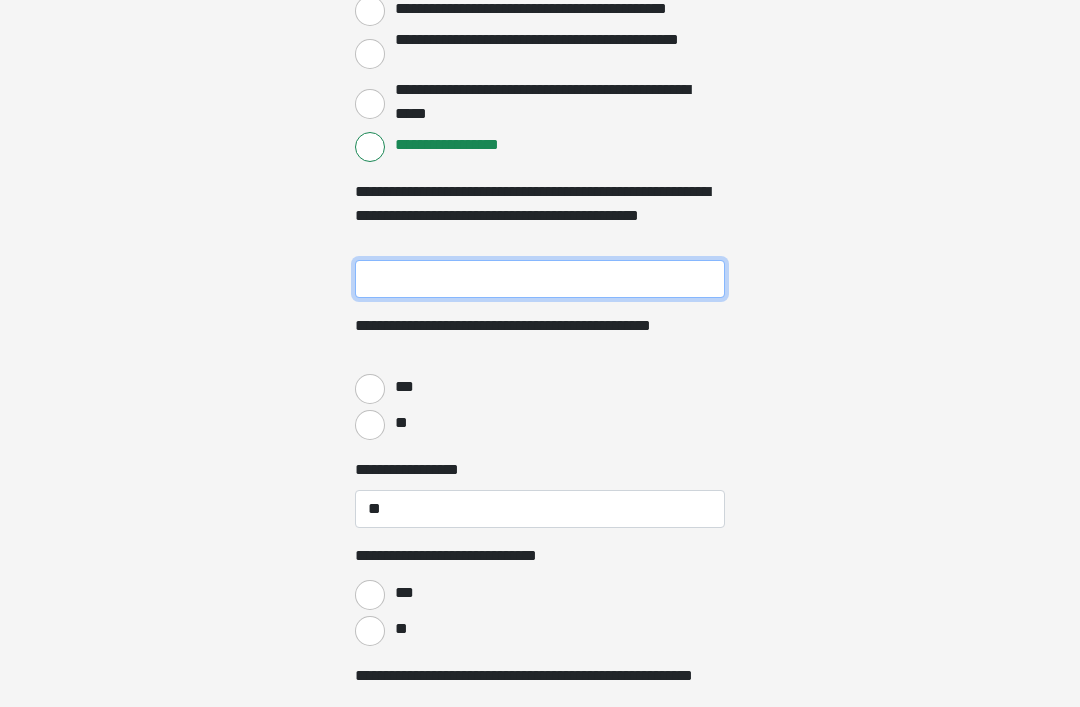 click on "**********" at bounding box center [540, 279] 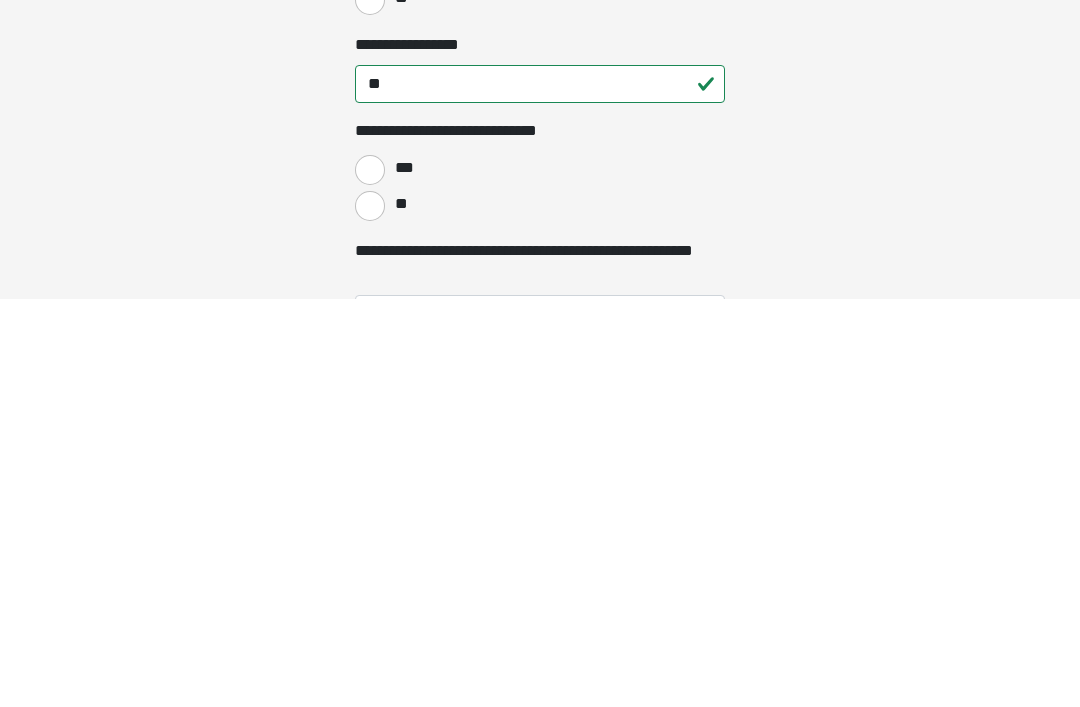 scroll, scrollTop: 3159, scrollLeft: 0, axis: vertical 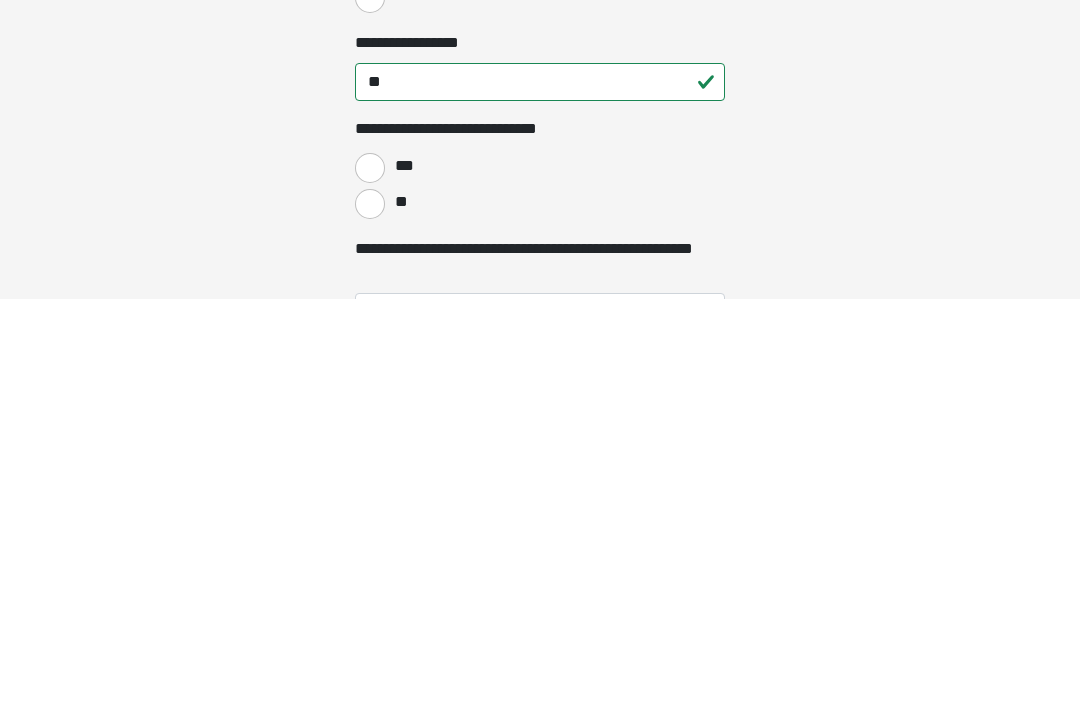 type on "****" 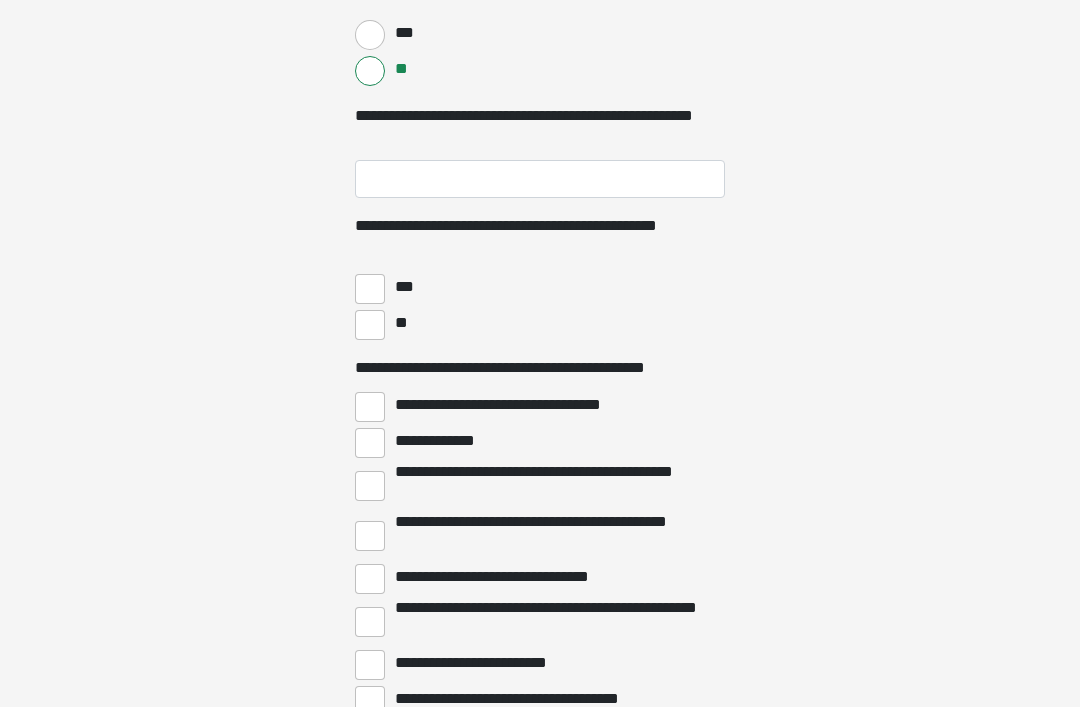 scroll, scrollTop: 3701, scrollLeft: 0, axis: vertical 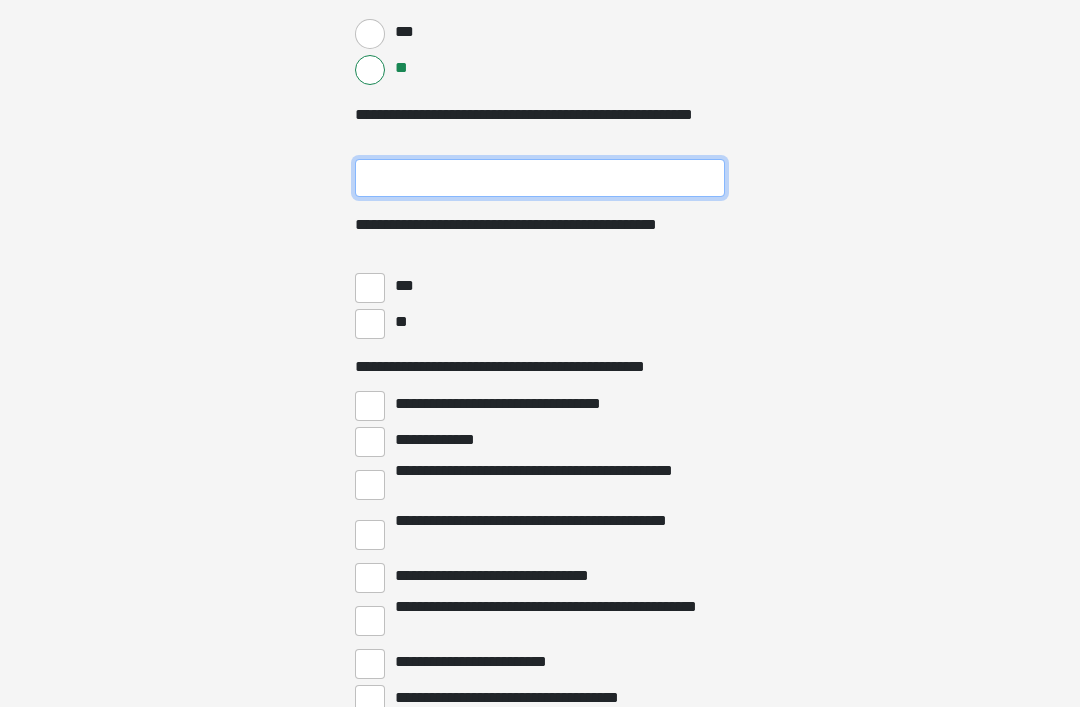 click on "**********" at bounding box center [540, 178] 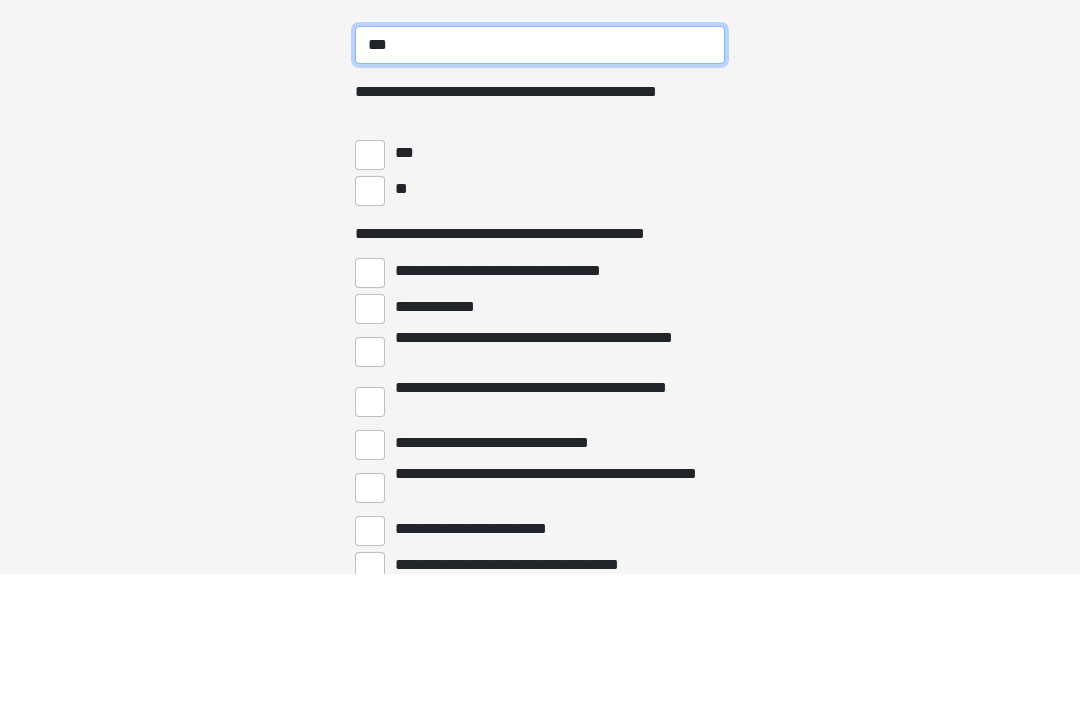 type on "***" 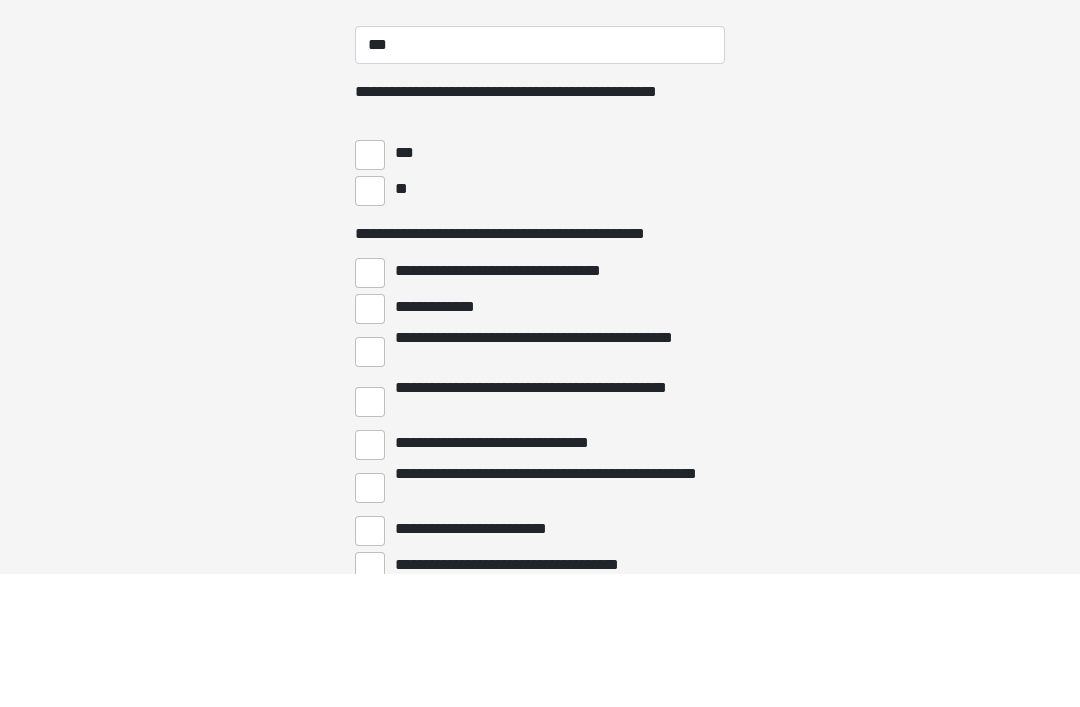 click on "**" at bounding box center [370, 324] 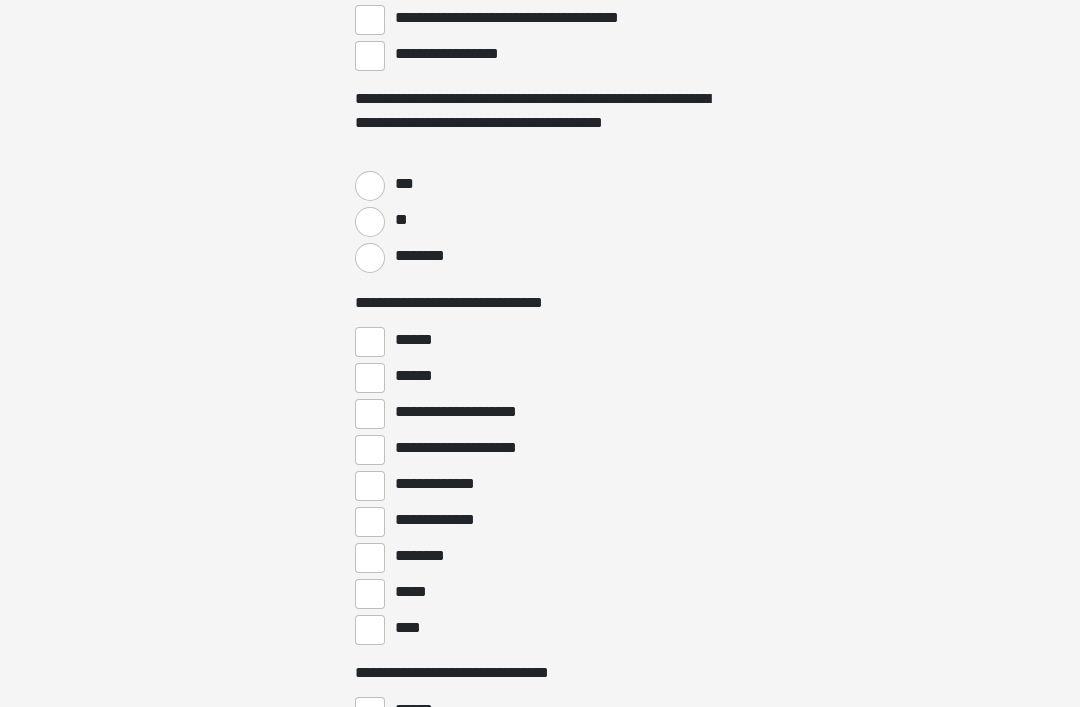 scroll, scrollTop: 4370, scrollLeft: 0, axis: vertical 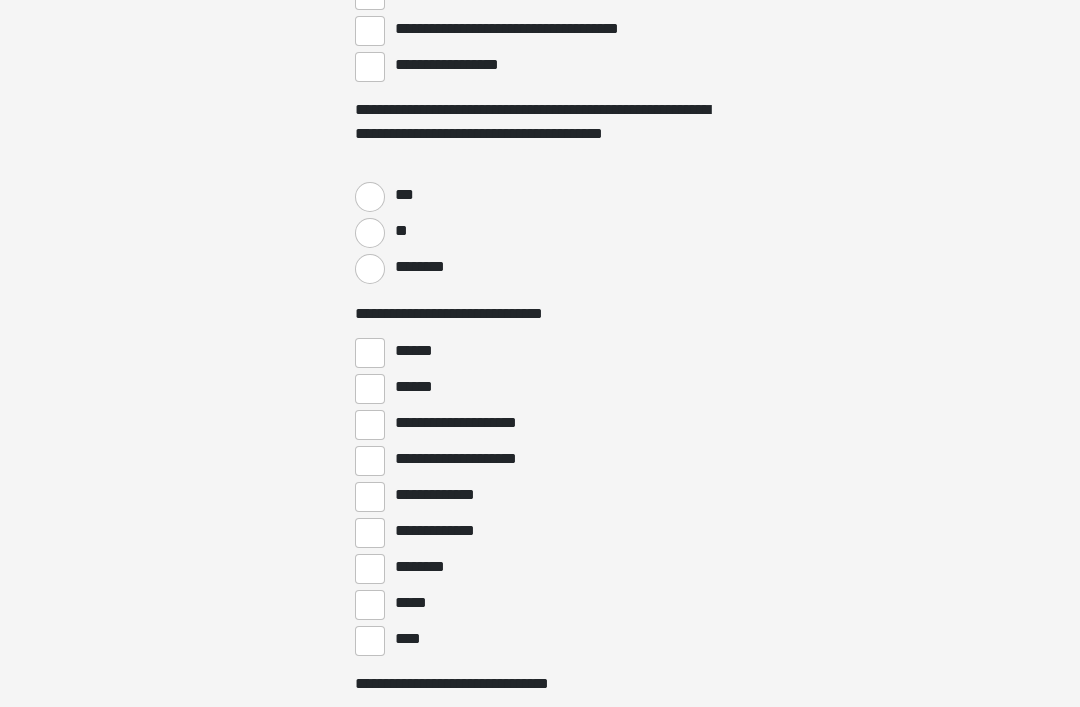 click on "**********" at bounding box center (370, 67) 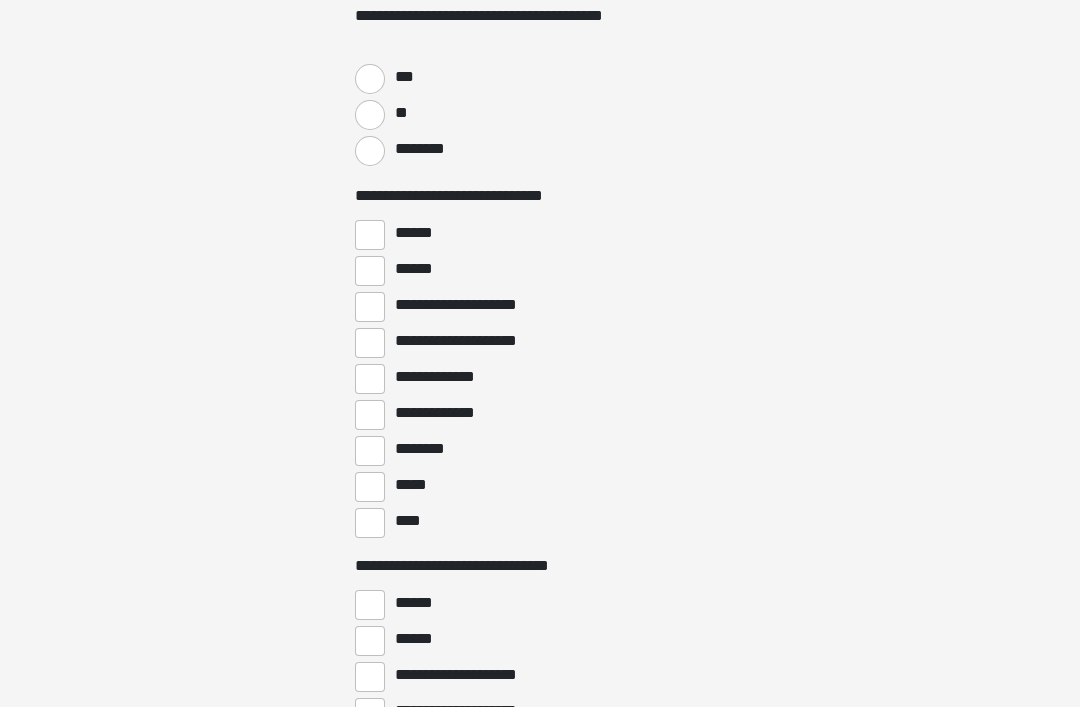scroll, scrollTop: 4487, scrollLeft: 0, axis: vertical 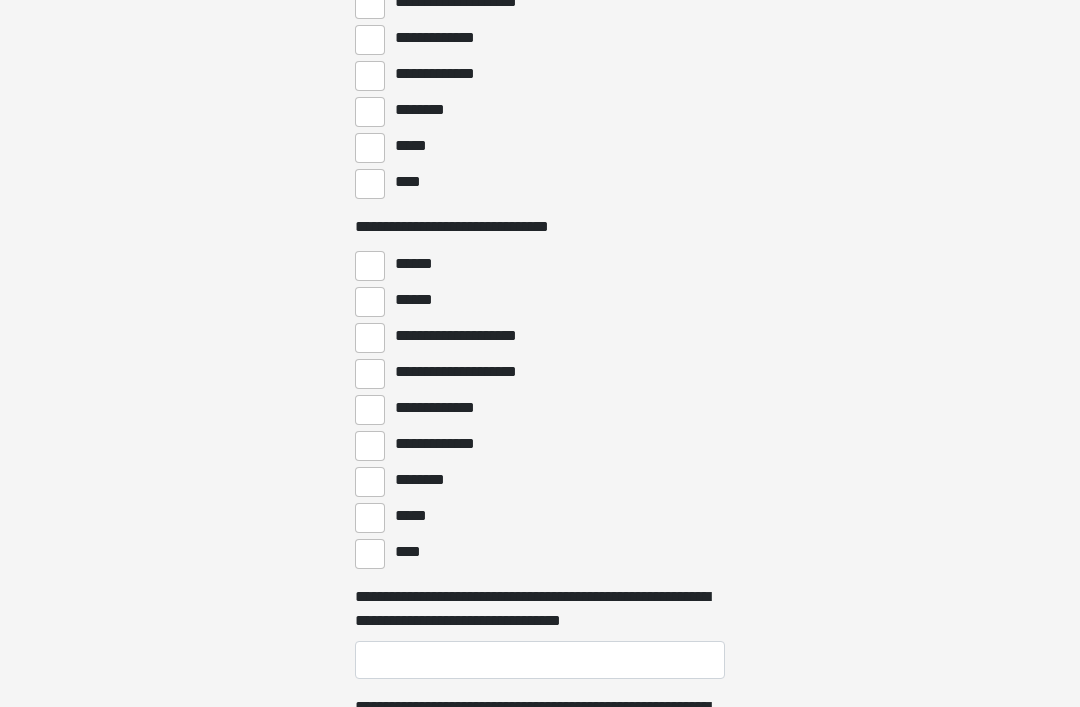 click on "*****" at bounding box center (370, 148) 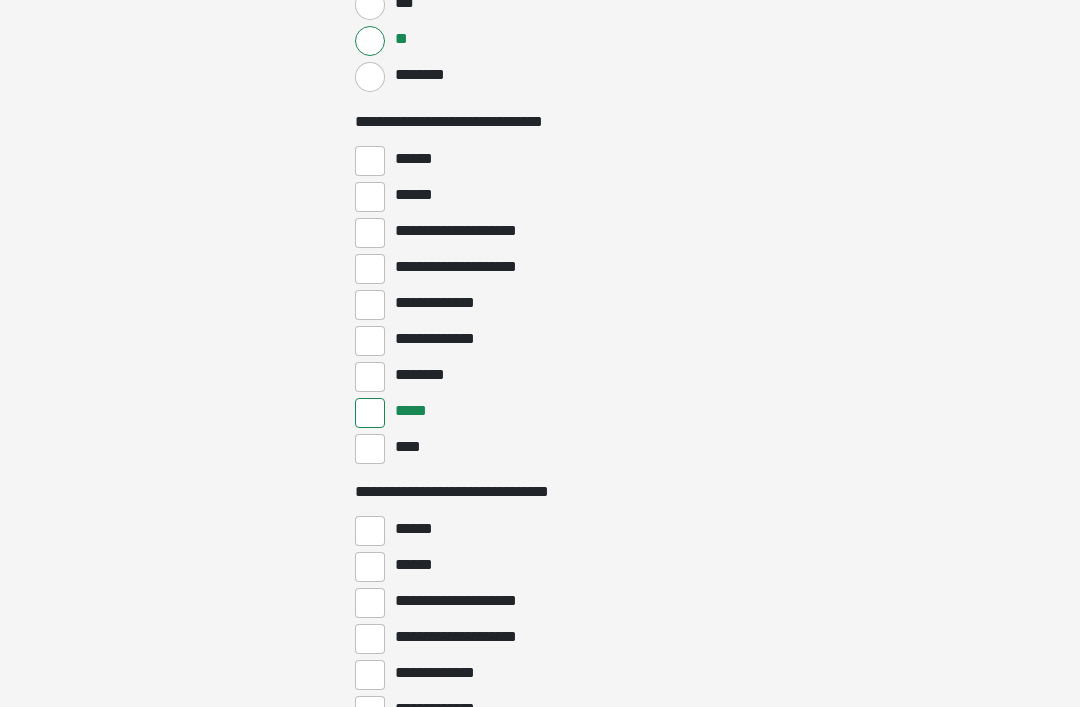 scroll, scrollTop: 4562, scrollLeft: 0, axis: vertical 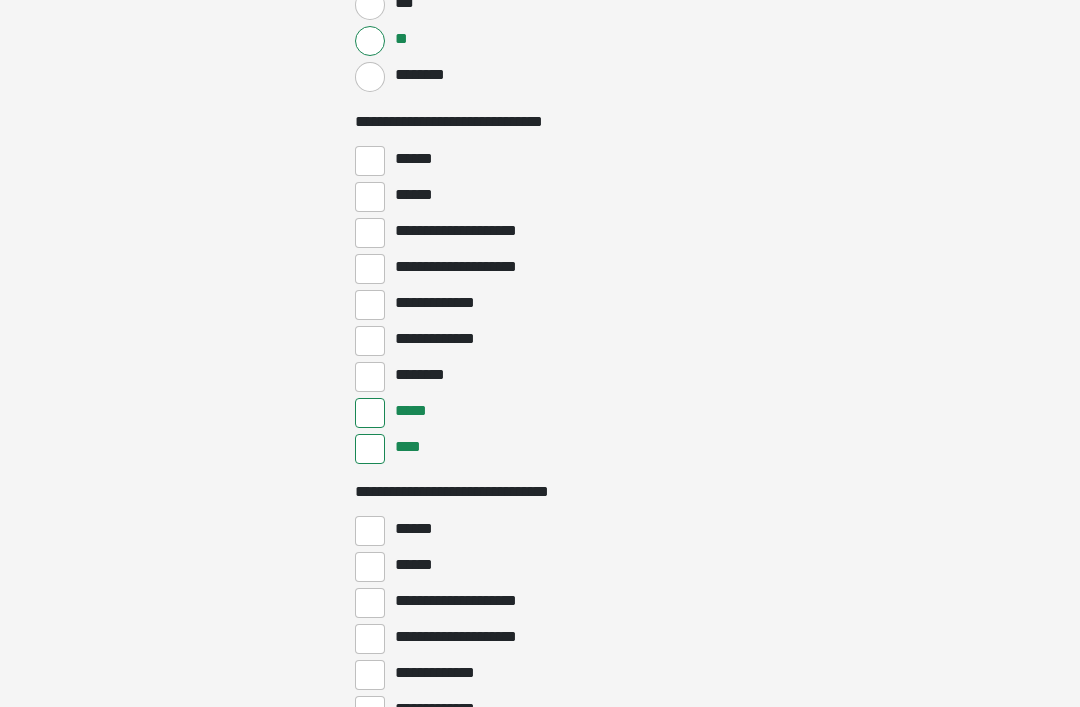 click on "*****" at bounding box center (370, 413) 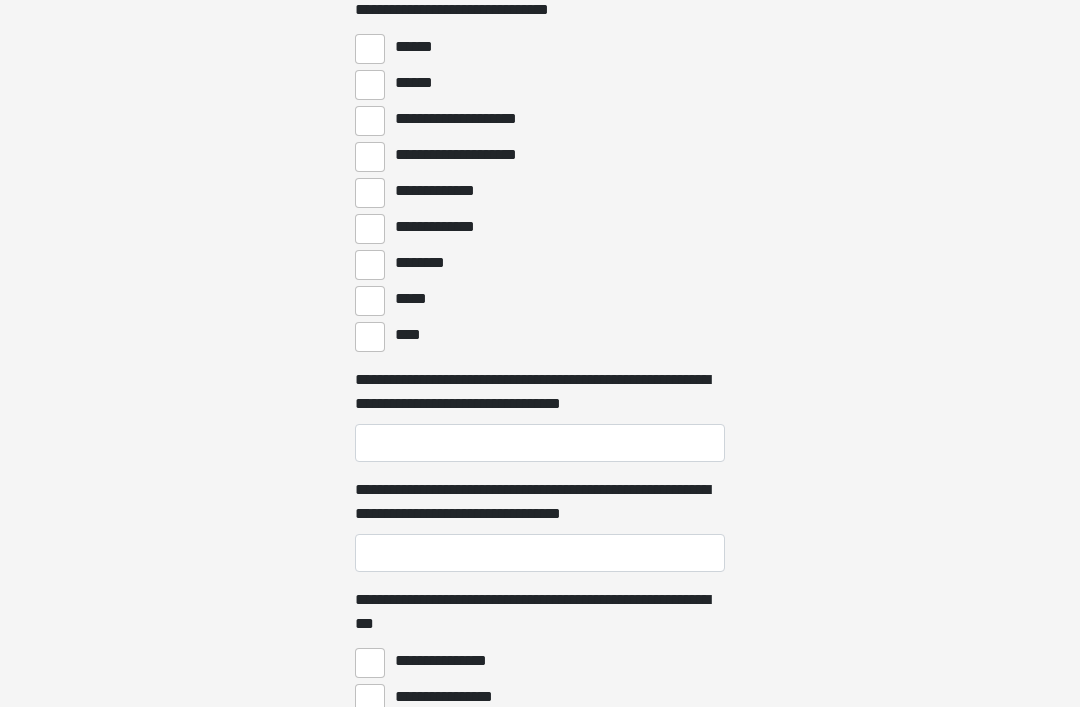 scroll, scrollTop: 5051, scrollLeft: 0, axis: vertical 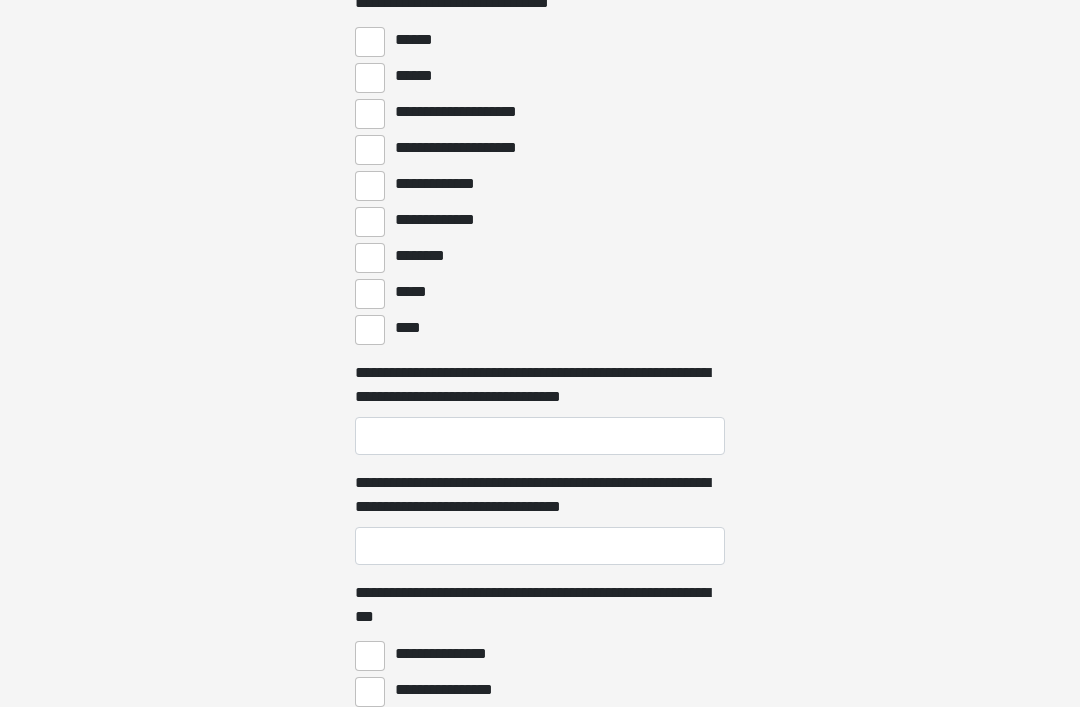 click on "*****" at bounding box center (370, 294) 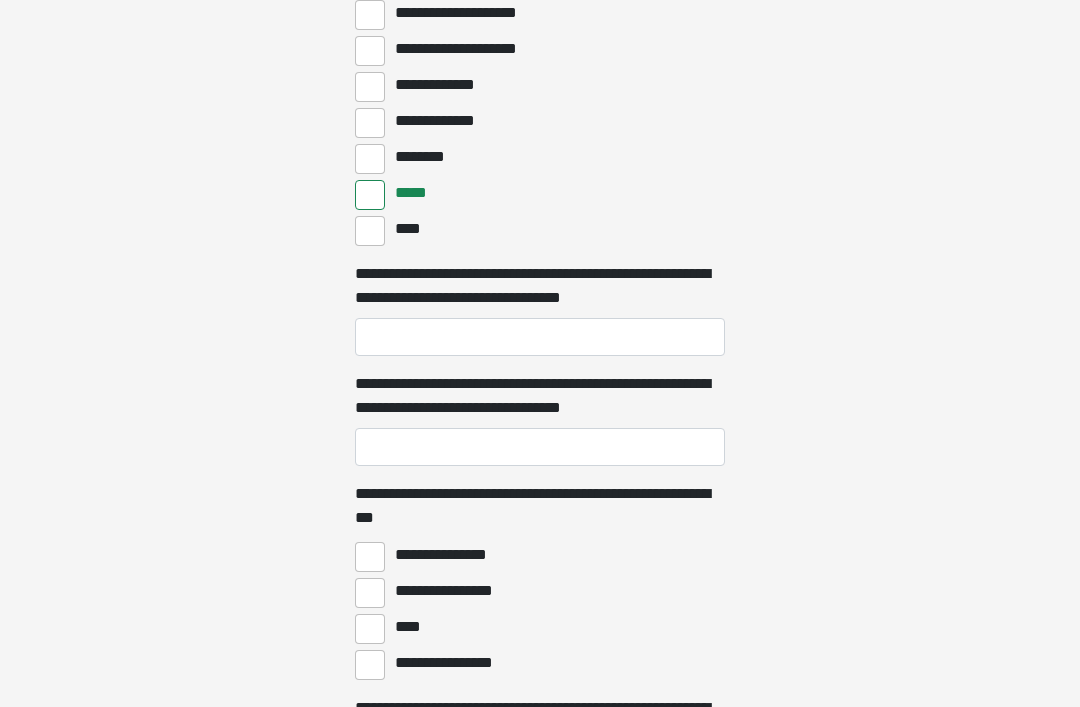 scroll, scrollTop: 5156, scrollLeft: 0, axis: vertical 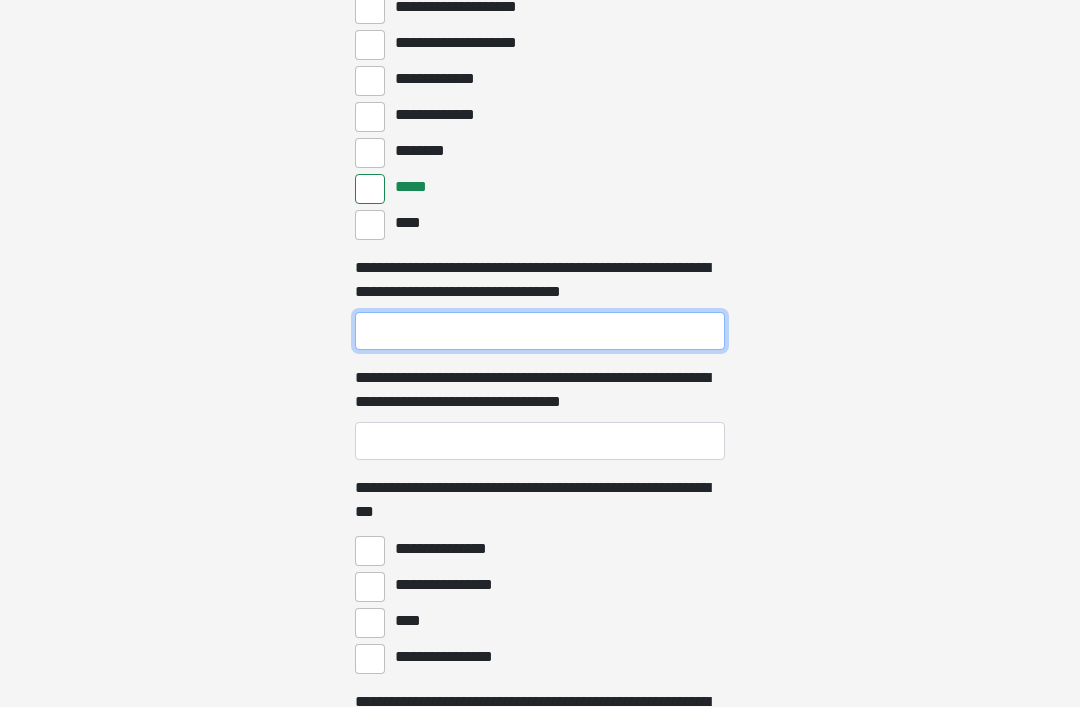 click on "**********" at bounding box center (540, 331) 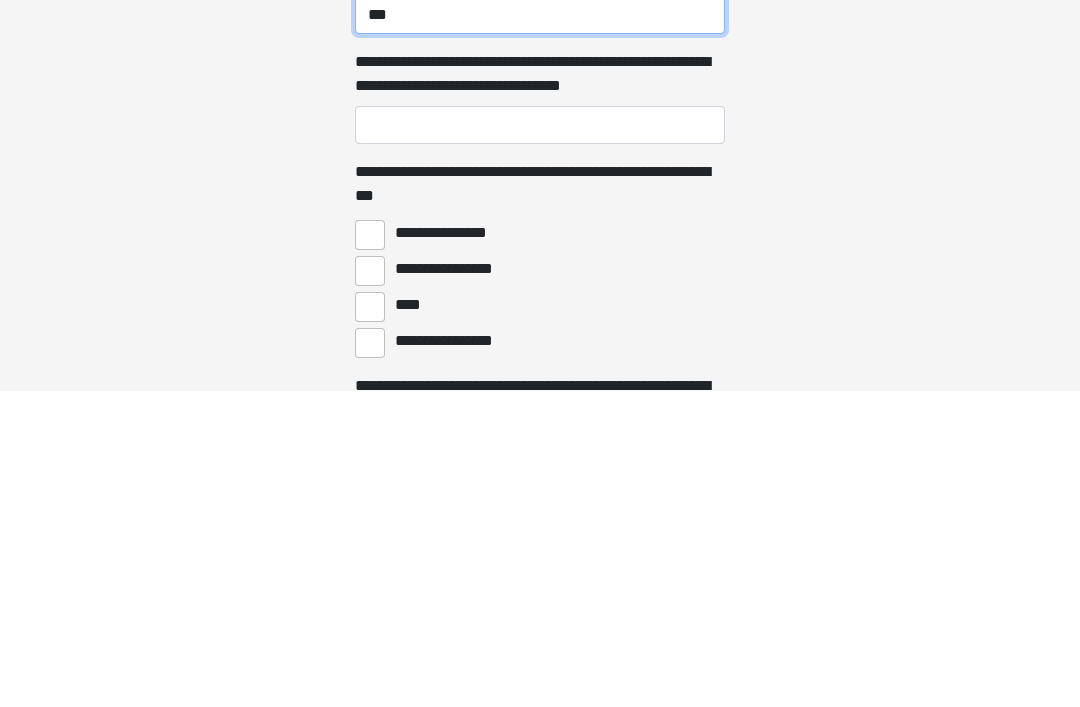 type on "***" 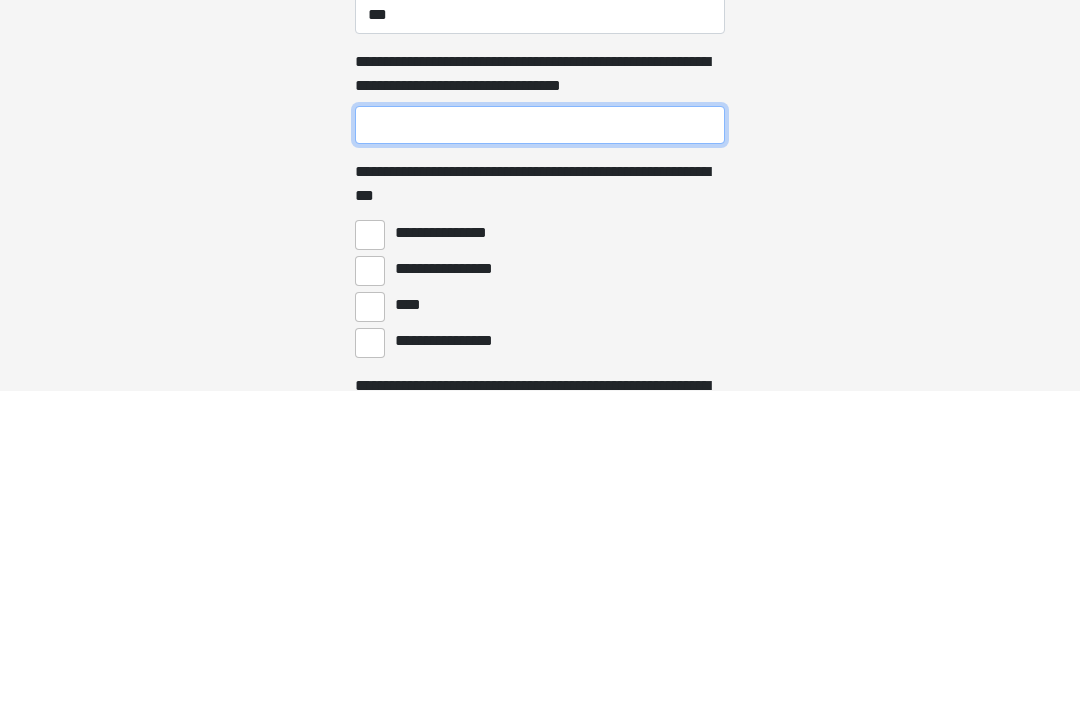 click on "**********" at bounding box center [540, 441] 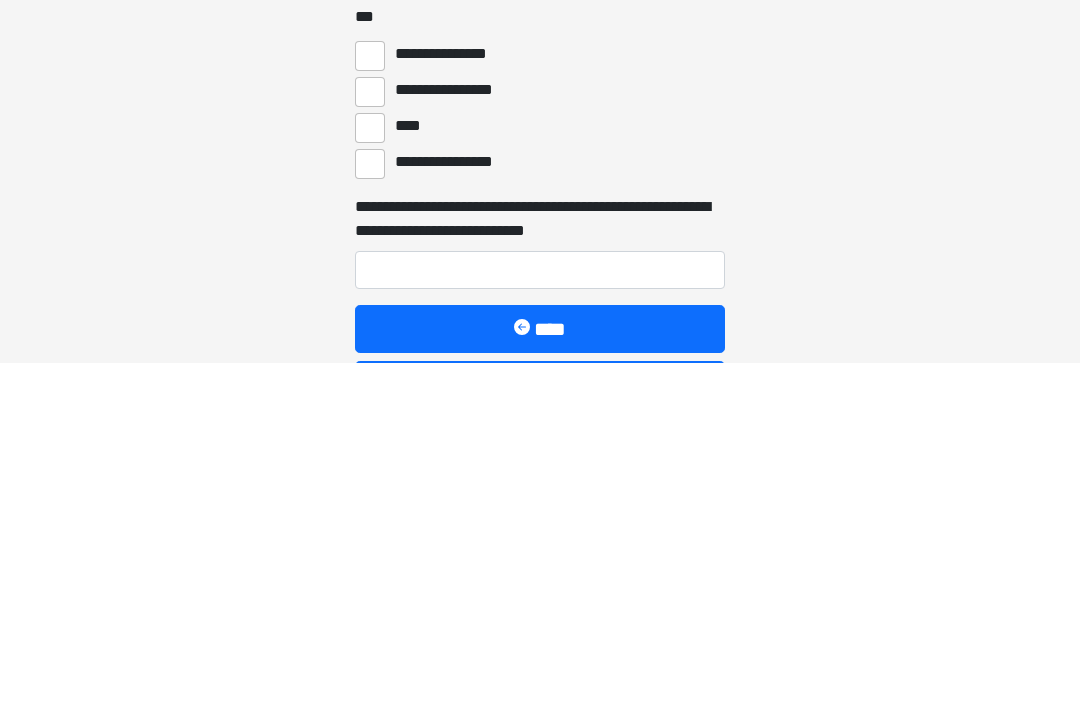 scroll, scrollTop: 5308, scrollLeft: 0, axis: vertical 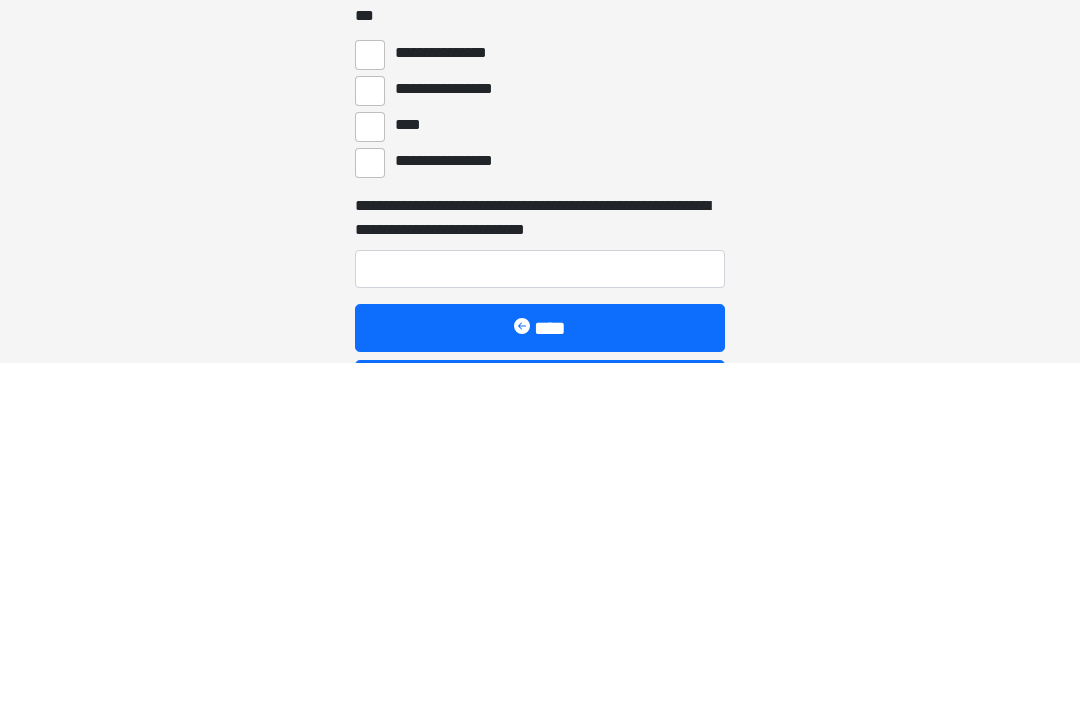 type on "***" 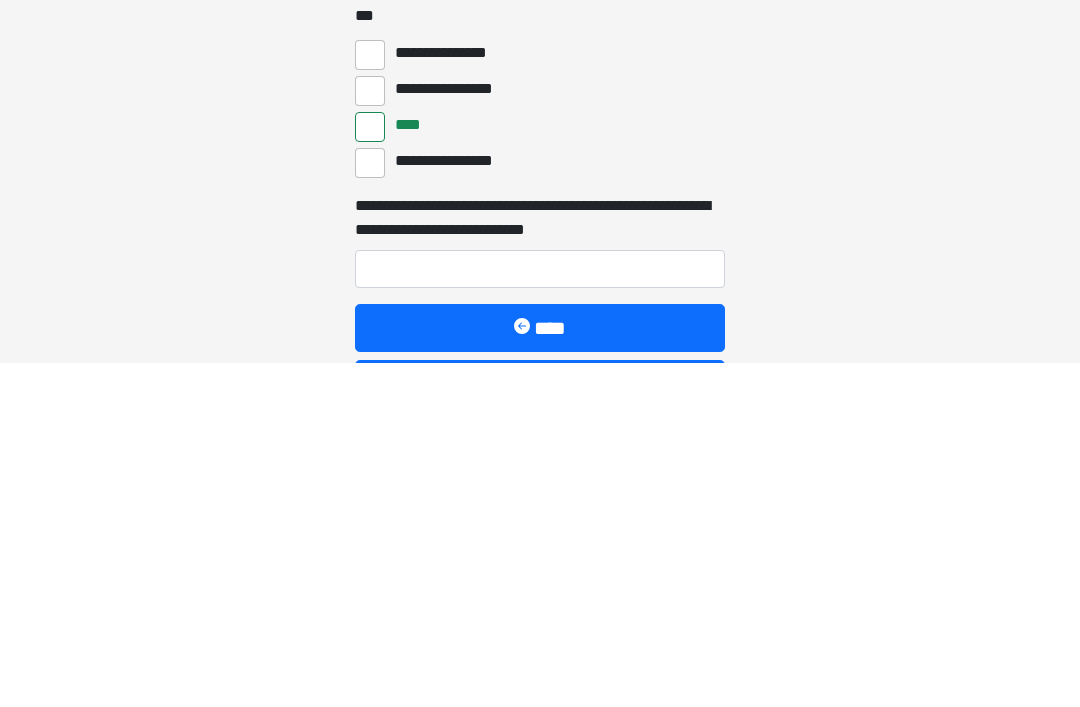 scroll, scrollTop: 5392, scrollLeft: 0, axis: vertical 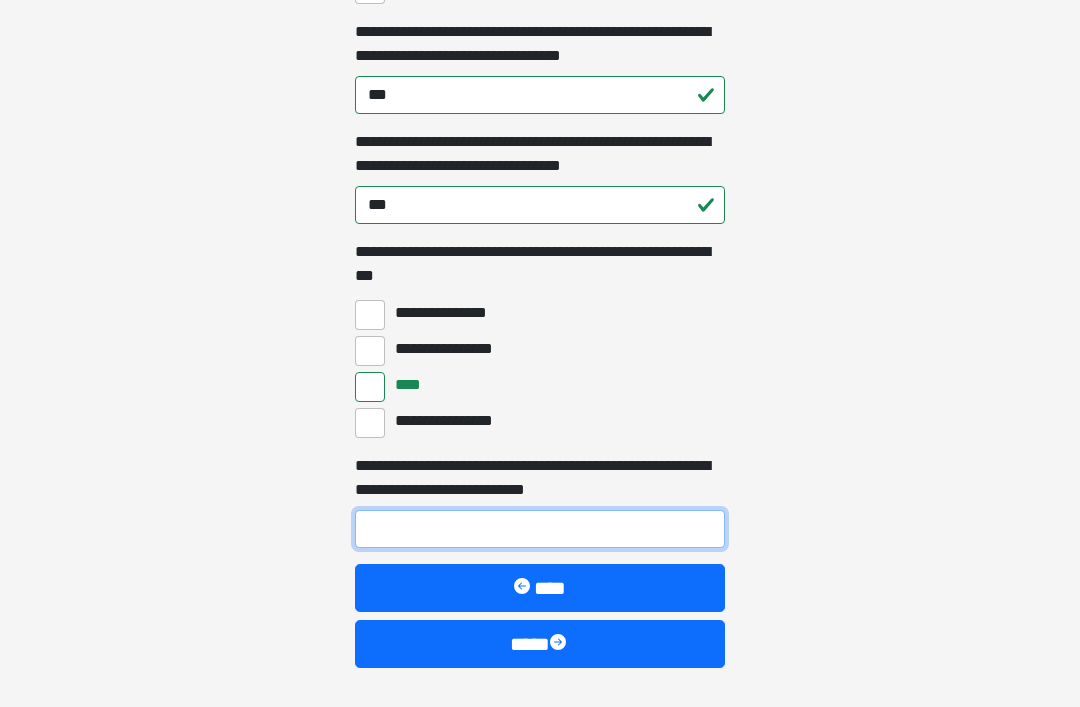 click on "**********" at bounding box center (540, 529) 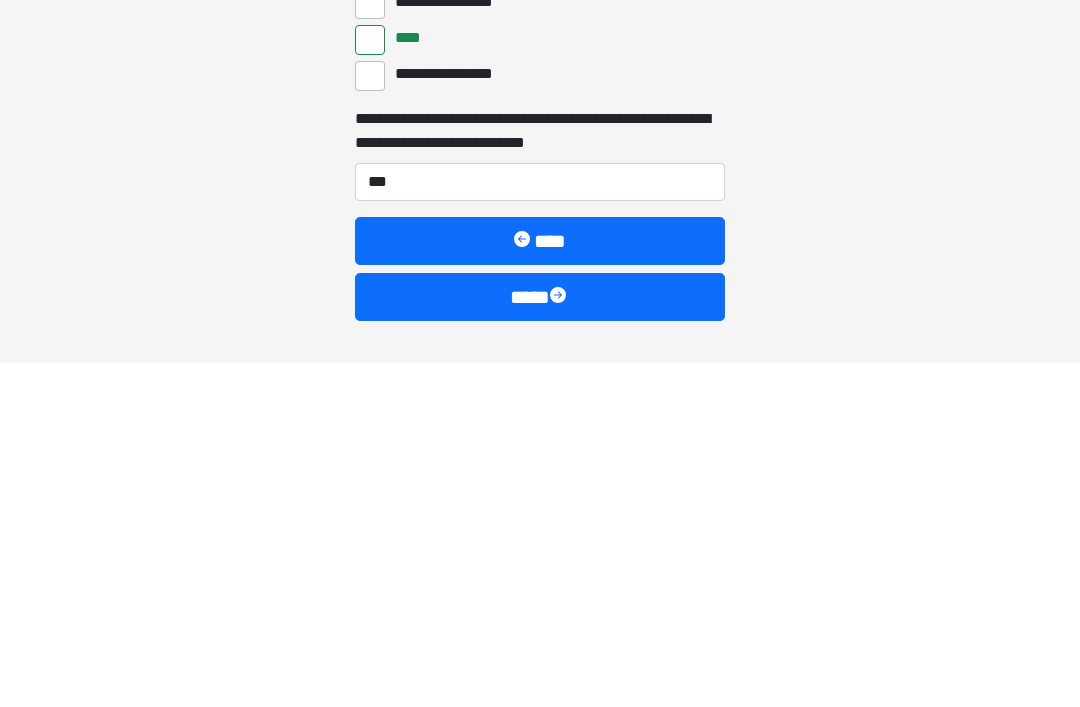 click on "****" at bounding box center [540, 641] 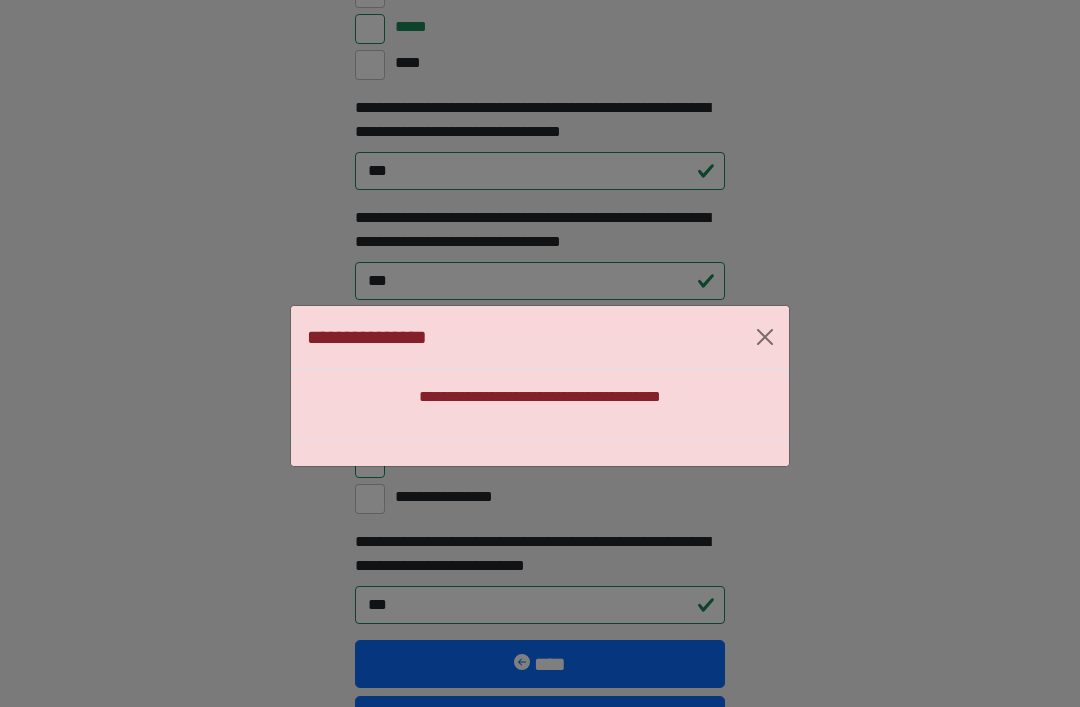 scroll, scrollTop: 5310, scrollLeft: 0, axis: vertical 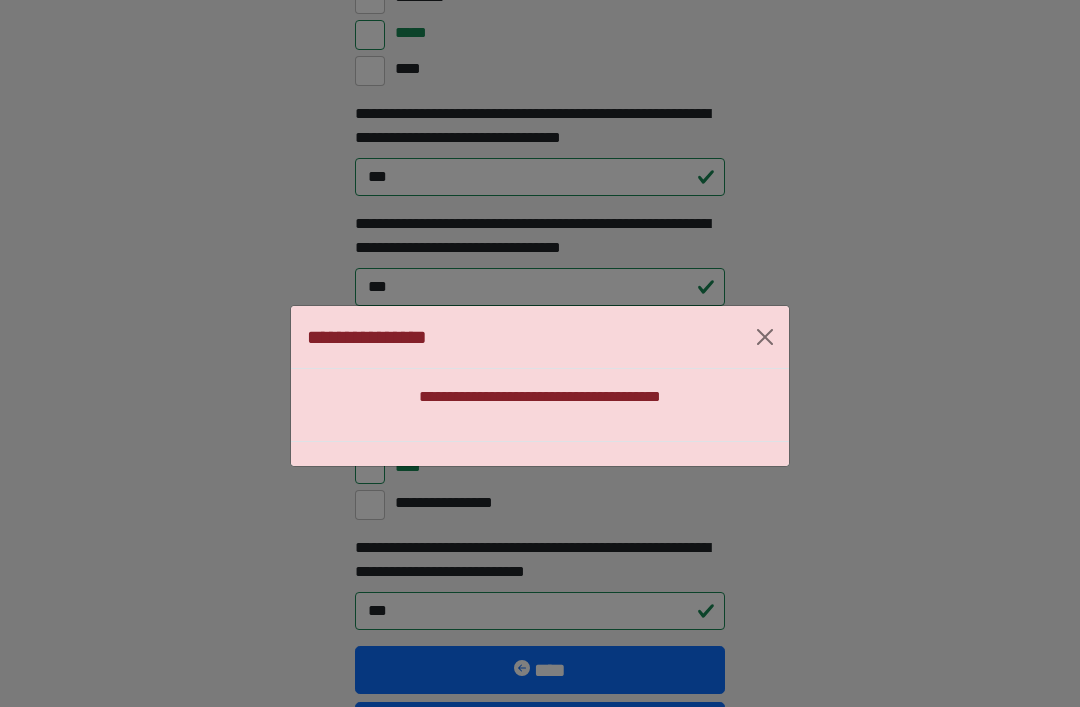 click at bounding box center [765, 337] 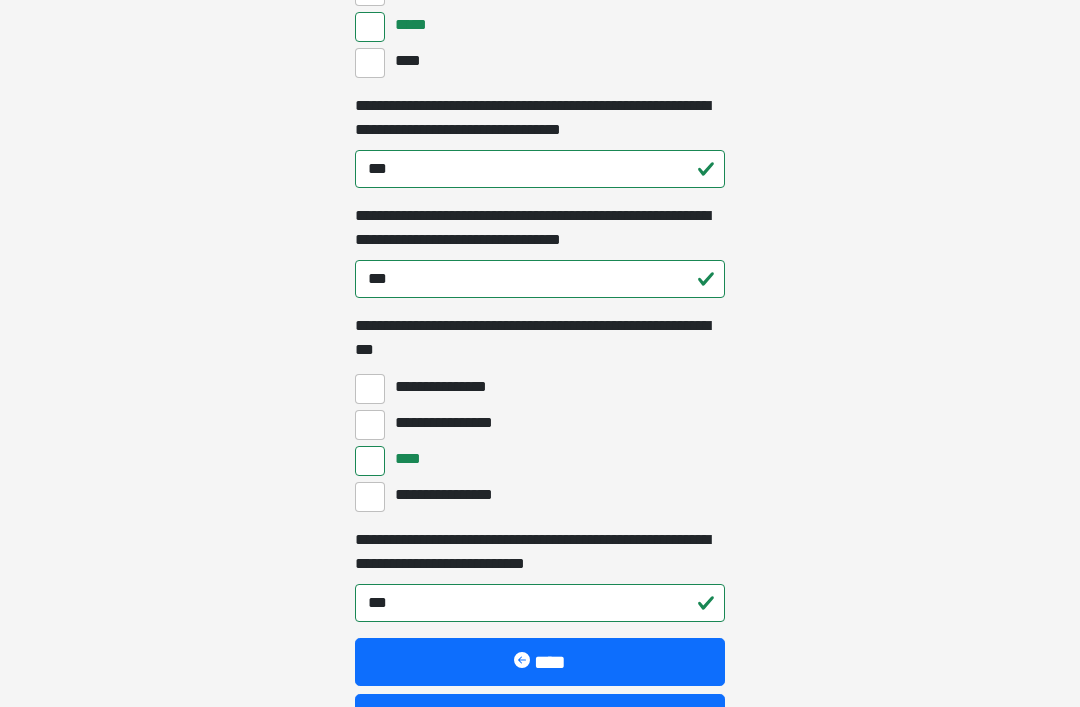 scroll, scrollTop: 5378, scrollLeft: 0, axis: vertical 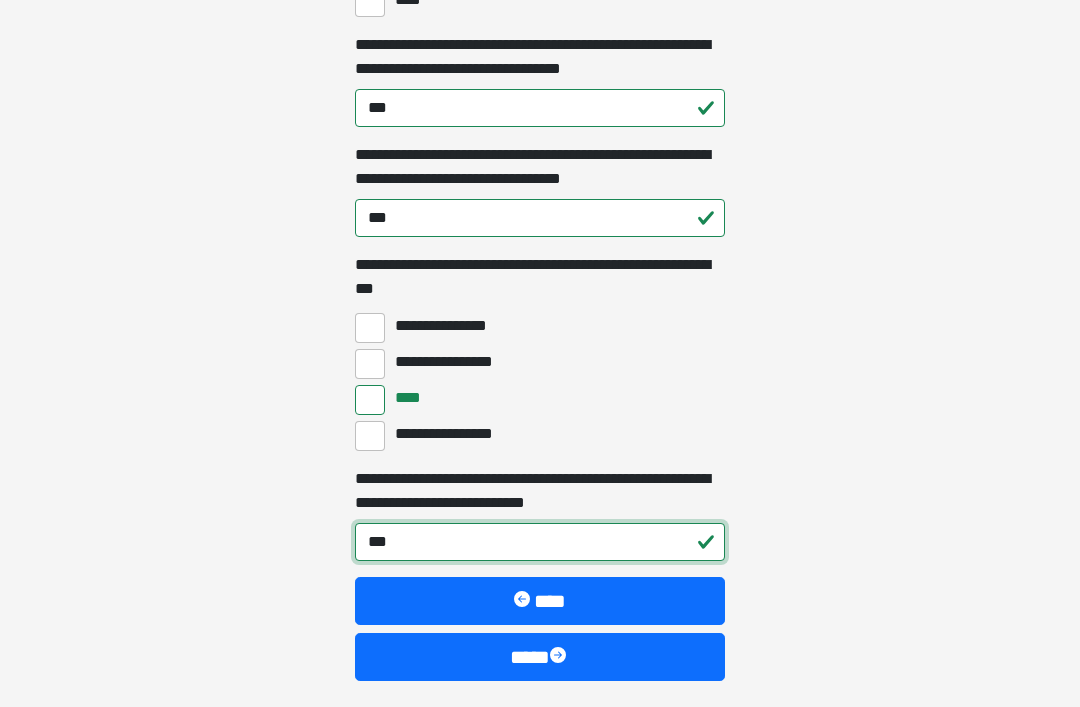 click on "***" at bounding box center (540, 543) 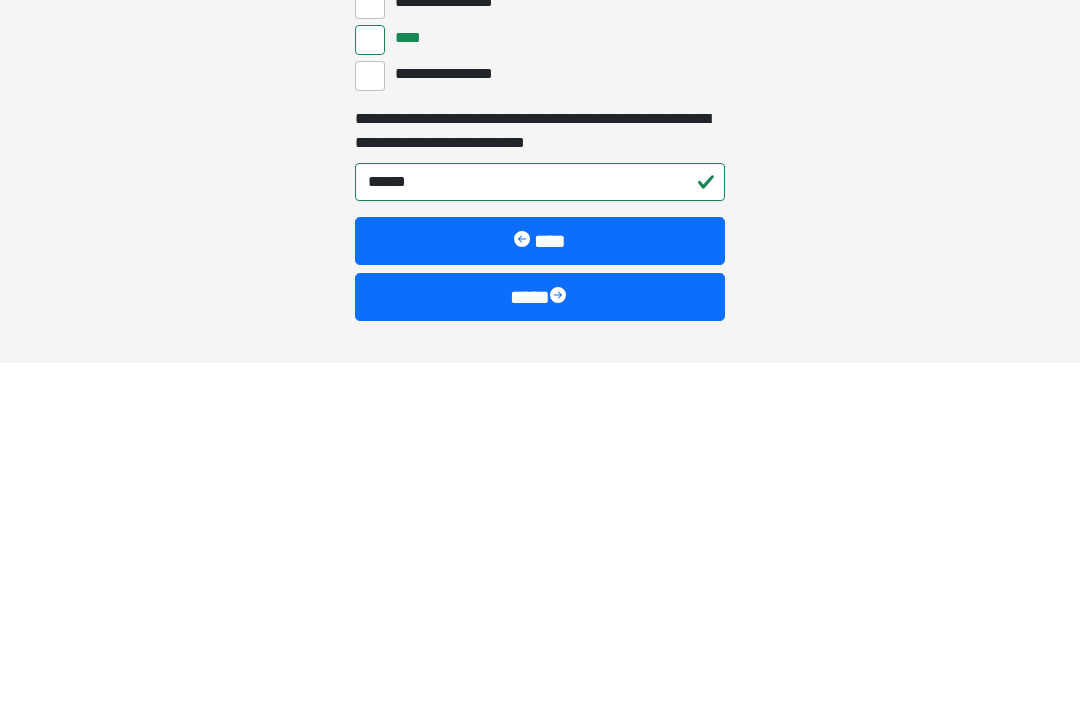 click on "****" at bounding box center [540, 641] 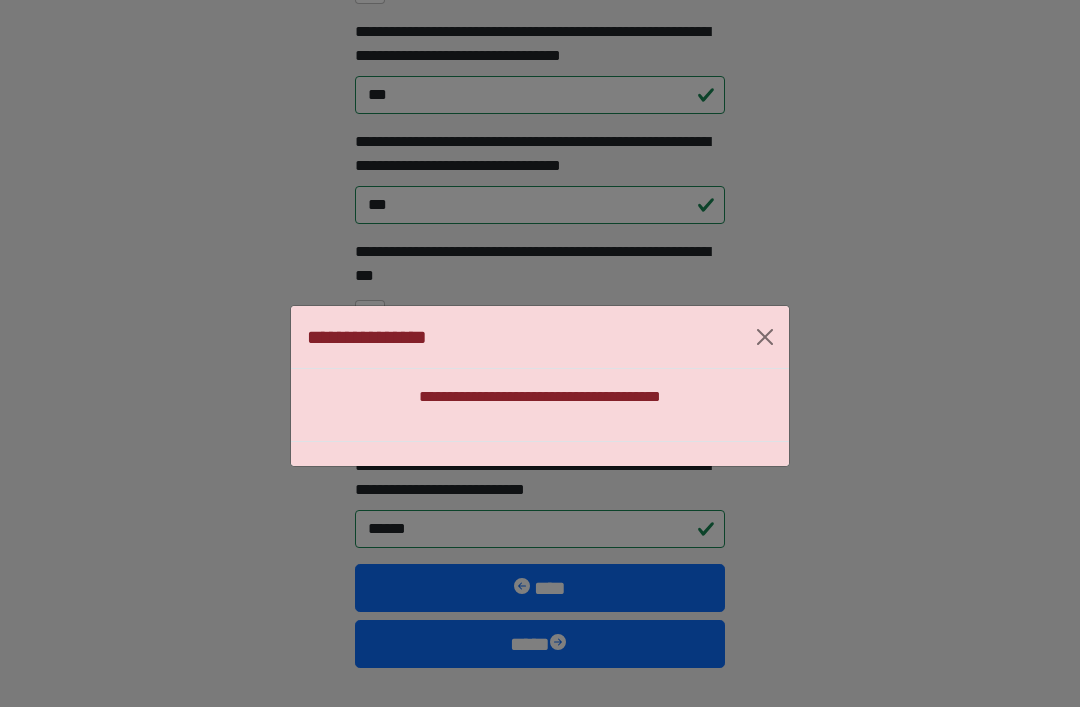 click at bounding box center (765, 337) 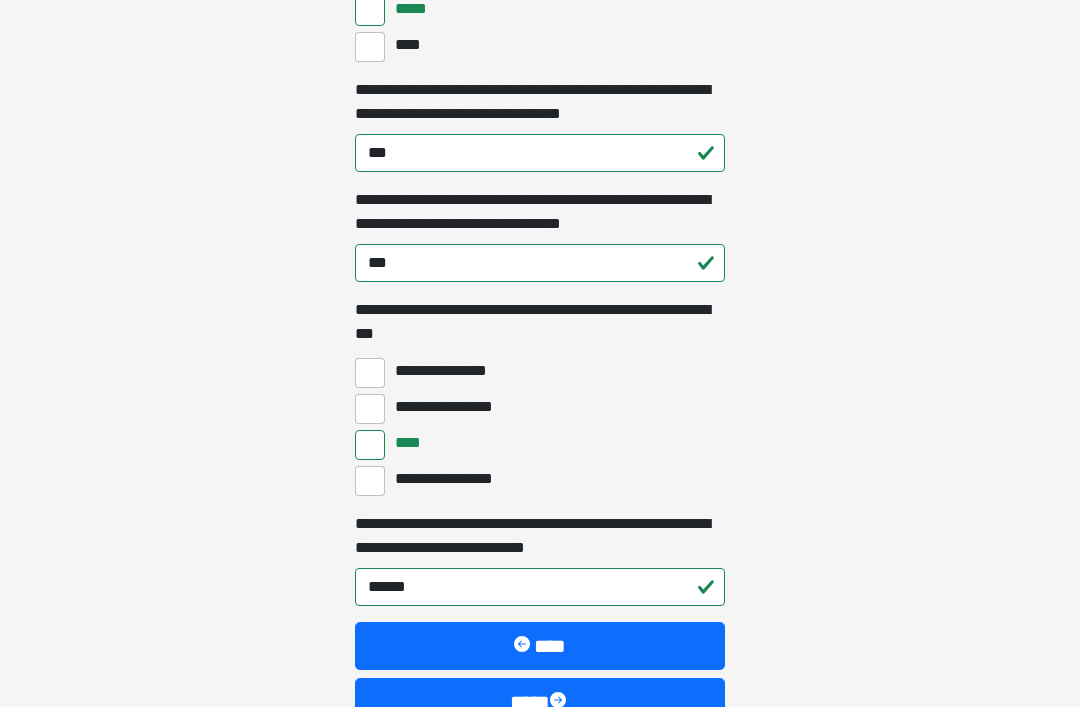 scroll, scrollTop: 5392, scrollLeft: 0, axis: vertical 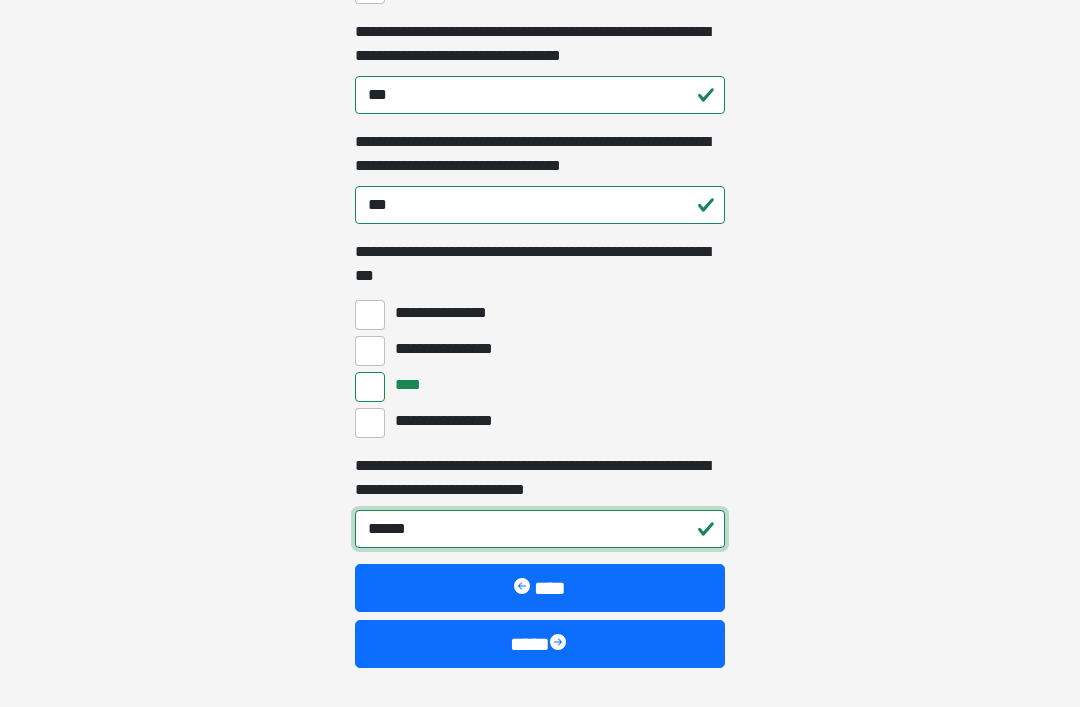 click on "******" at bounding box center (540, 529) 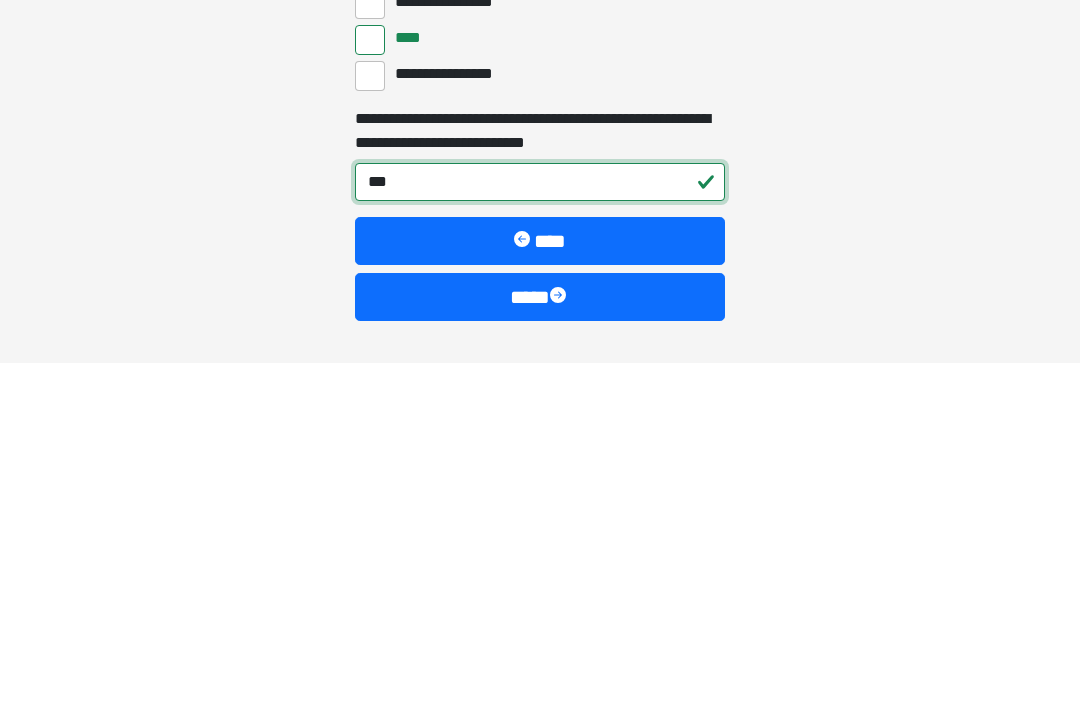 click at bounding box center [560, 641] 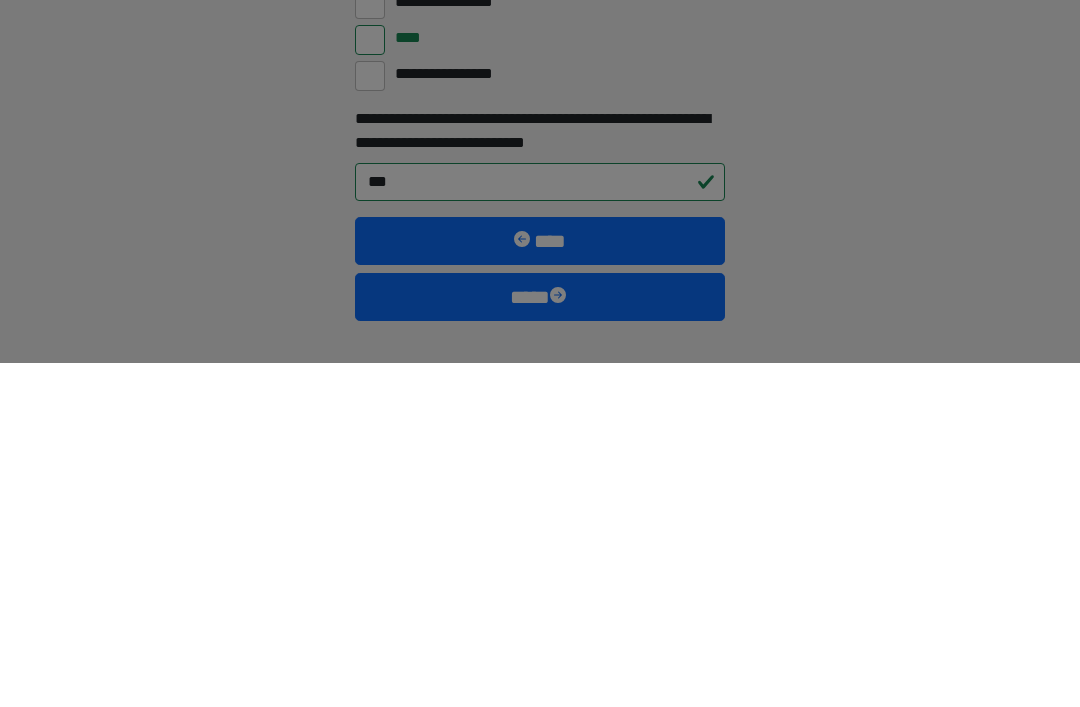 scroll, scrollTop: 5392, scrollLeft: 0, axis: vertical 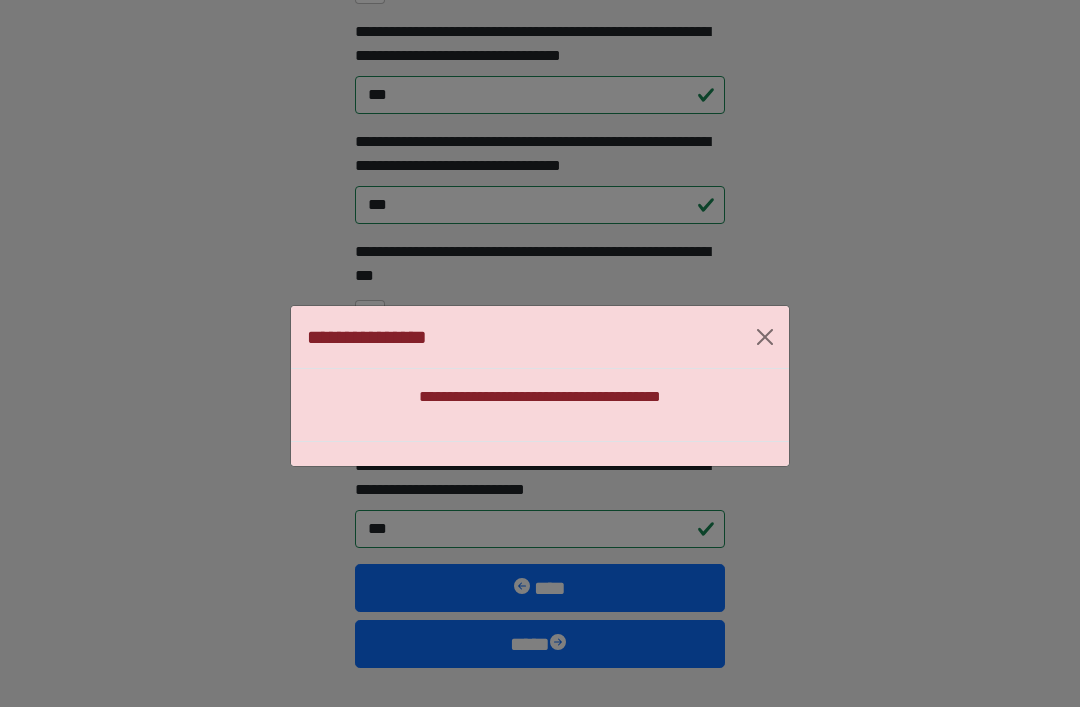 click at bounding box center [765, 337] 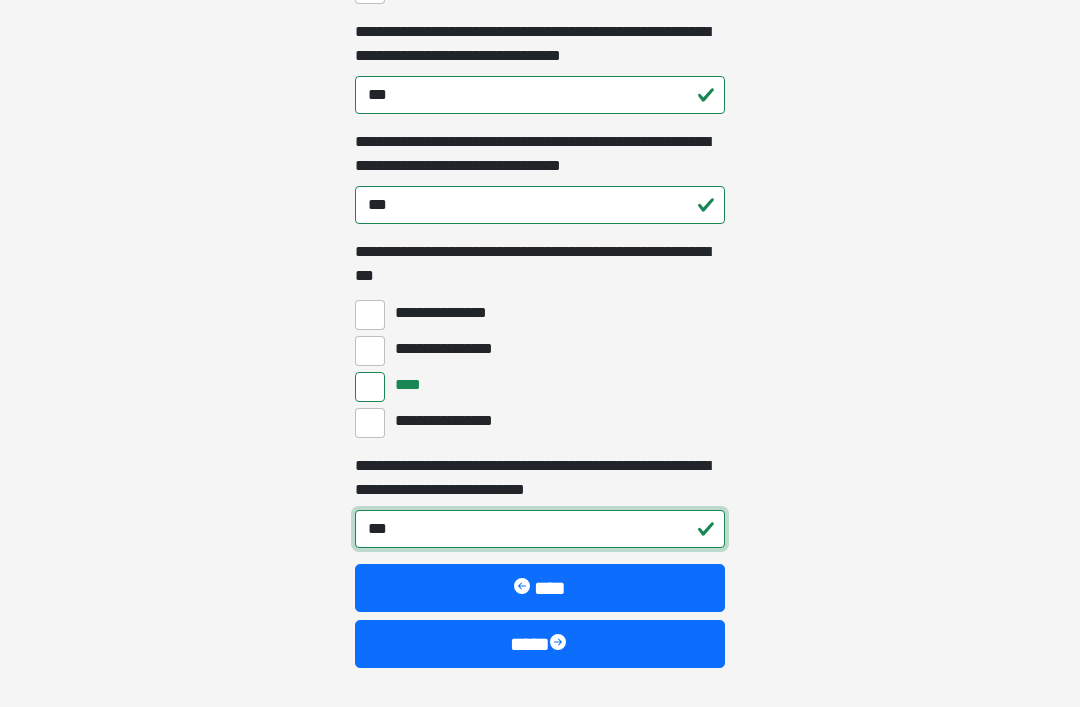 click on "***" at bounding box center (540, 529) 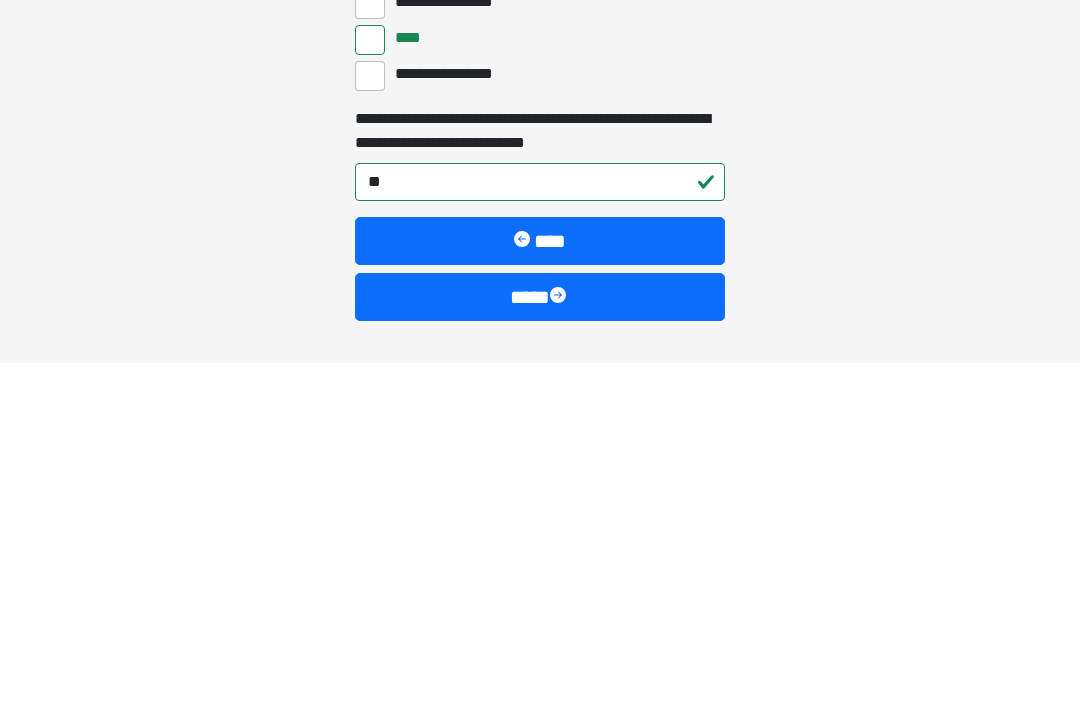 click at bounding box center [560, 641] 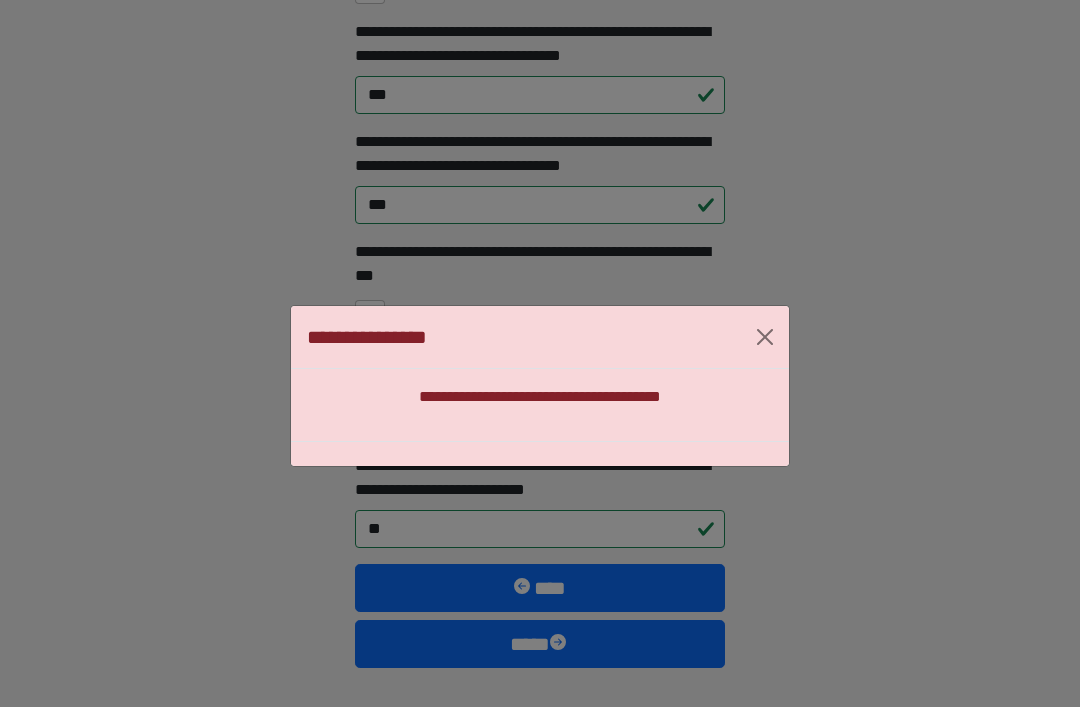 click at bounding box center [765, 337] 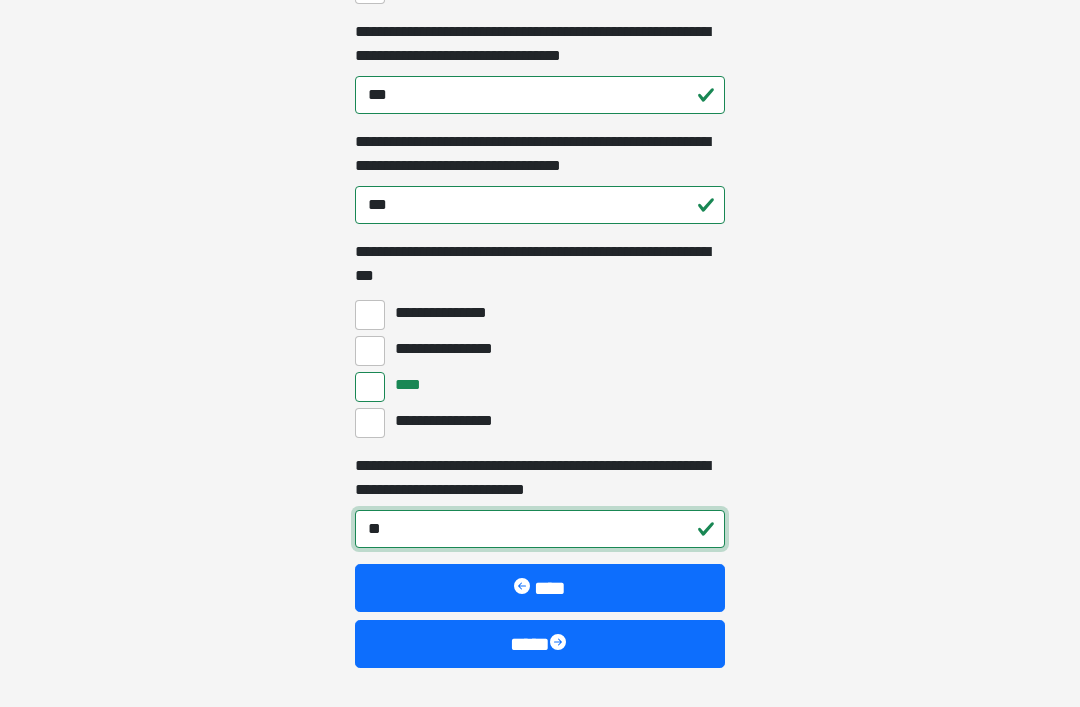 click on "**" at bounding box center [540, 529] 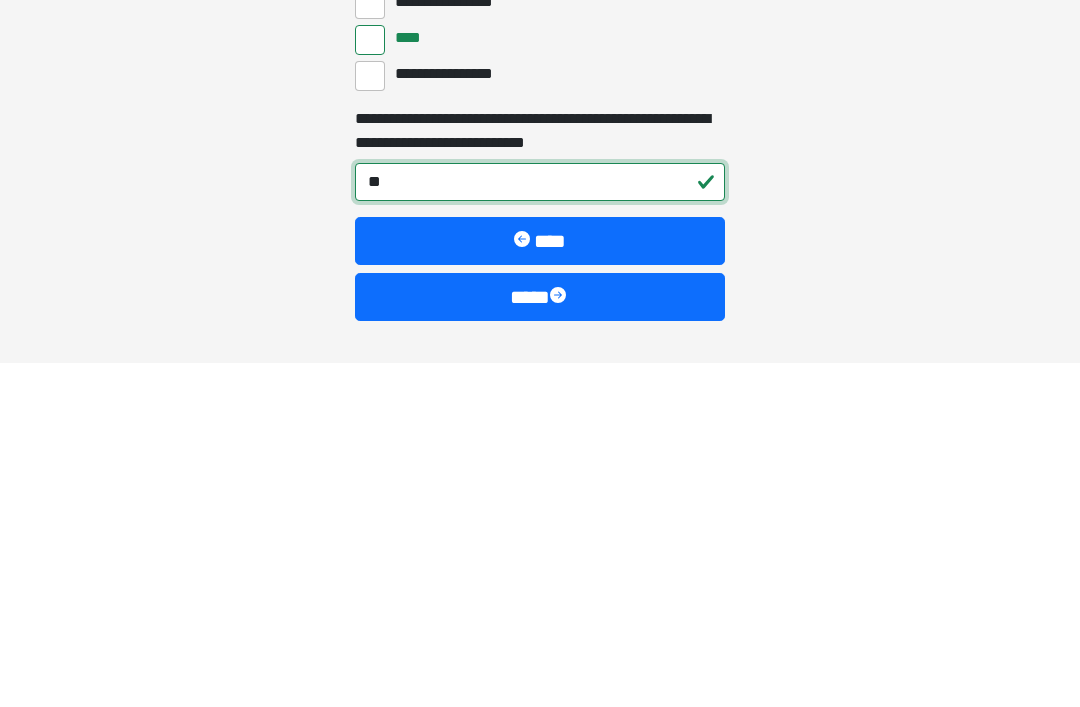 type on "*" 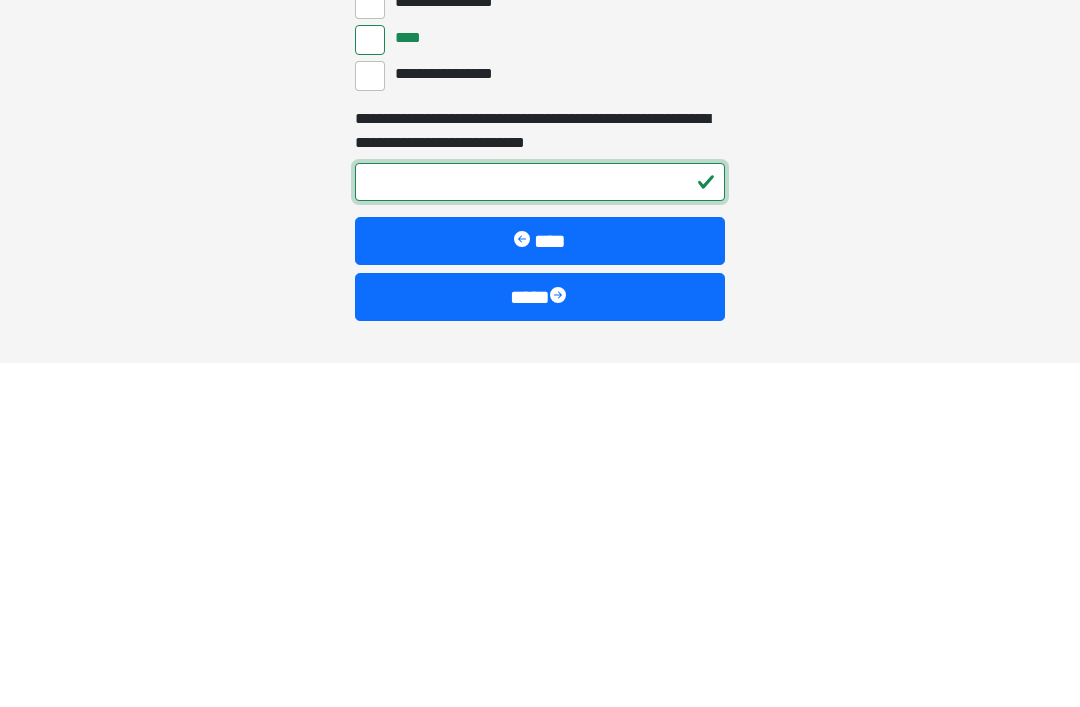 type 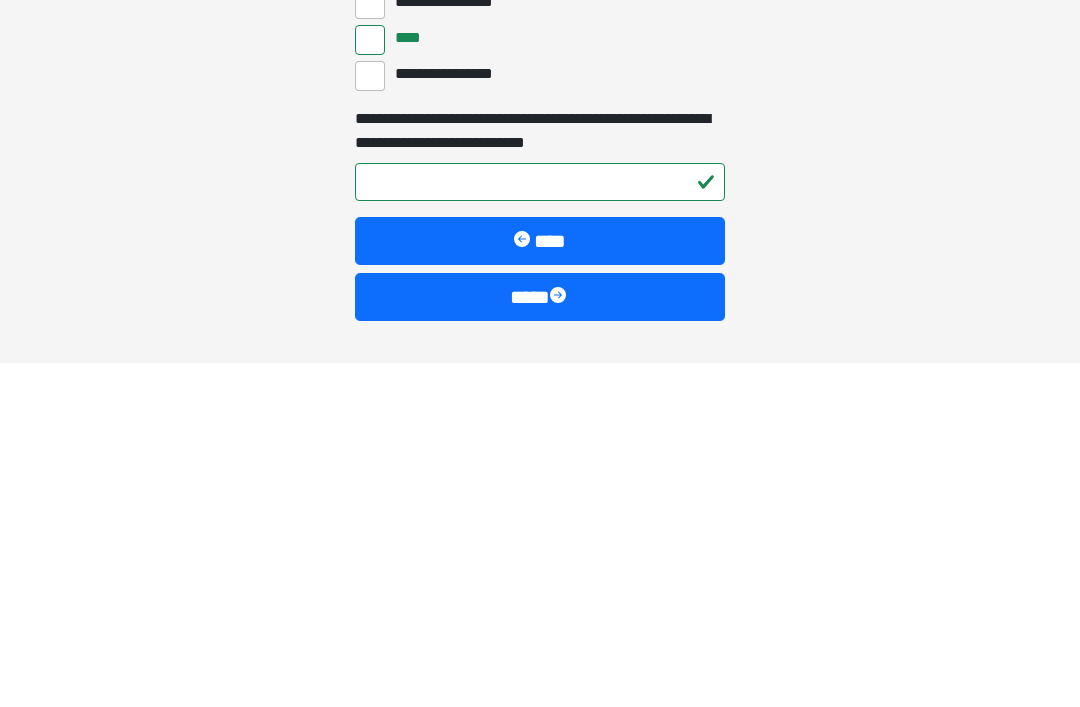 click on "****" at bounding box center [540, 641] 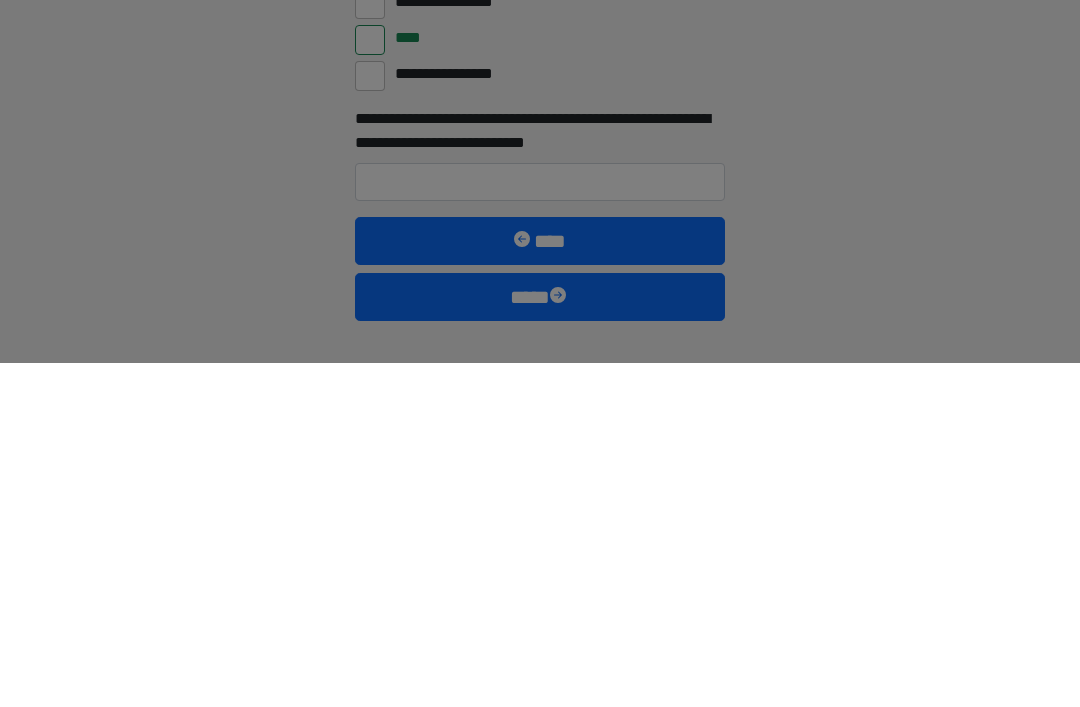 scroll, scrollTop: 5392, scrollLeft: 0, axis: vertical 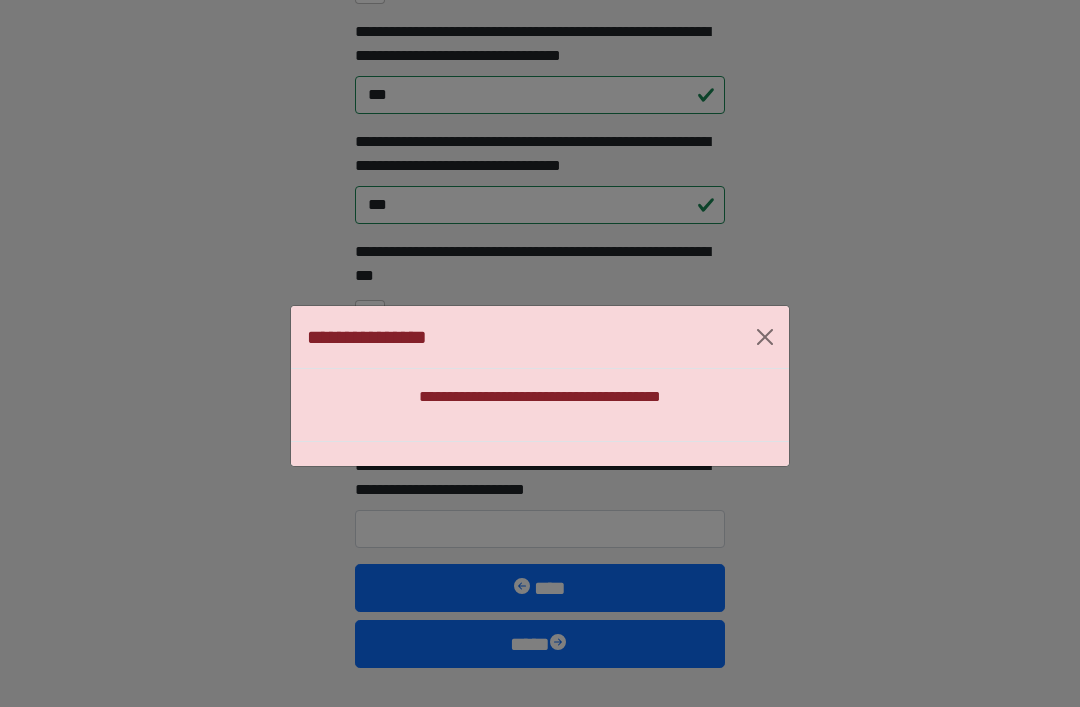 click at bounding box center (765, 337) 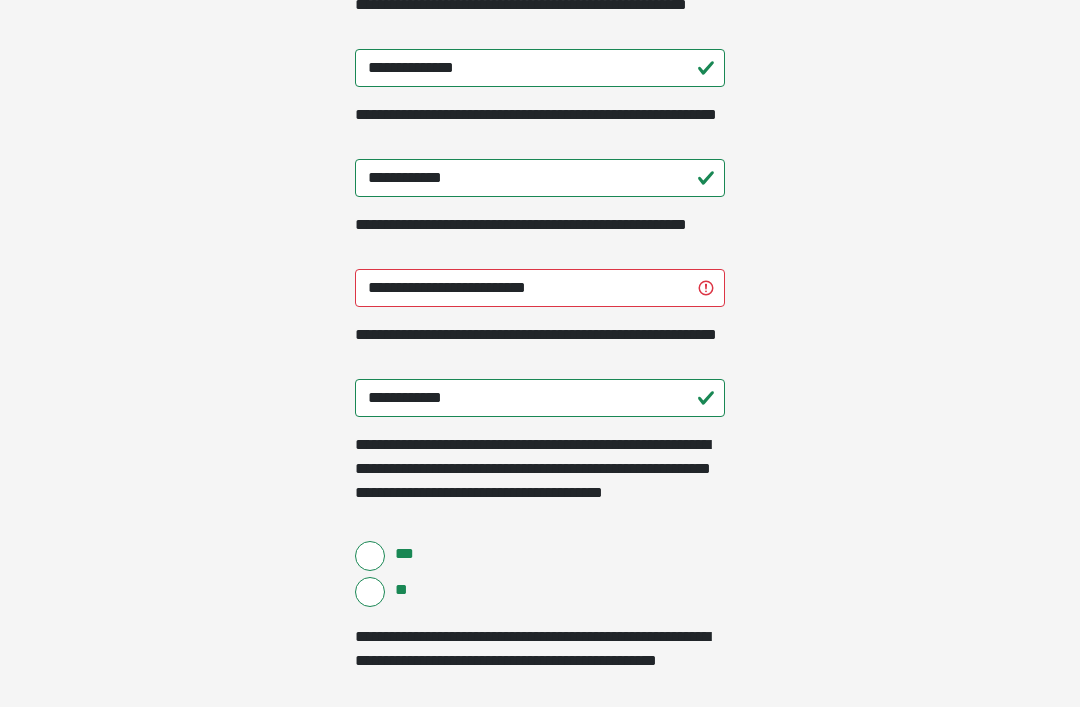 scroll, scrollTop: 362, scrollLeft: 0, axis: vertical 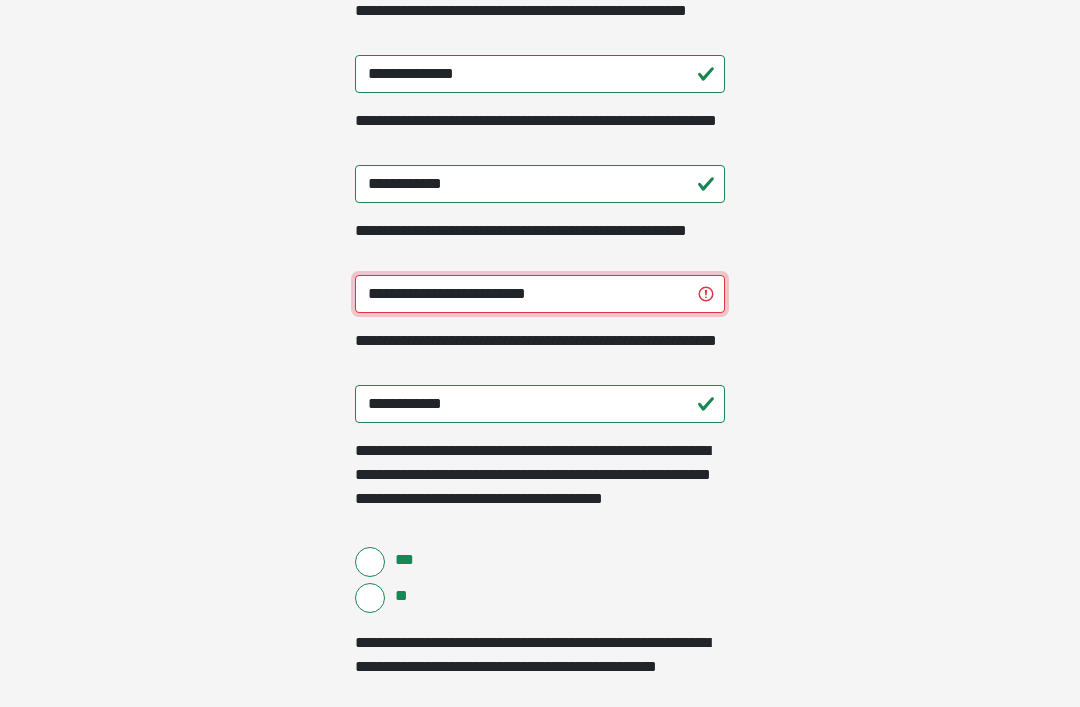 click on "**********" at bounding box center (540, 295) 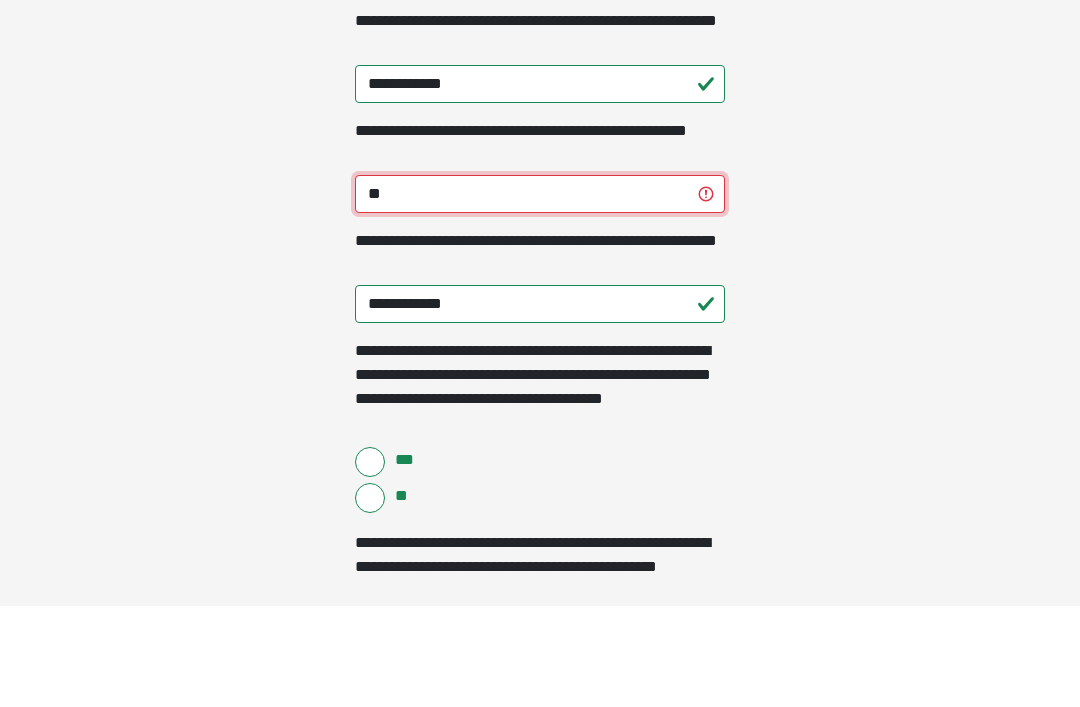 type on "*" 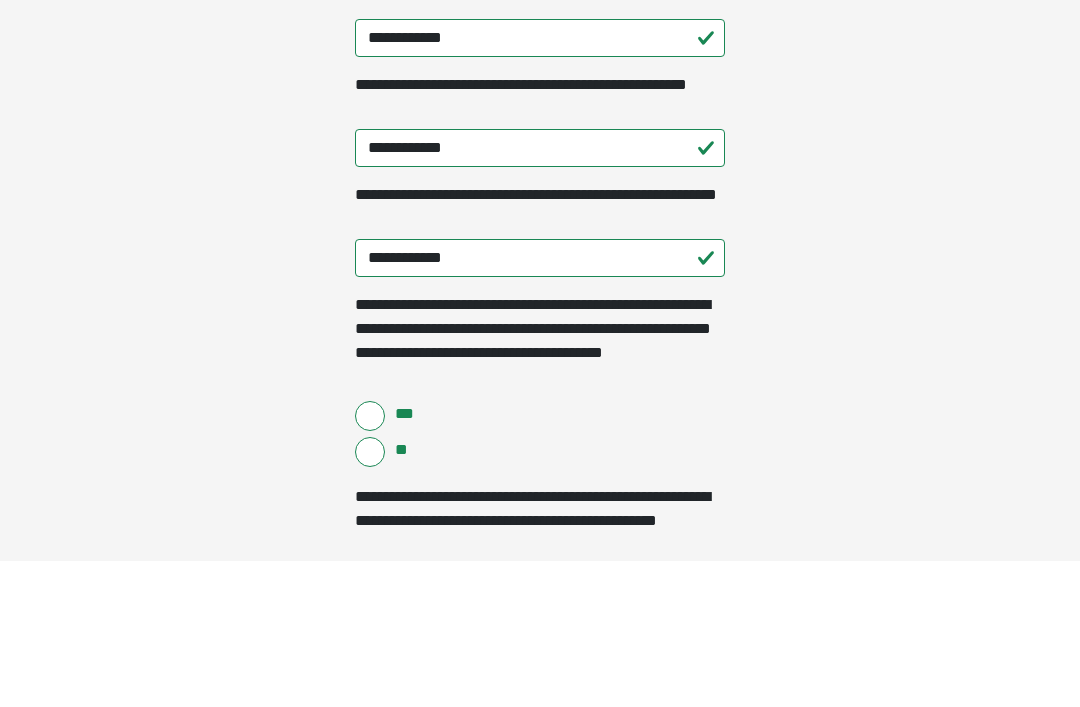 click on "**********" at bounding box center [540, -9] 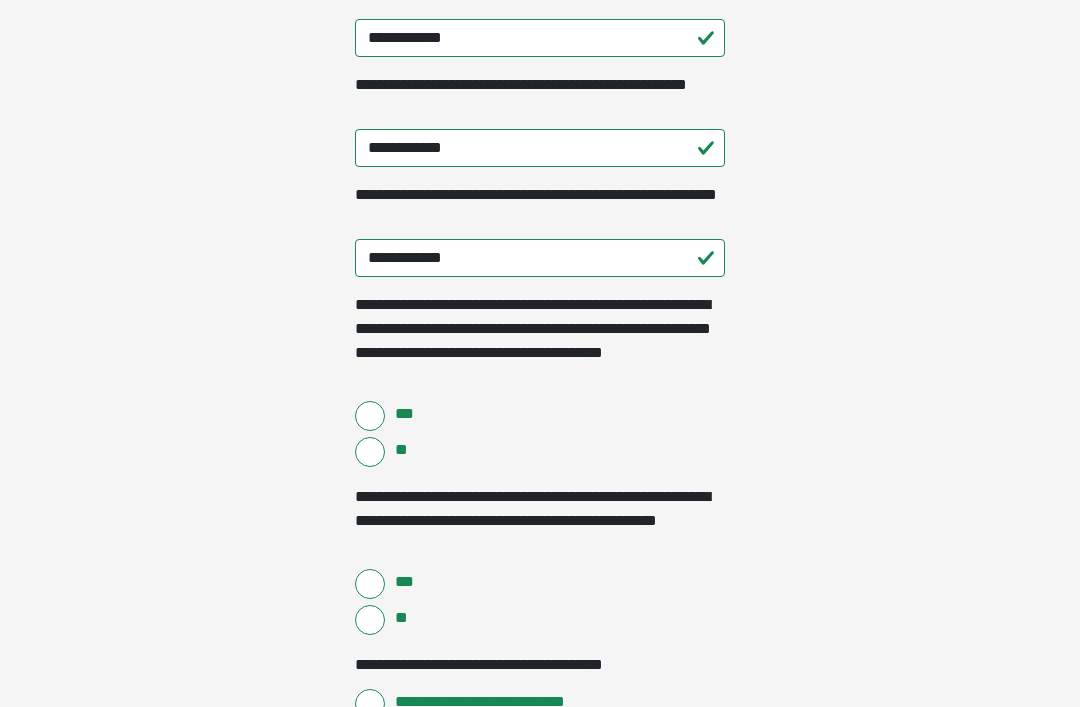 click on "**********" at bounding box center [540, -156] 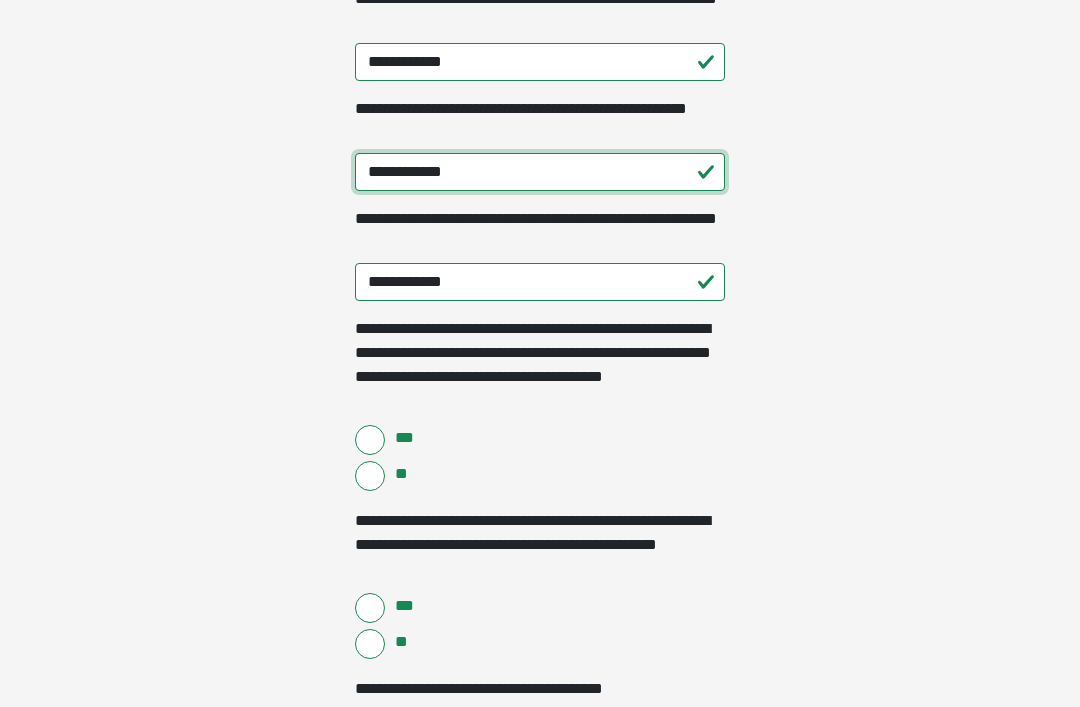 click on "**********" at bounding box center [540, 173] 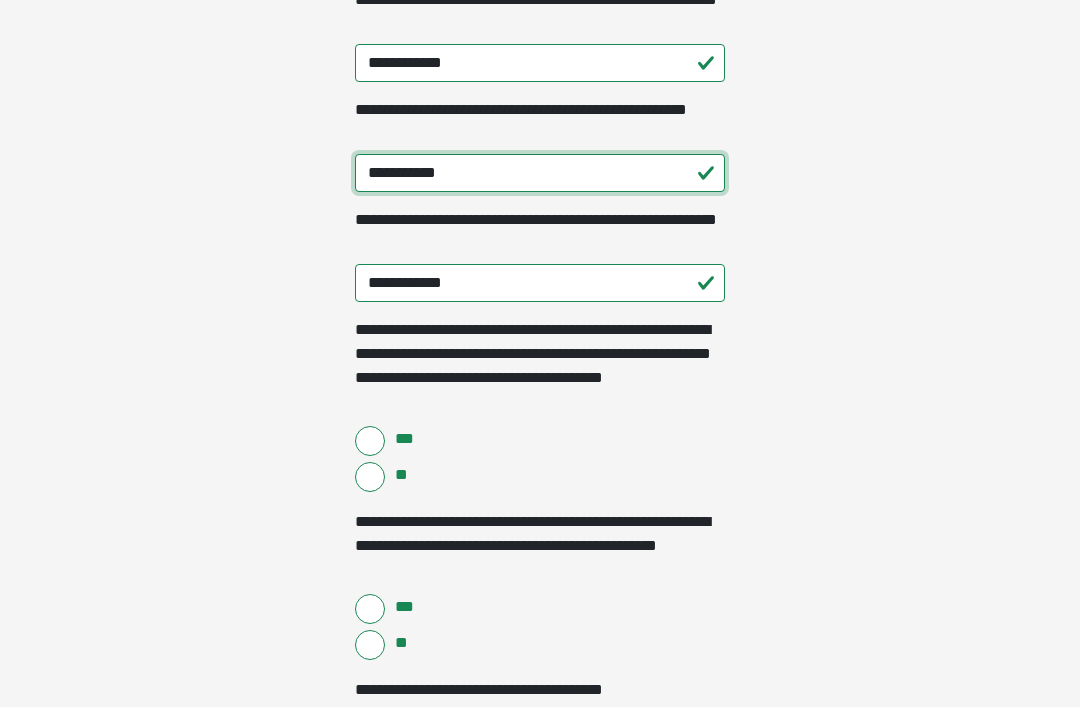 type on "**********" 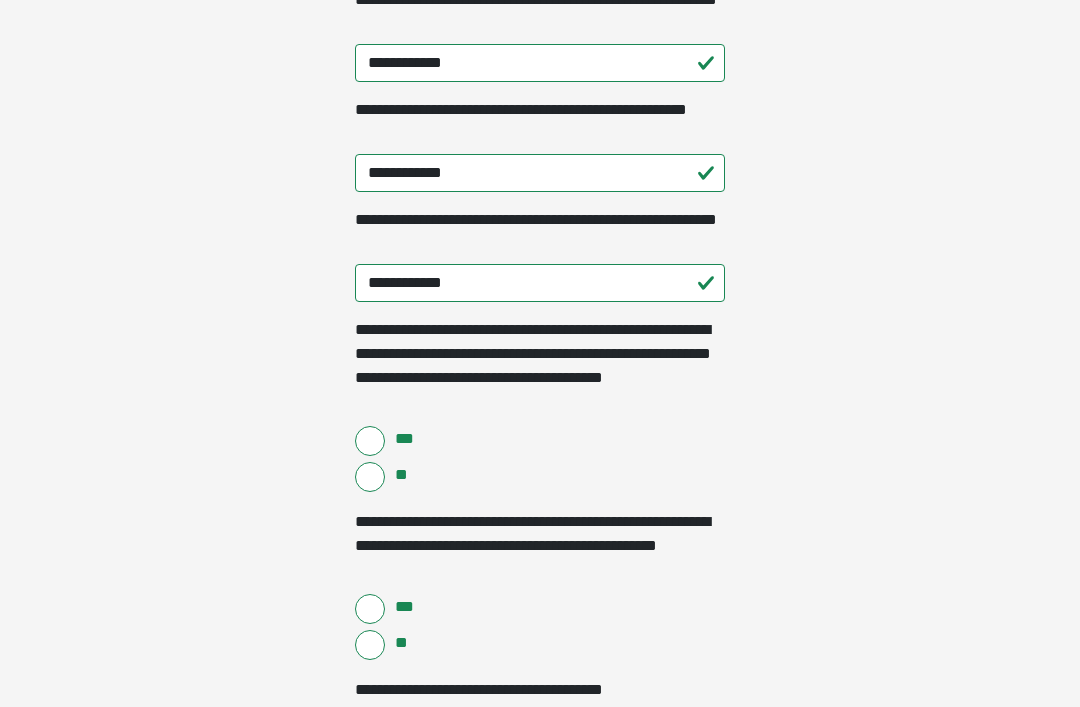 click on "**********" at bounding box center (540, -131) 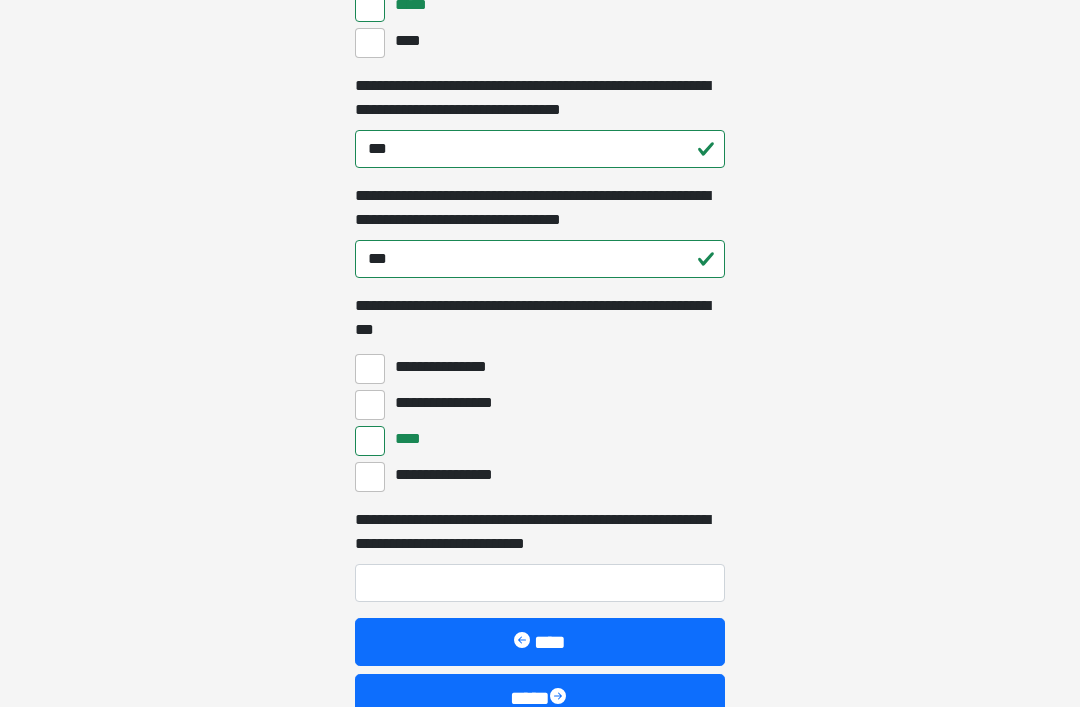 scroll, scrollTop: 5392, scrollLeft: 0, axis: vertical 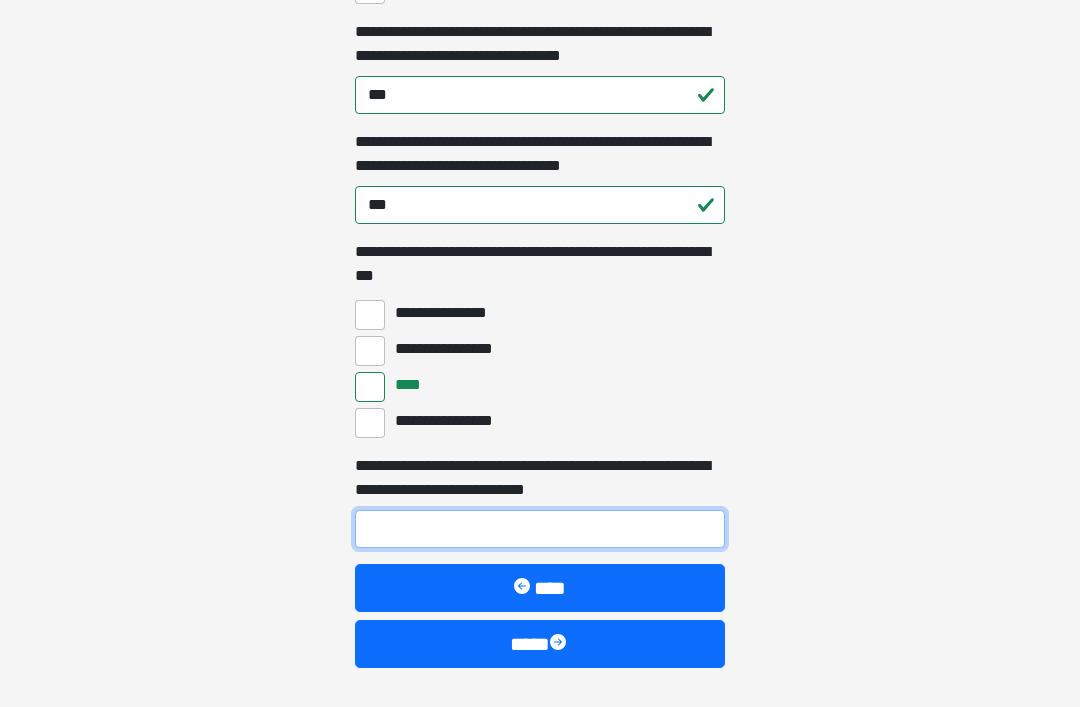 click on "**********" at bounding box center [540, 529] 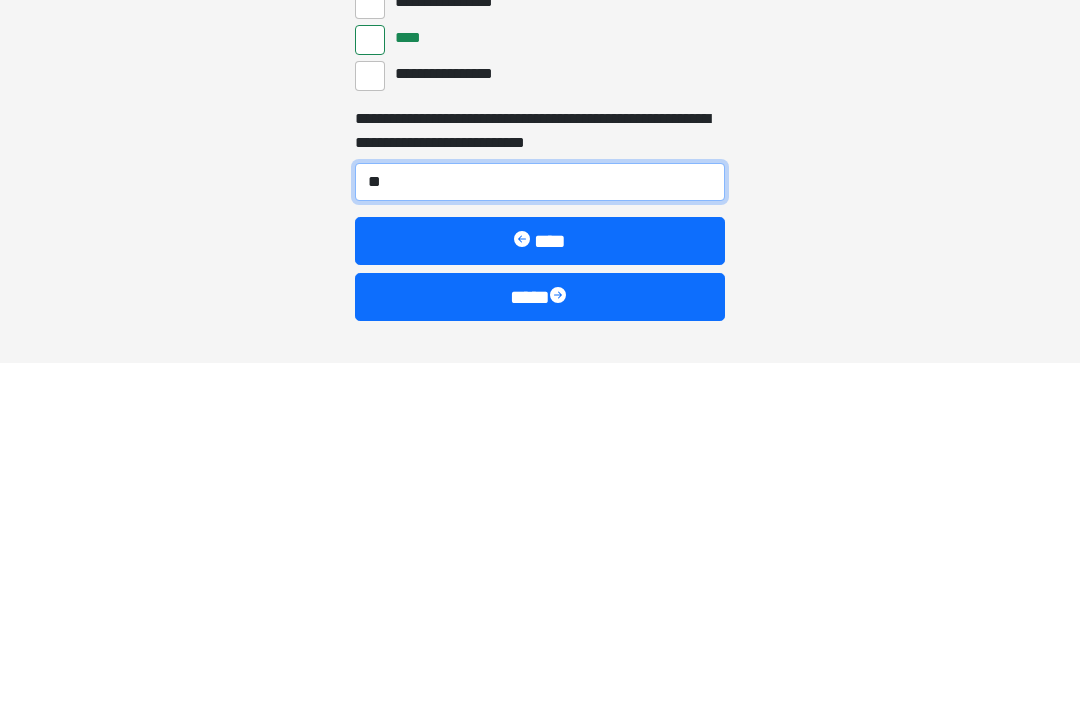 type on "***" 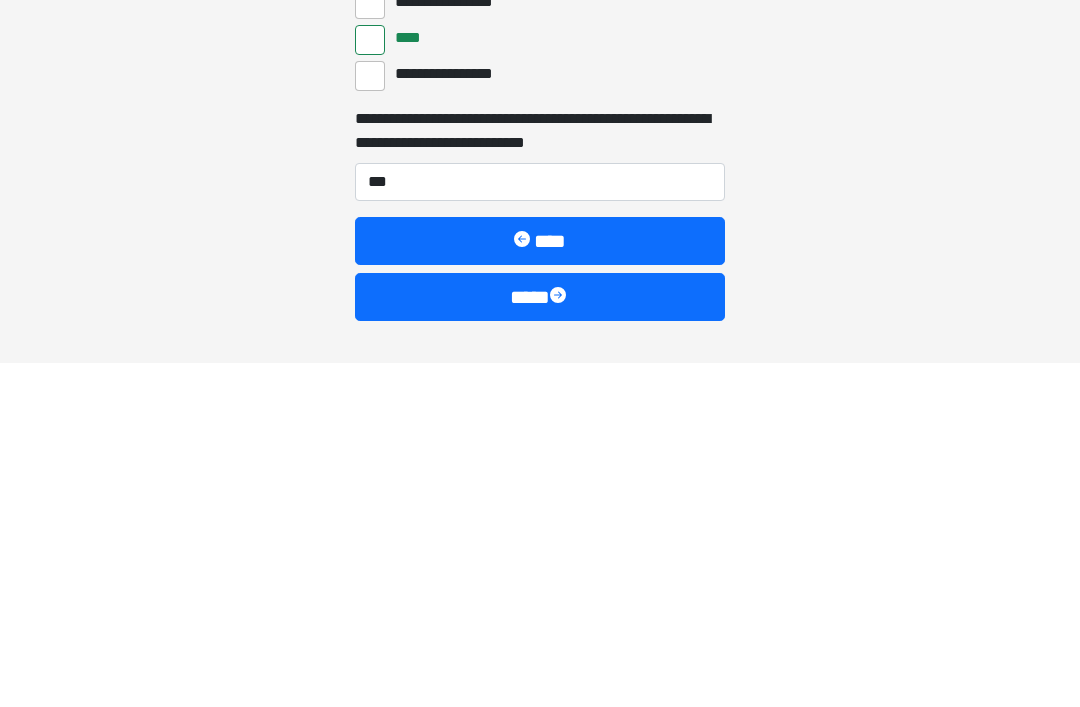 click at bounding box center [560, 641] 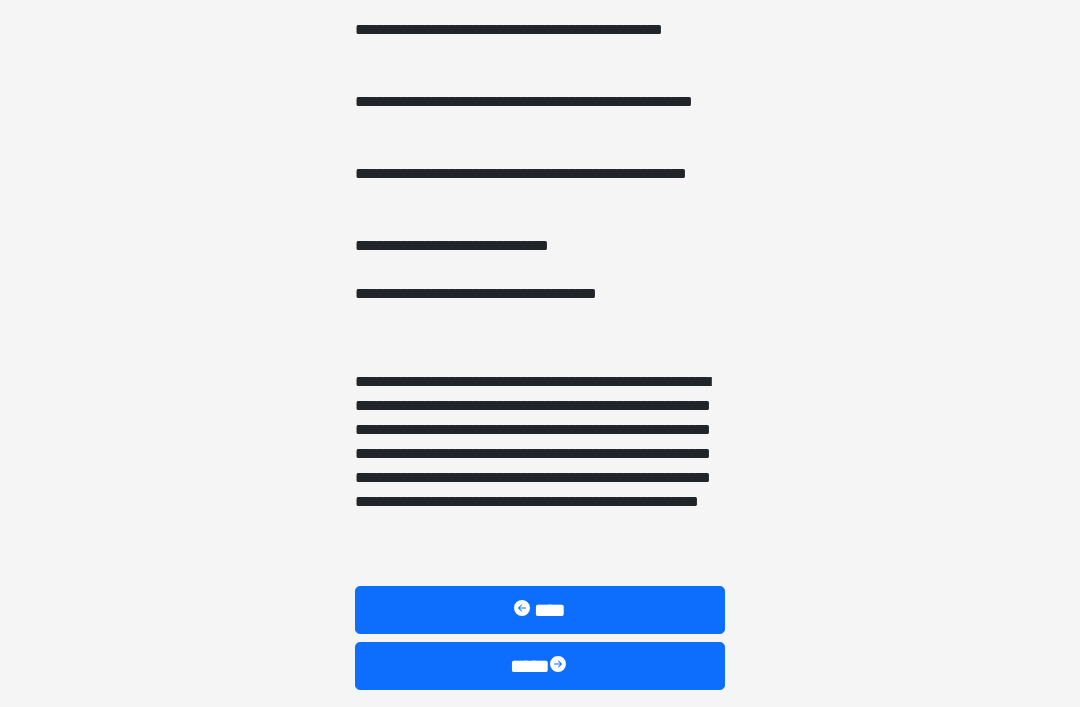 scroll, scrollTop: 1454, scrollLeft: 0, axis: vertical 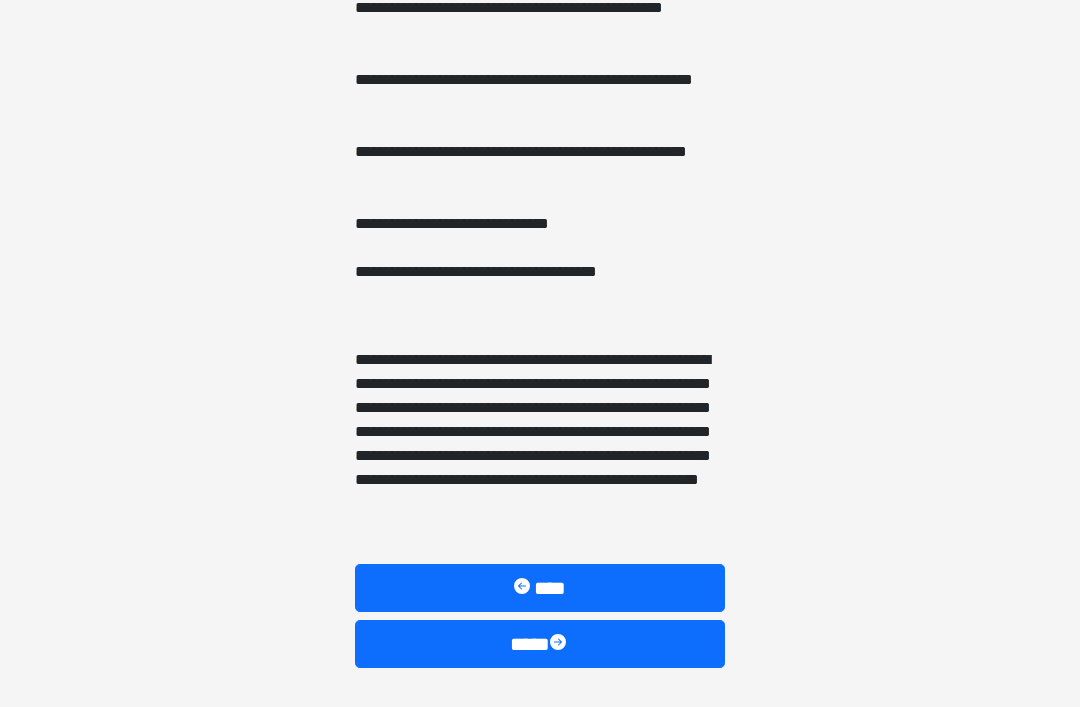 click at bounding box center [560, 644] 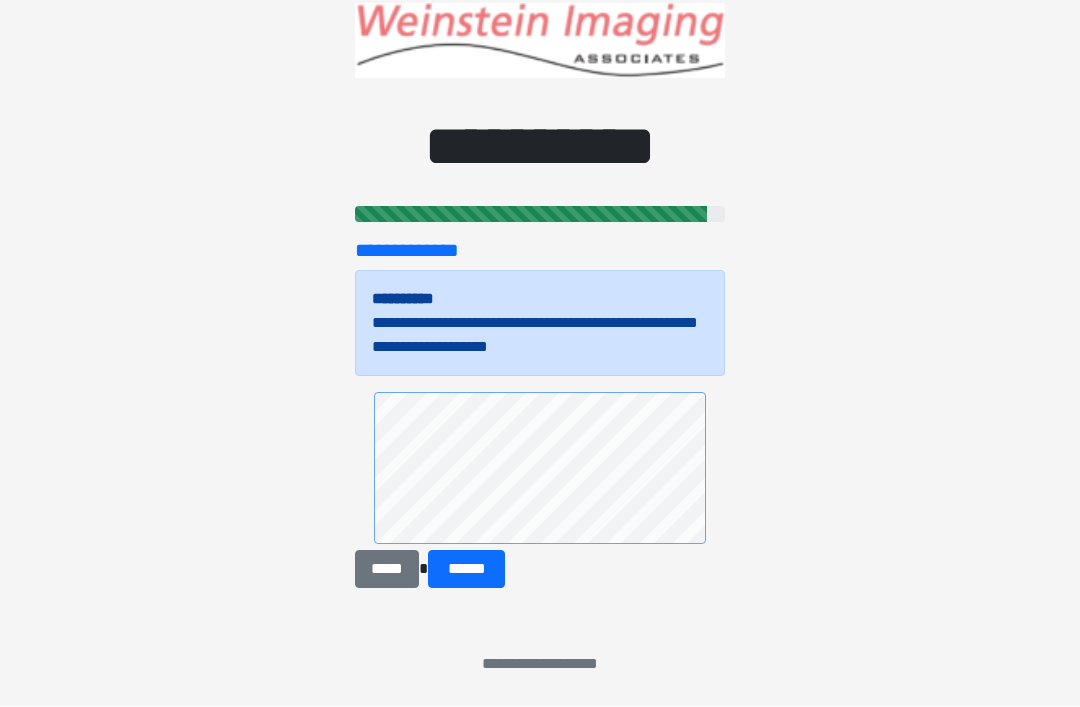 scroll, scrollTop: 52, scrollLeft: 0, axis: vertical 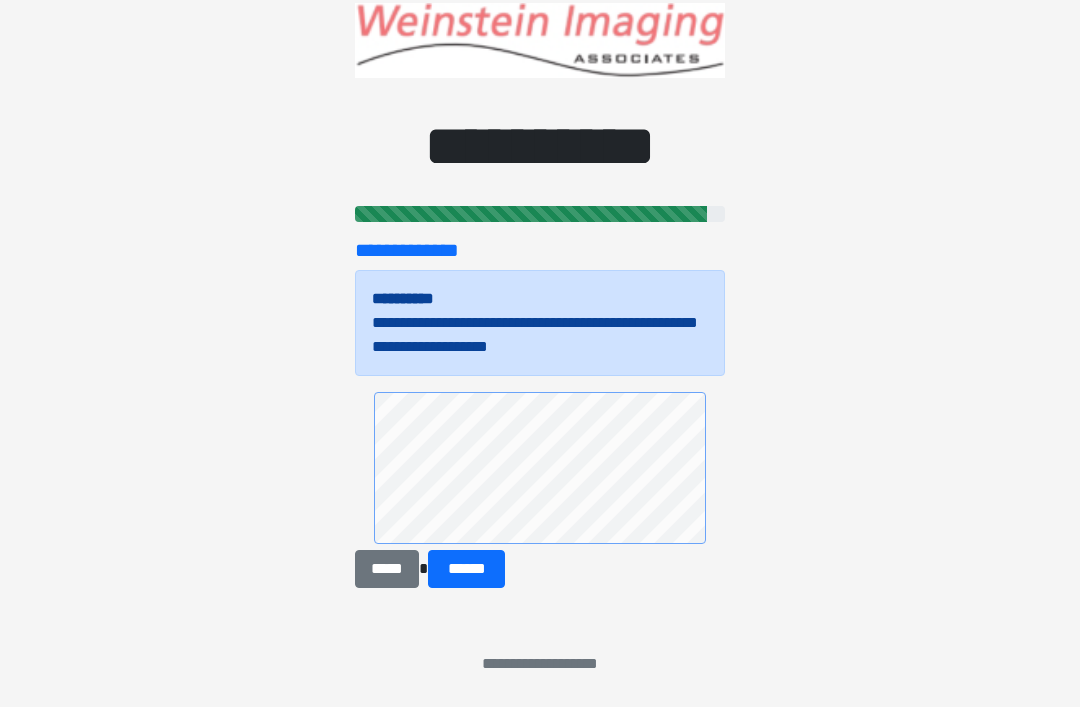 click on "******" at bounding box center [466, 569] 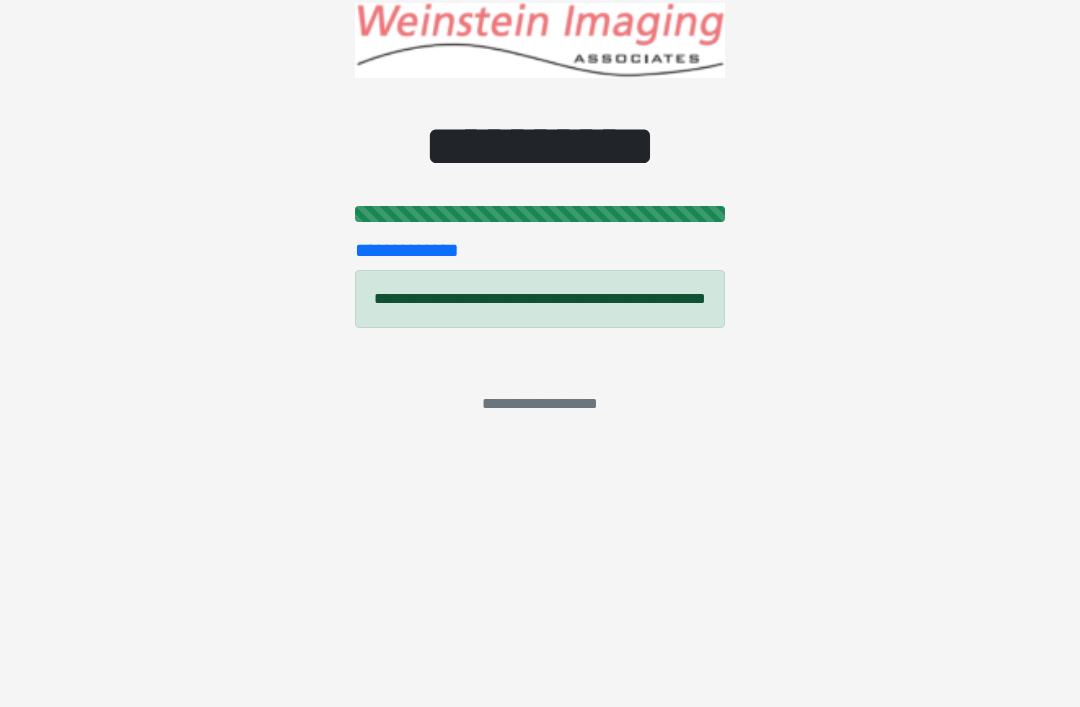 scroll, scrollTop: 0, scrollLeft: 0, axis: both 